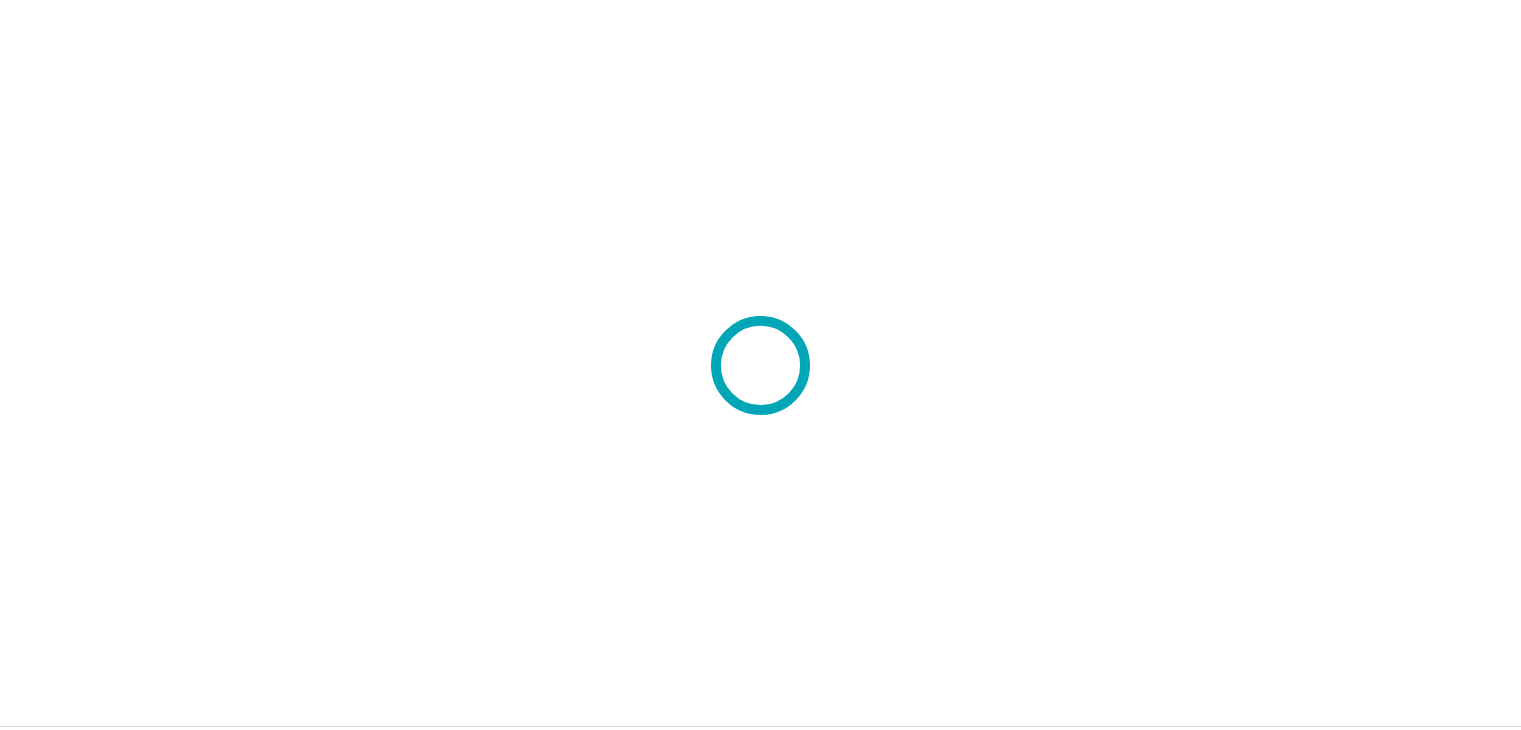 scroll, scrollTop: 0, scrollLeft: 0, axis: both 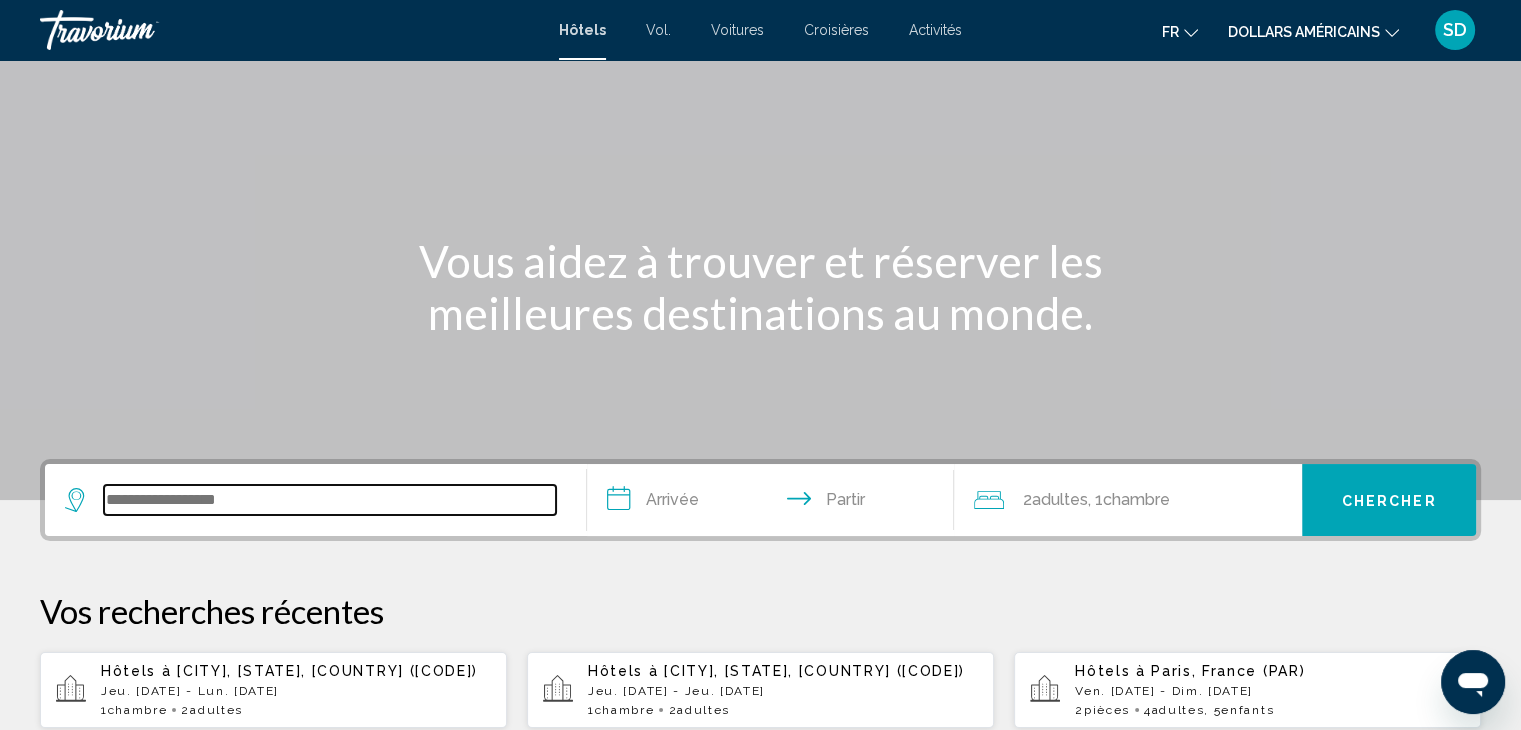 drag, startPoint x: 176, startPoint y: 502, endPoint x: 188, endPoint y: 502, distance: 12 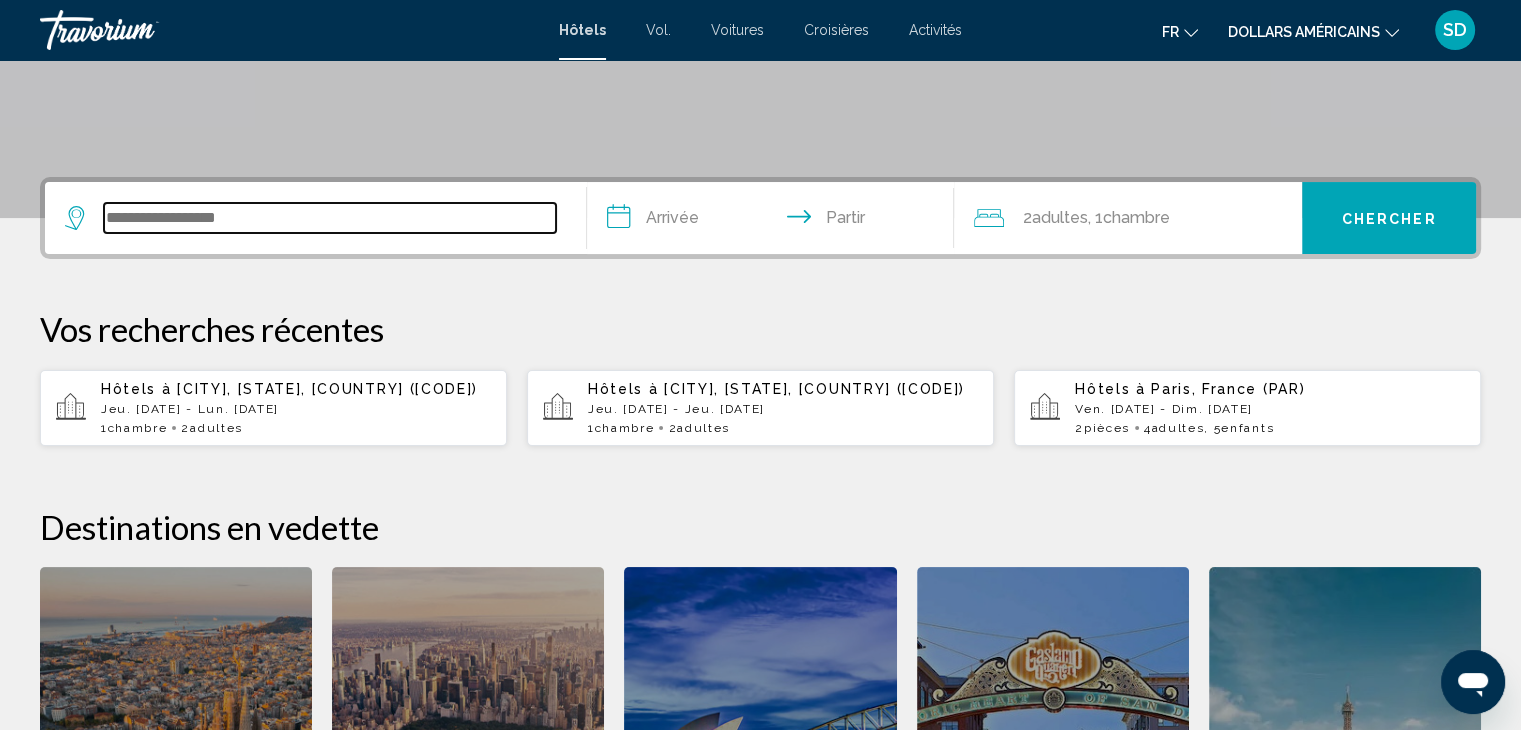 scroll, scrollTop: 493, scrollLeft: 0, axis: vertical 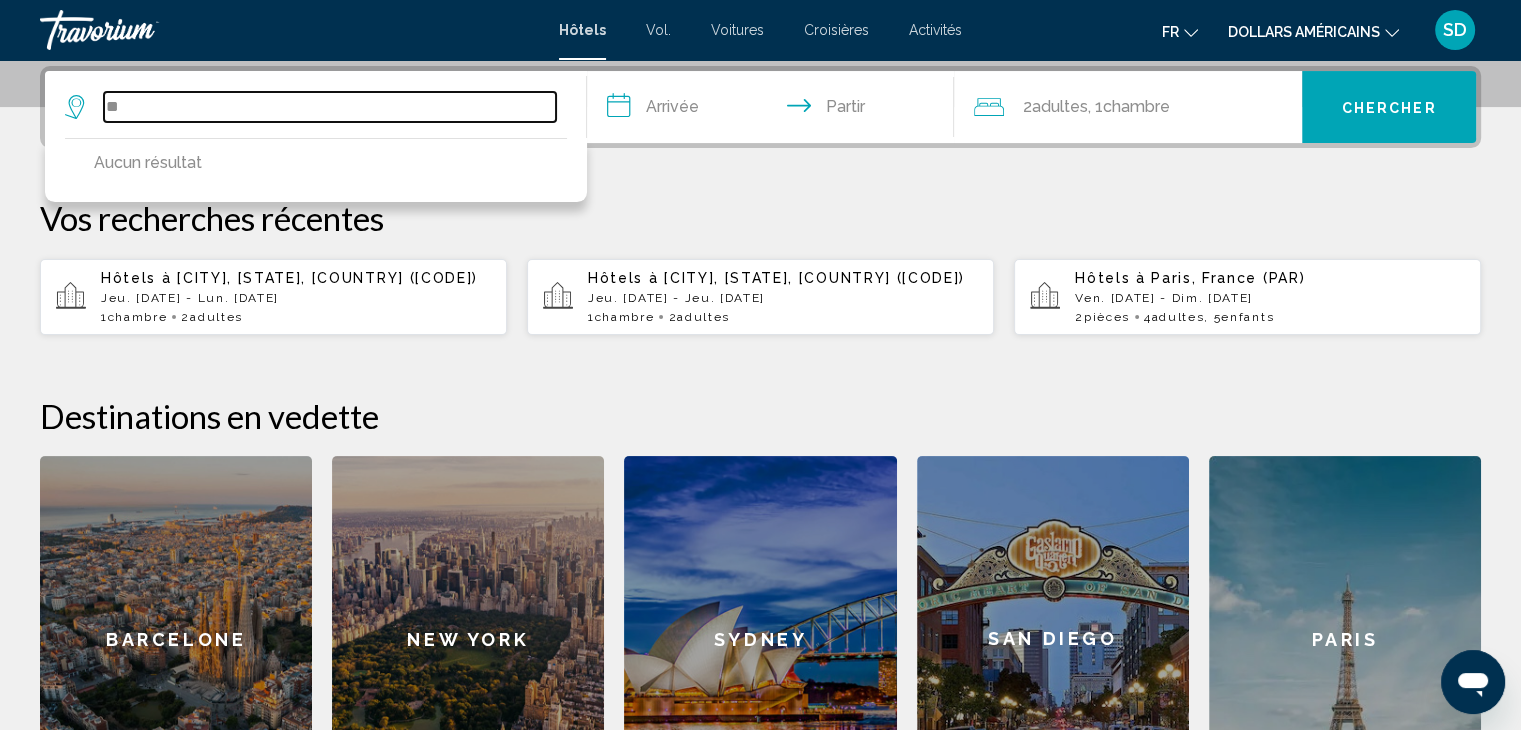 type on "*" 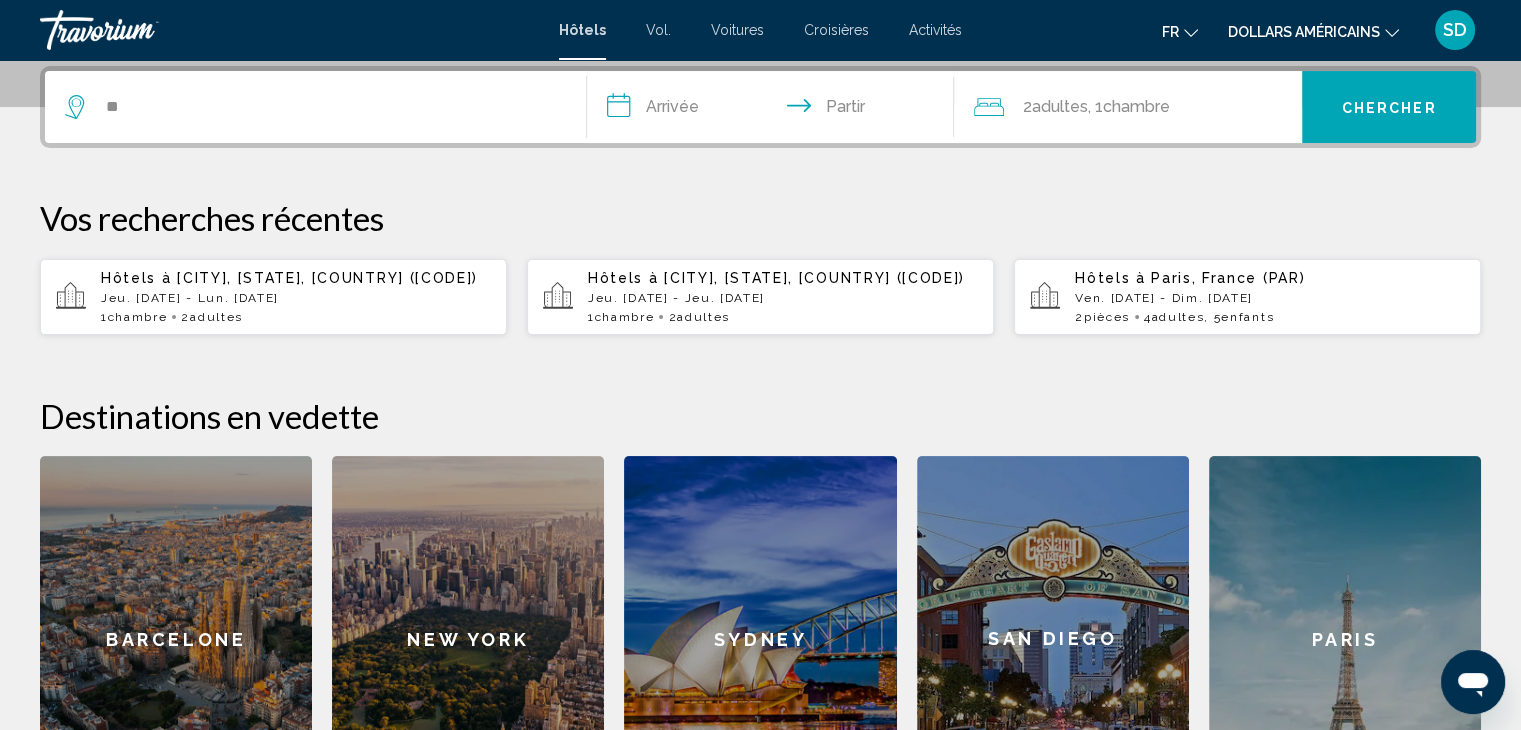 click on ", 5" at bounding box center [1212, 317] 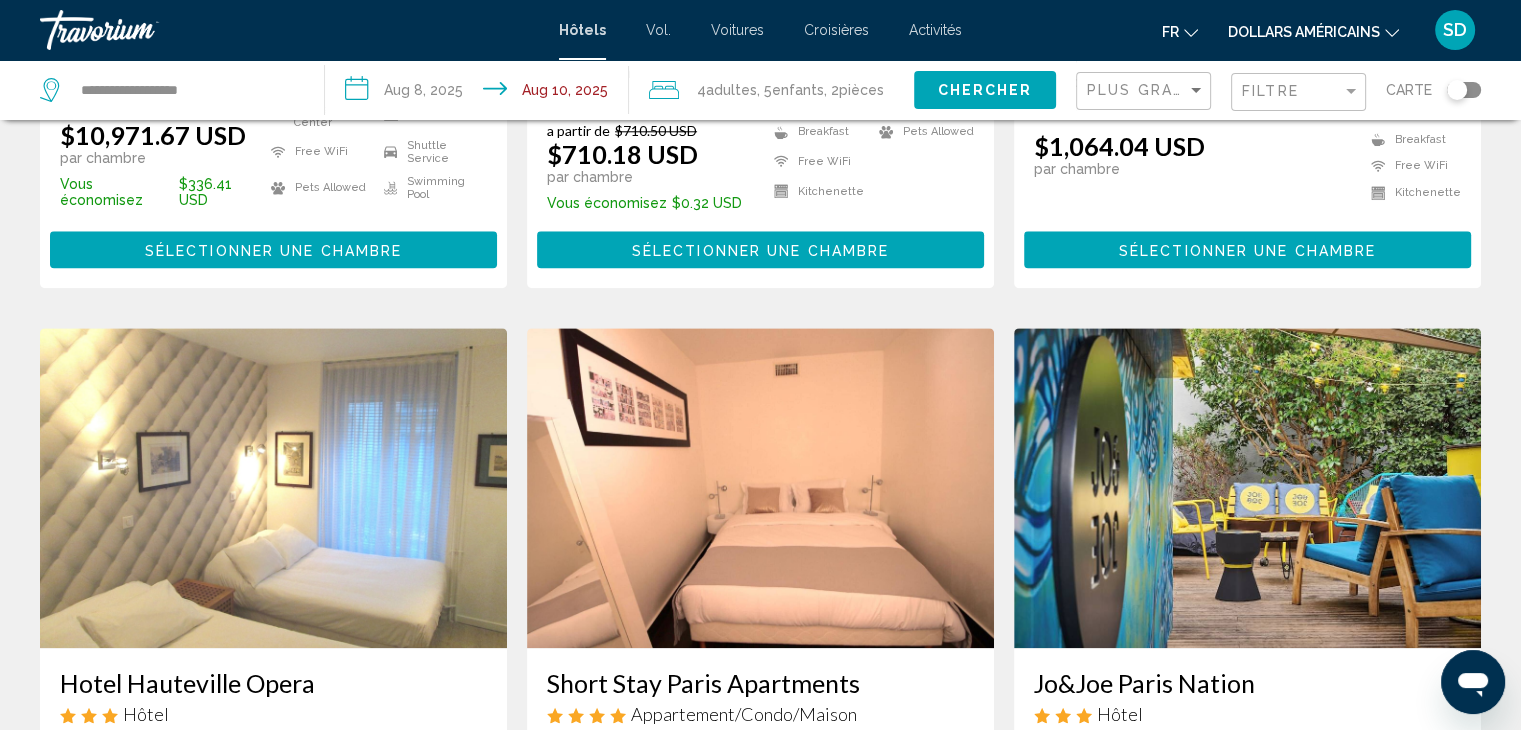 scroll, scrollTop: 1900, scrollLeft: 0, axis: vertical 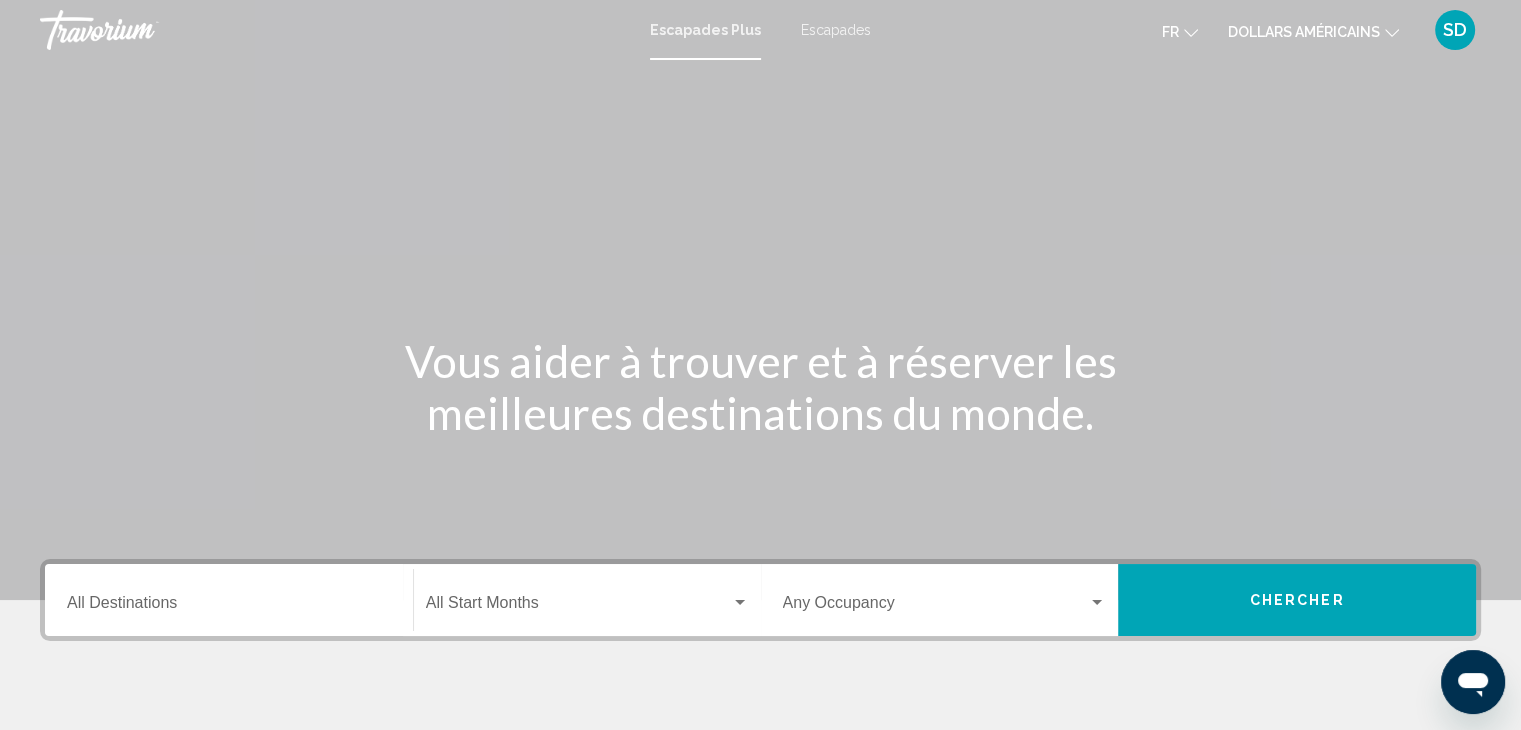 click on "Escapades" at bounding box center [836, 30] 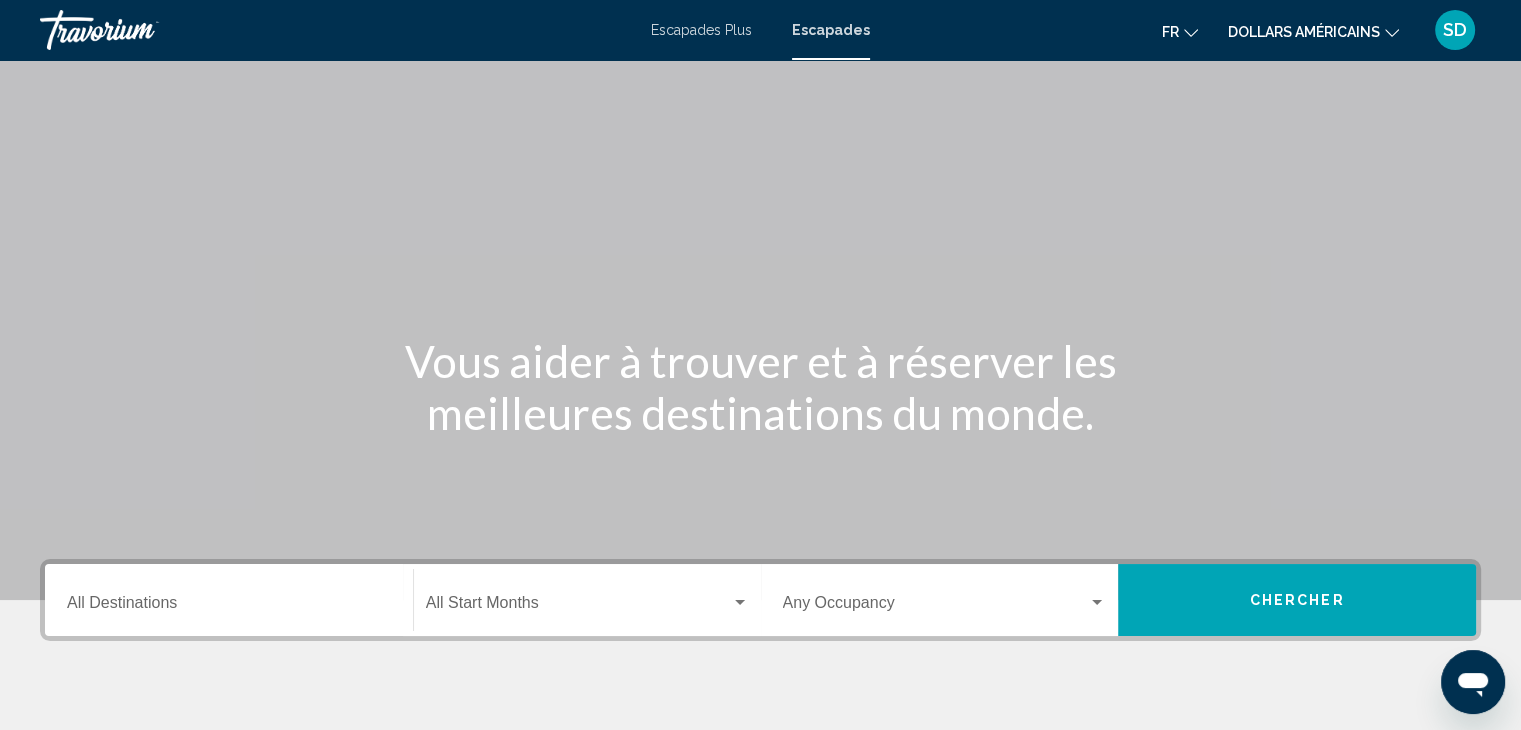 scroll, scrollTop: 100, scrollLeft: 0, axis: vertical 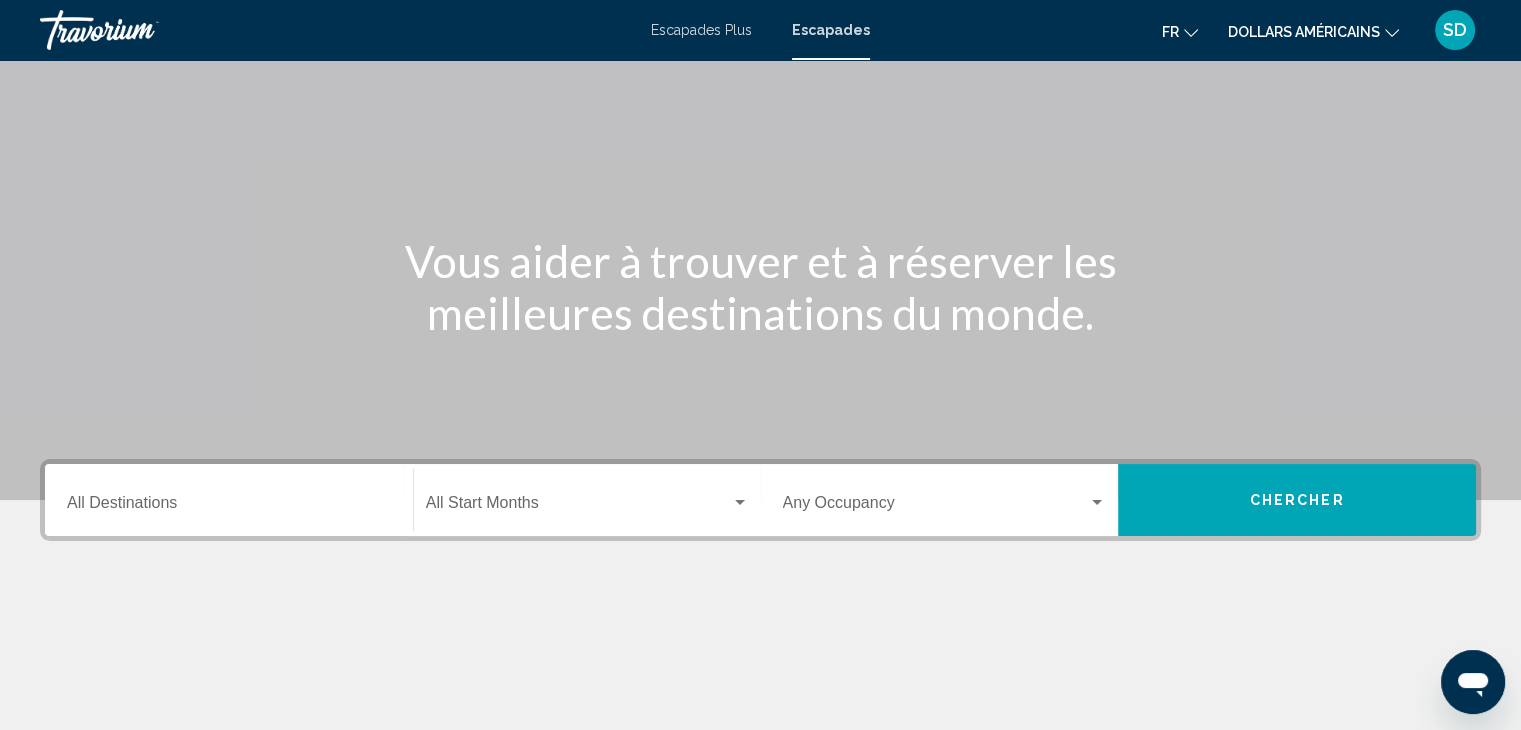 click on "Destination All Destinations" at bounding box center (229, 507) 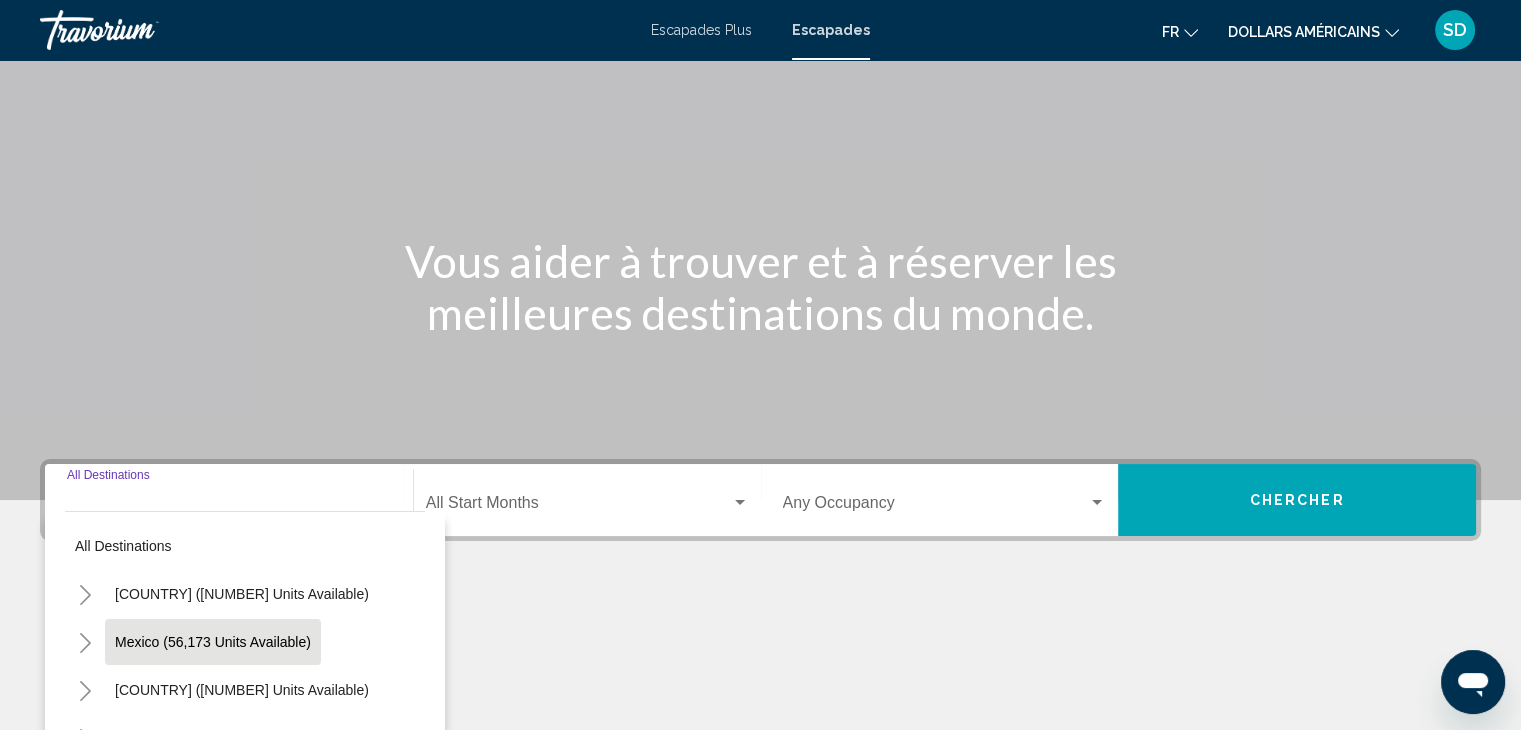 scroll, scrollTop: 356, scrollLeft: 0, axis: vertical 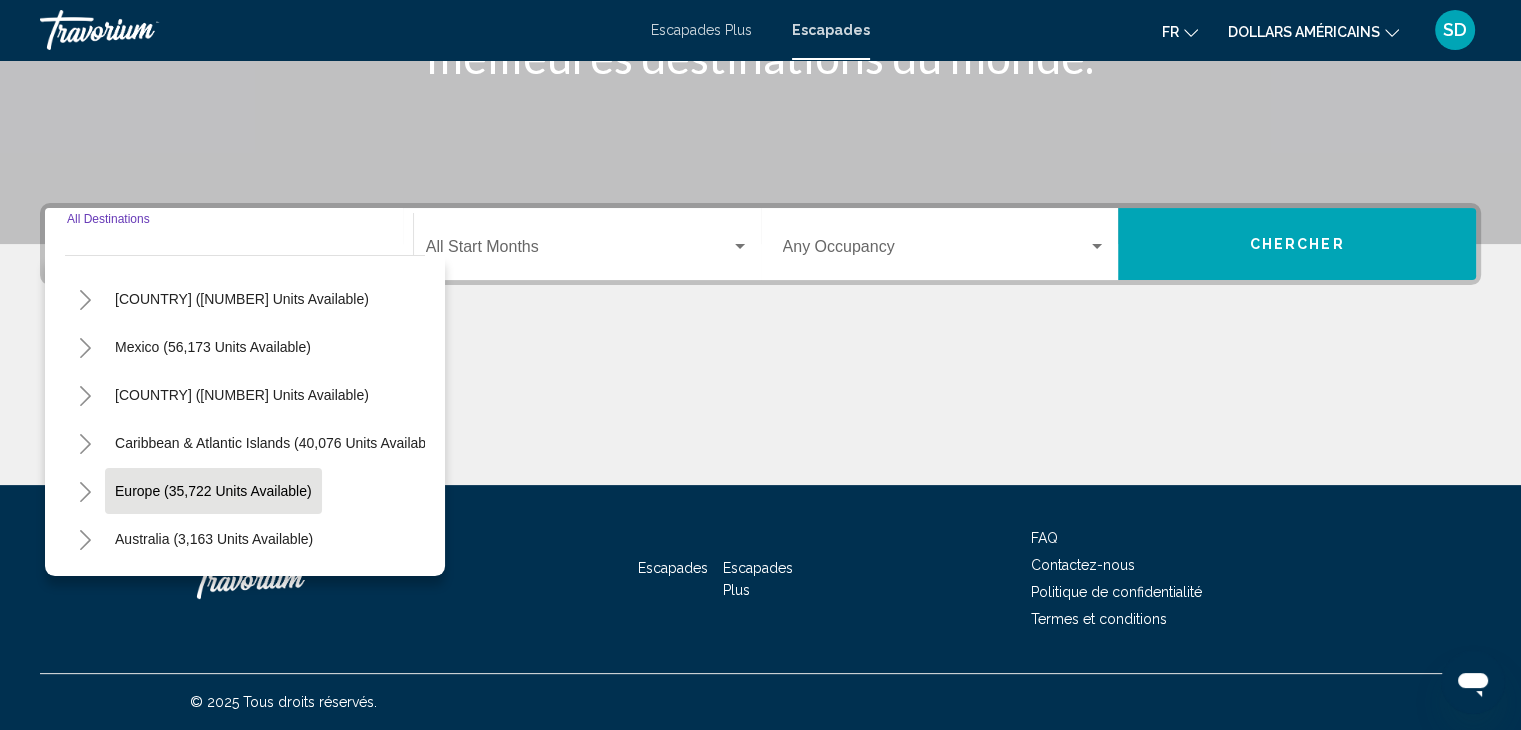 click on "Europe (35,722 units available)" at bounding box center (214, 539) 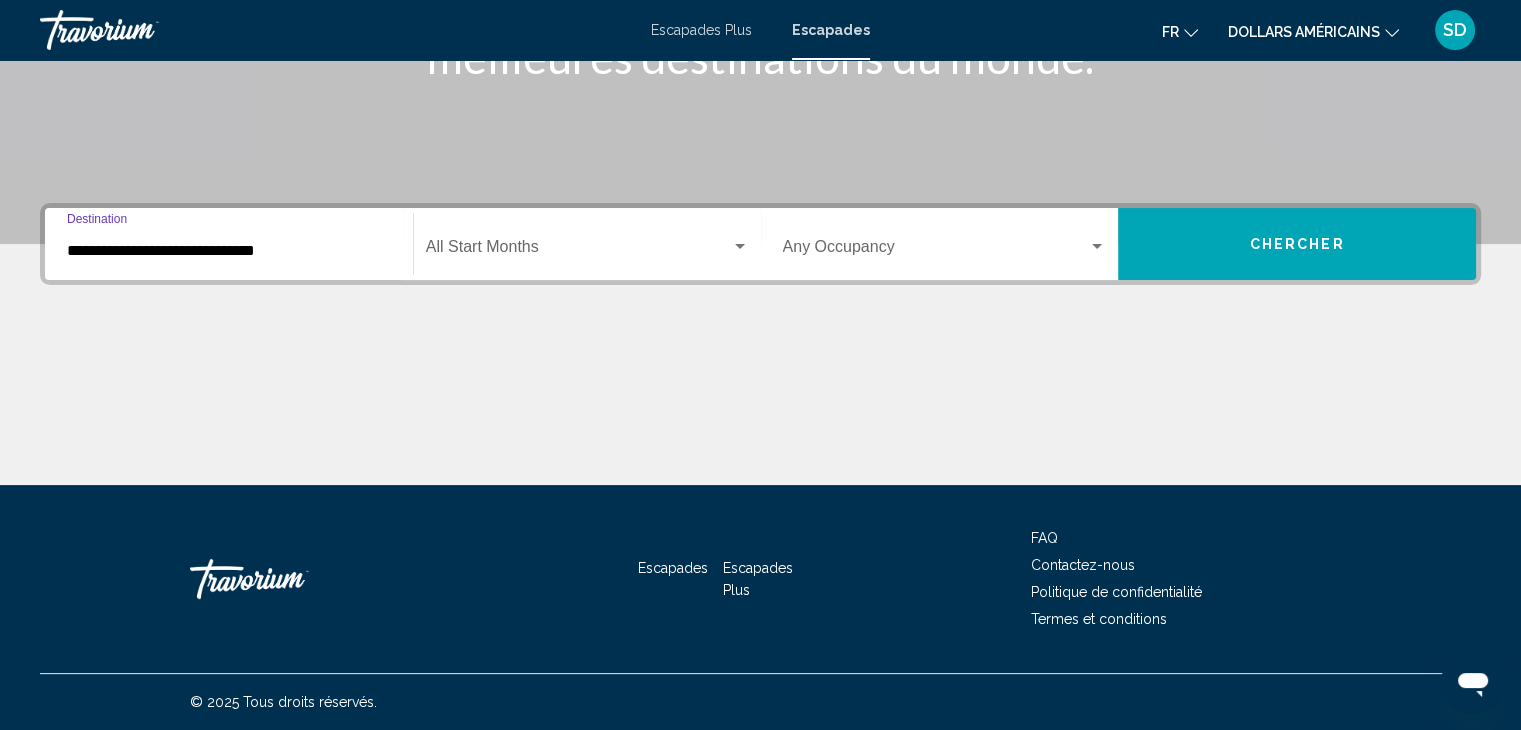 click on "**********" at bounding box center (229, 251) 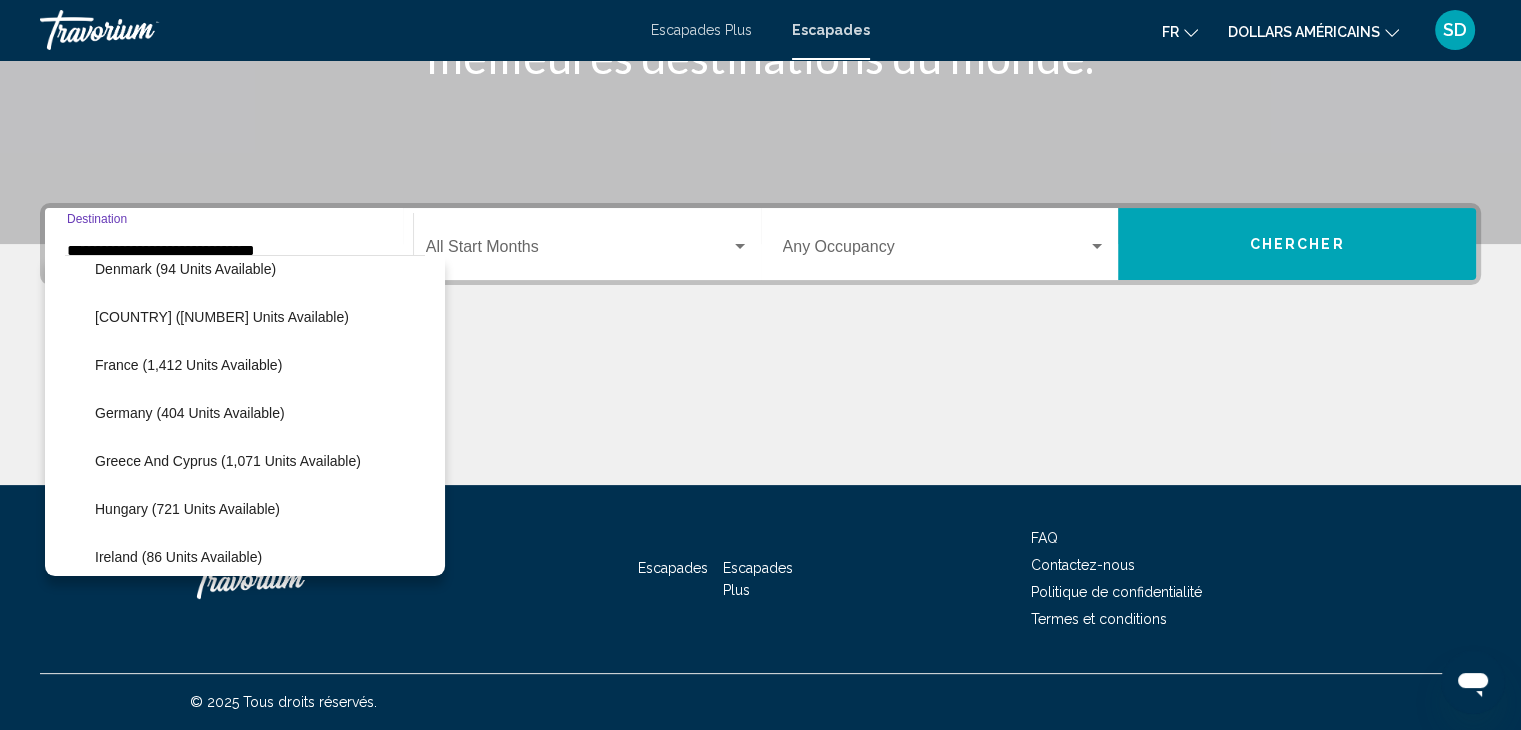scroll, scrollTop: 526, scrollLeft: 0, axis: vertical 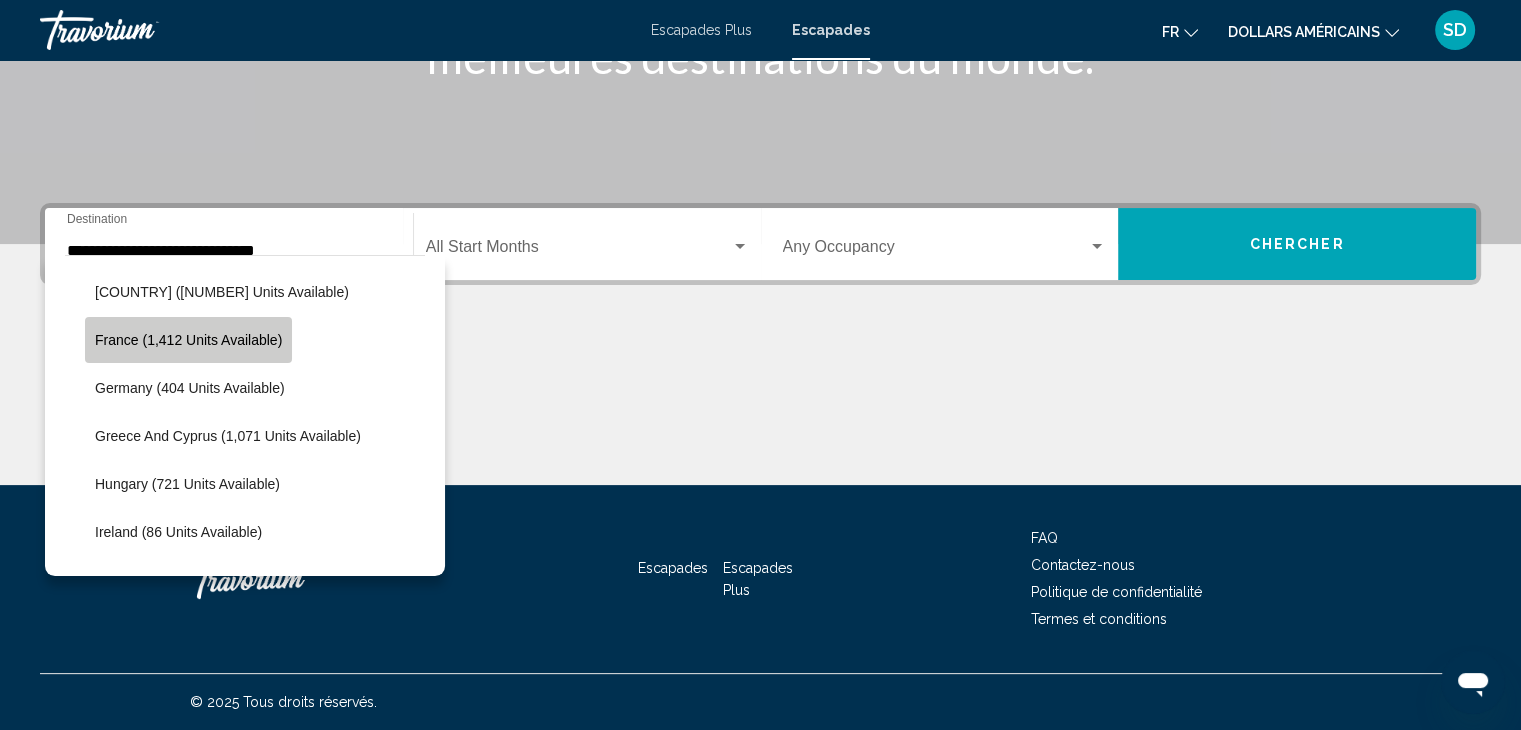 click on "France (1,412 units available)" 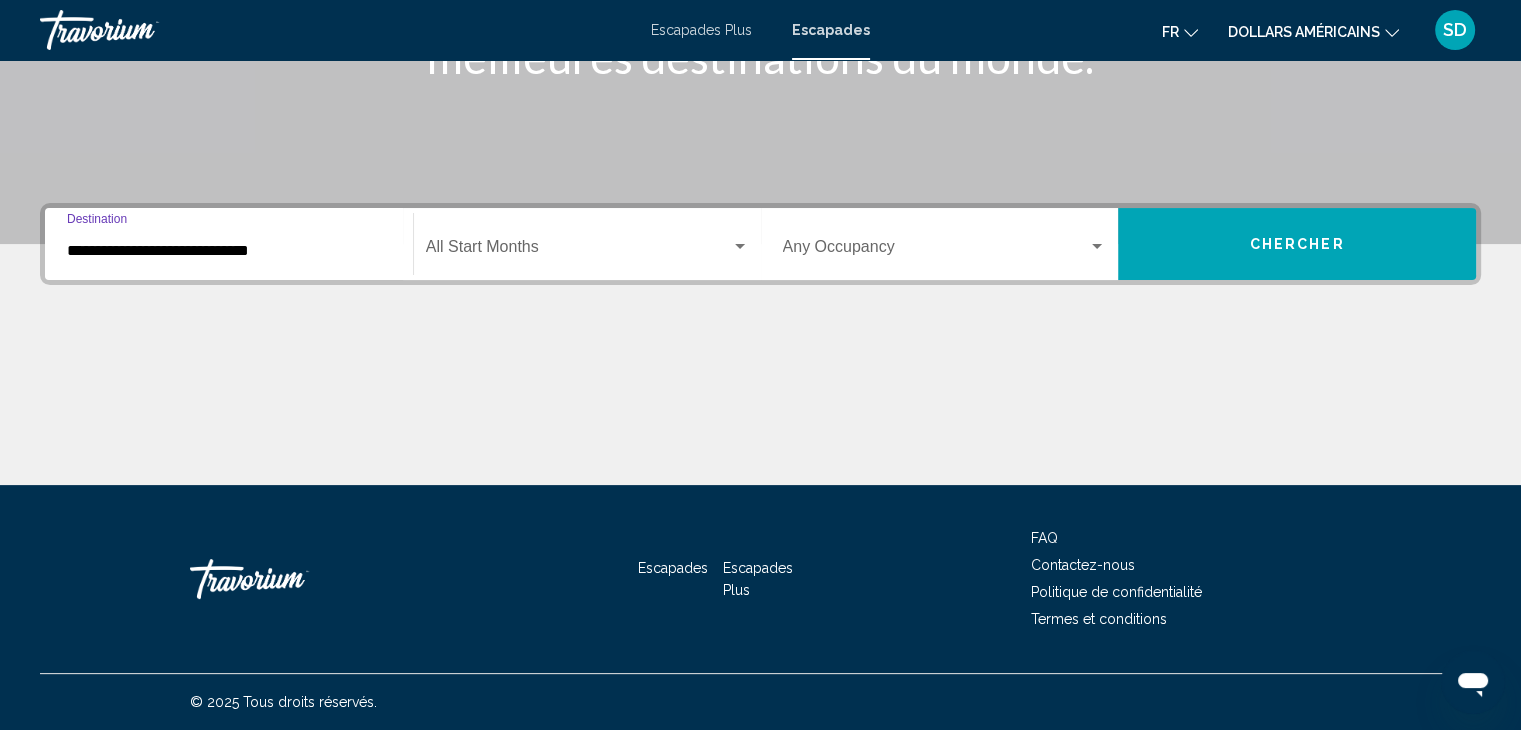 click at bounding box center [587, 251] 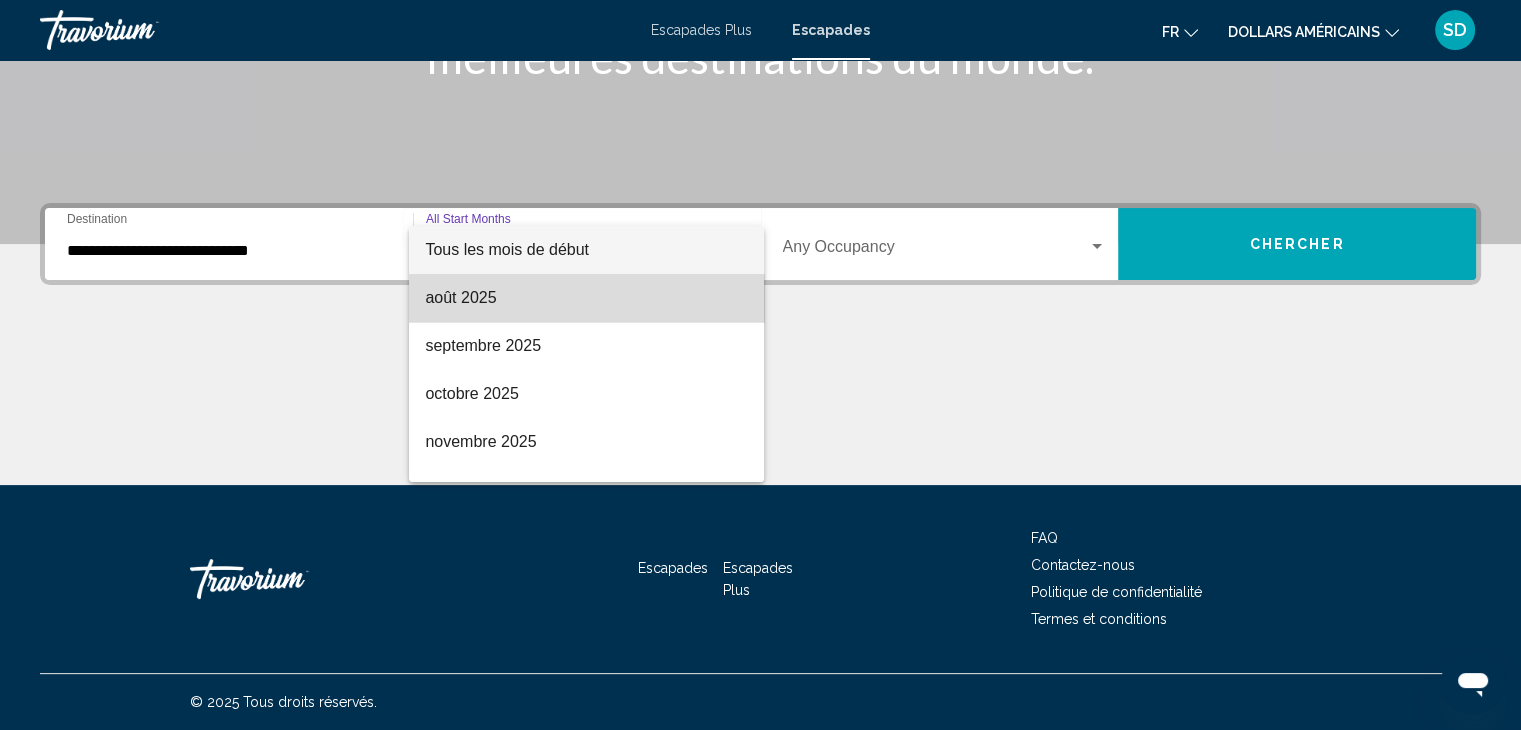 click on "août 2025" at bounding box center (586, 298) 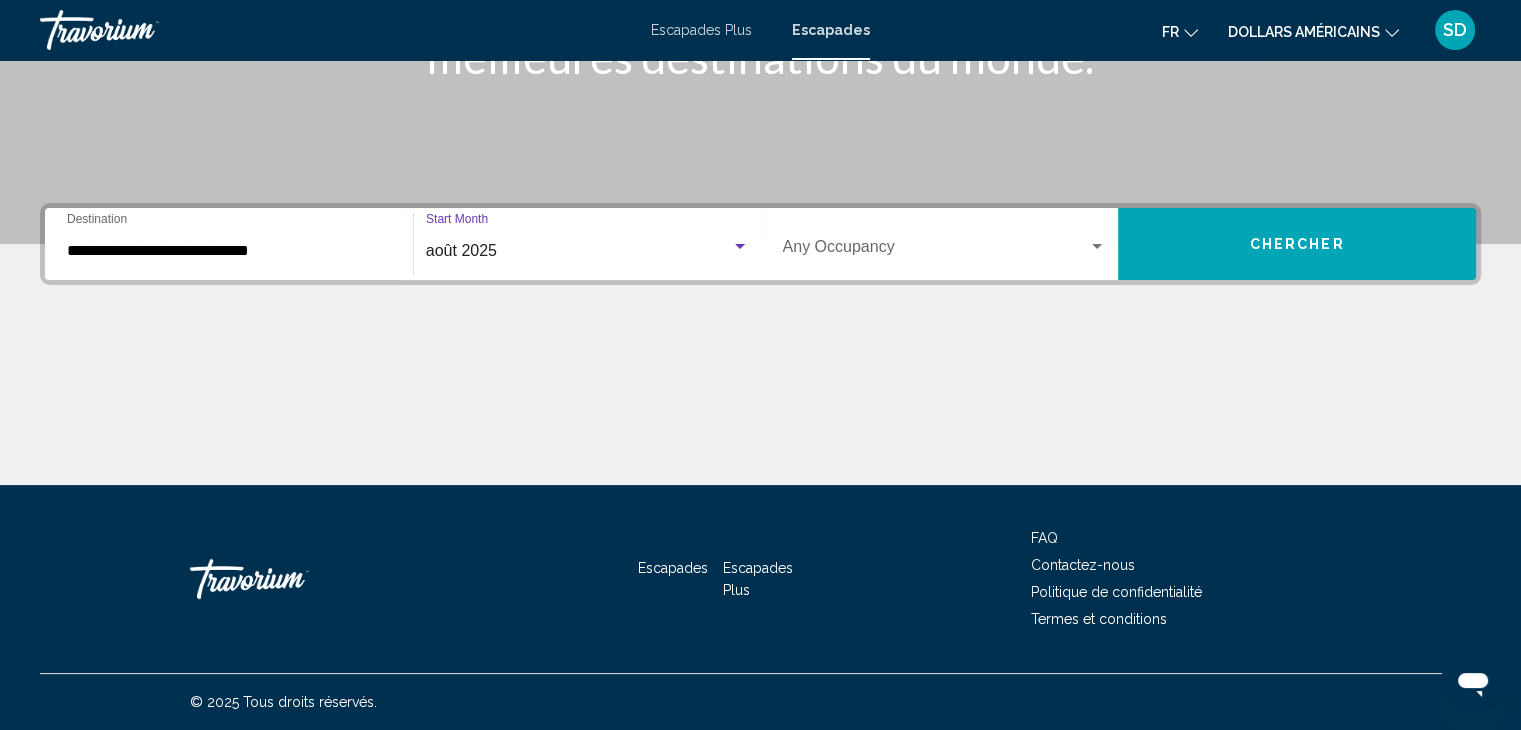 click at bounding box center (936, 251) 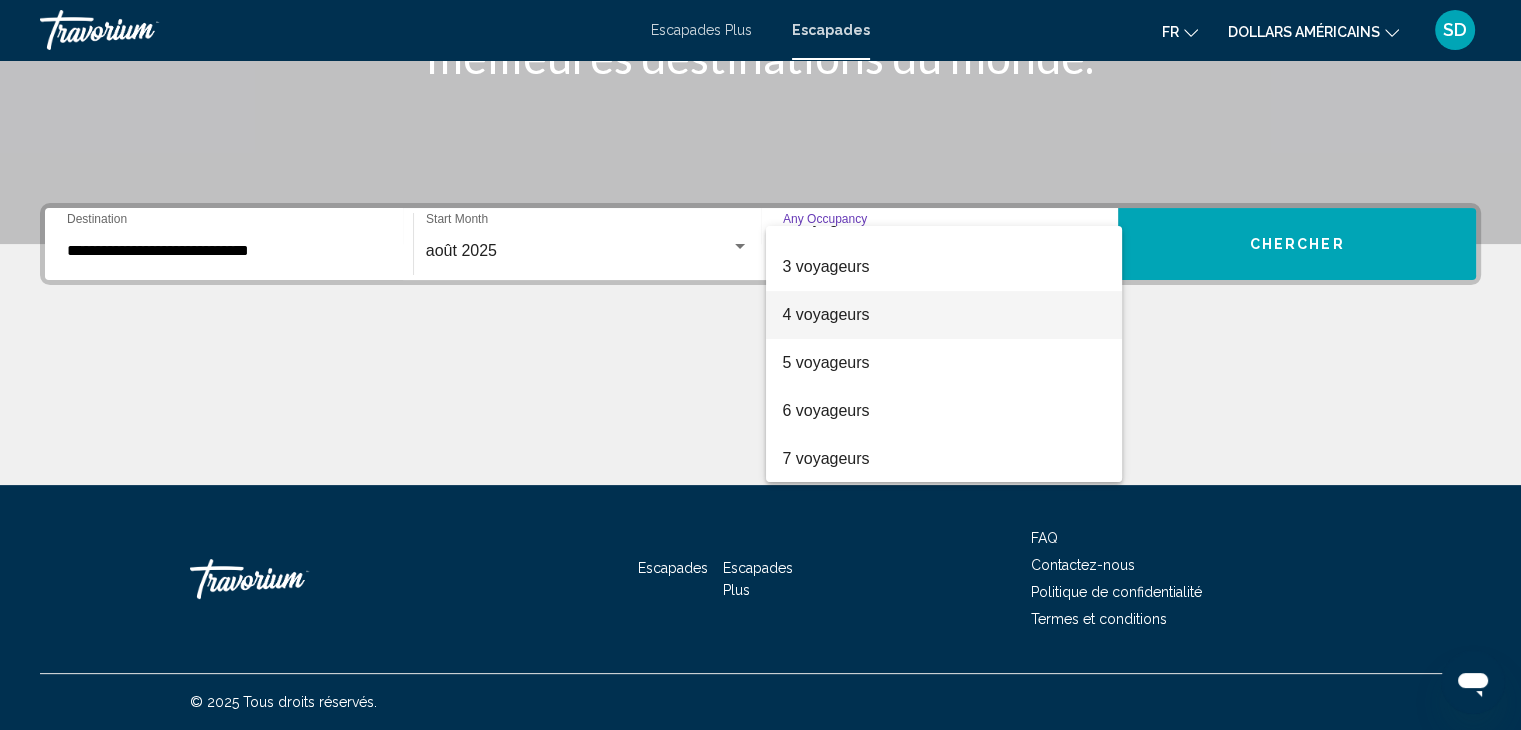 scroll, scrollTop: 200, scrollLeft: 0, axis: vertical 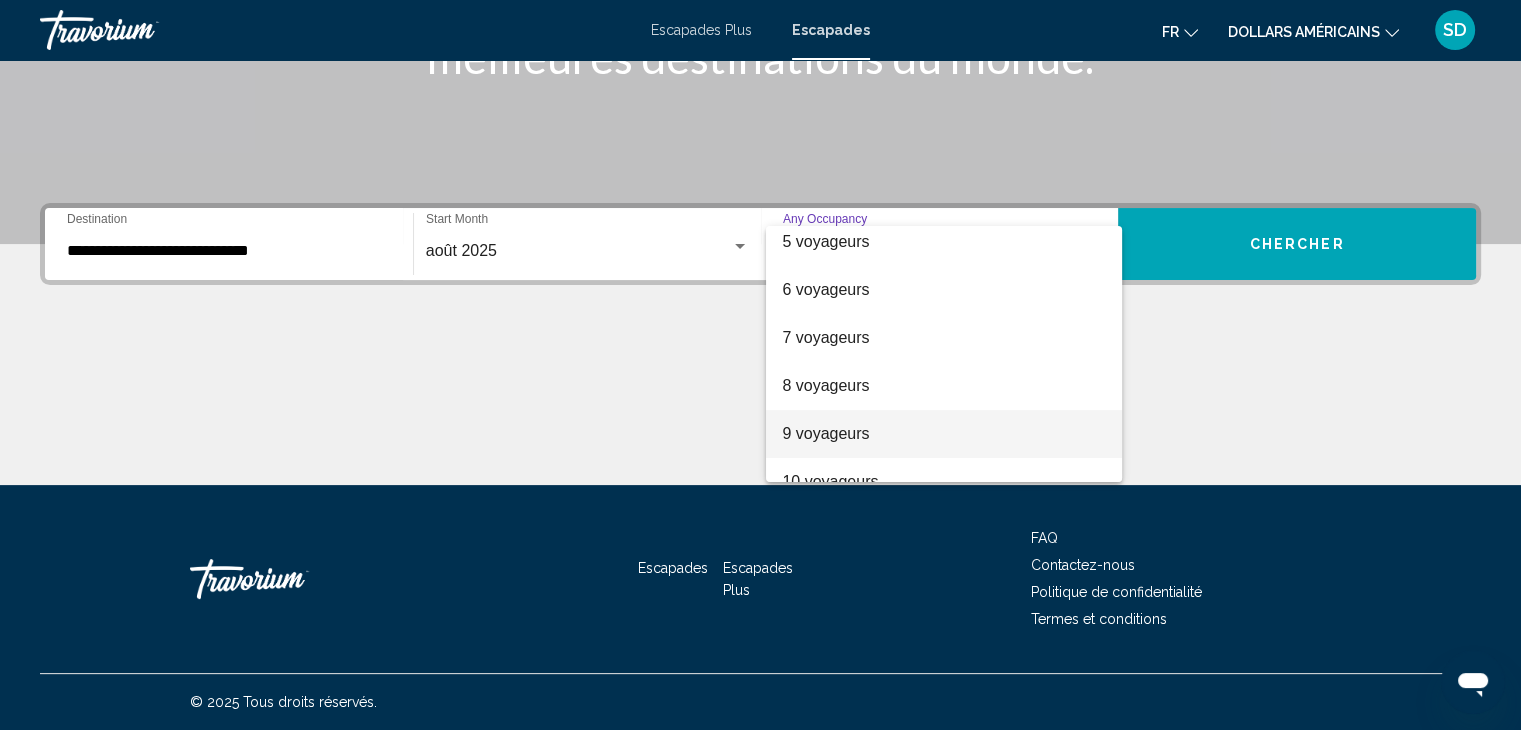 click on "9 voyageurs" at bounding box center (944, 434) 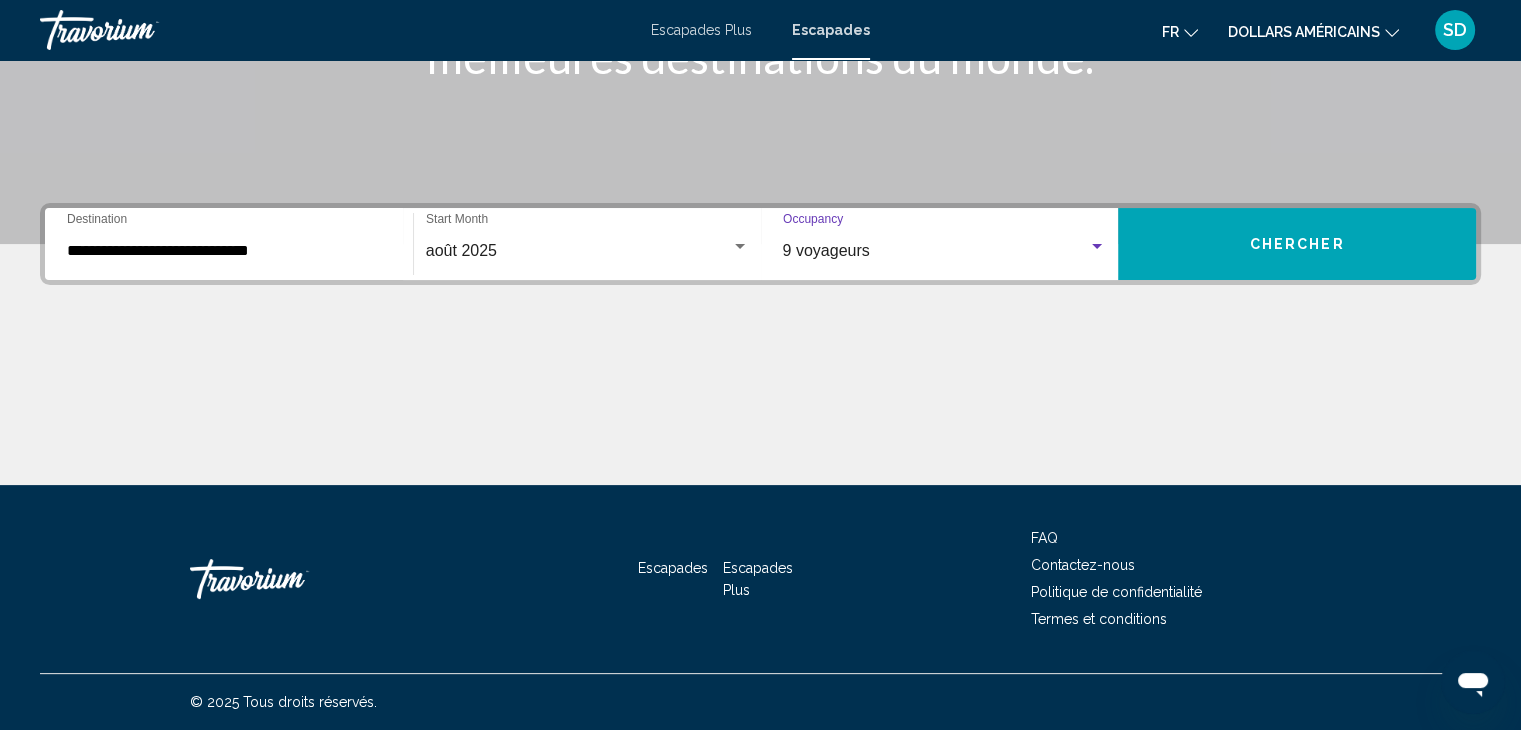 click on "Chercher" at bounding box center [1297, 244] 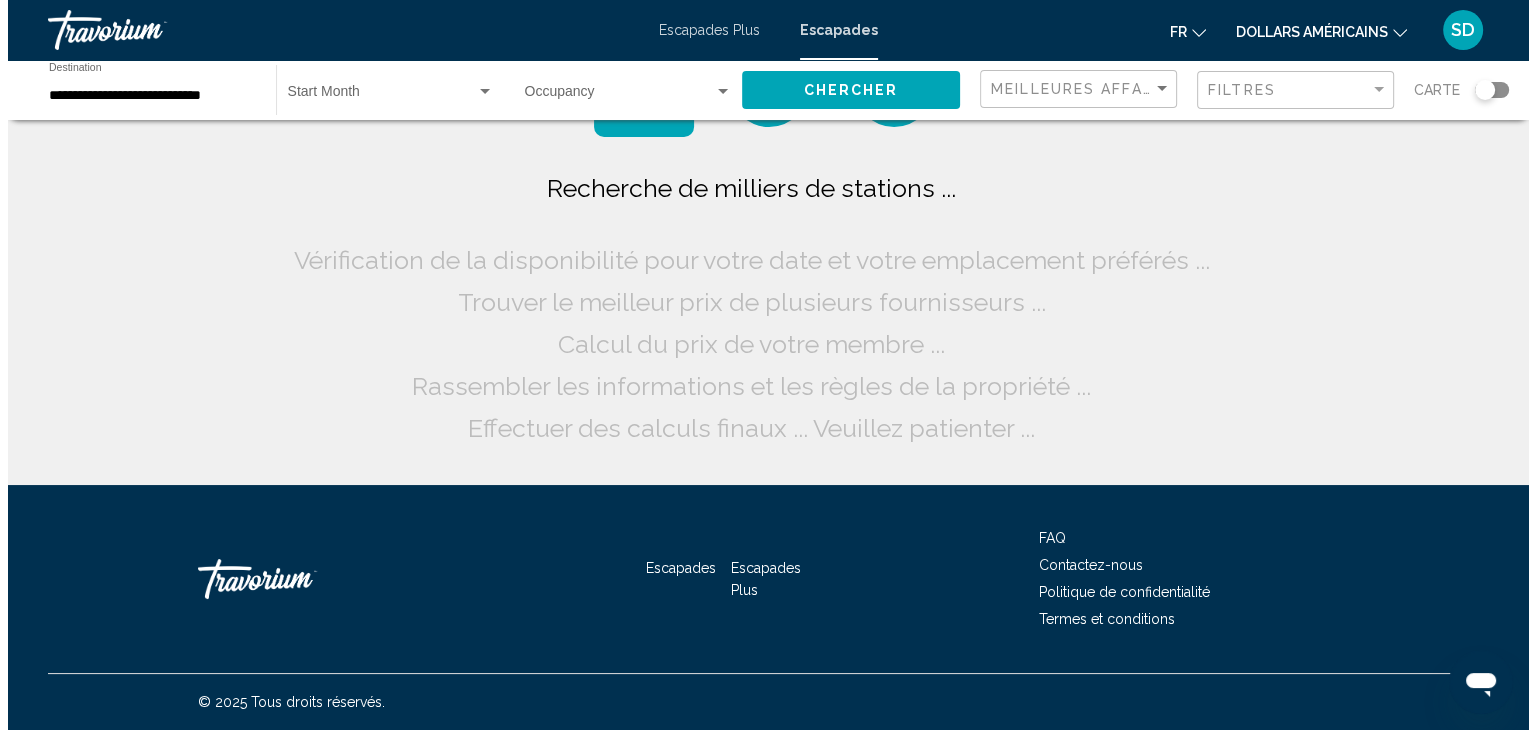 scroll, scrollTop: 0, scrollLeft: 0, axis: both 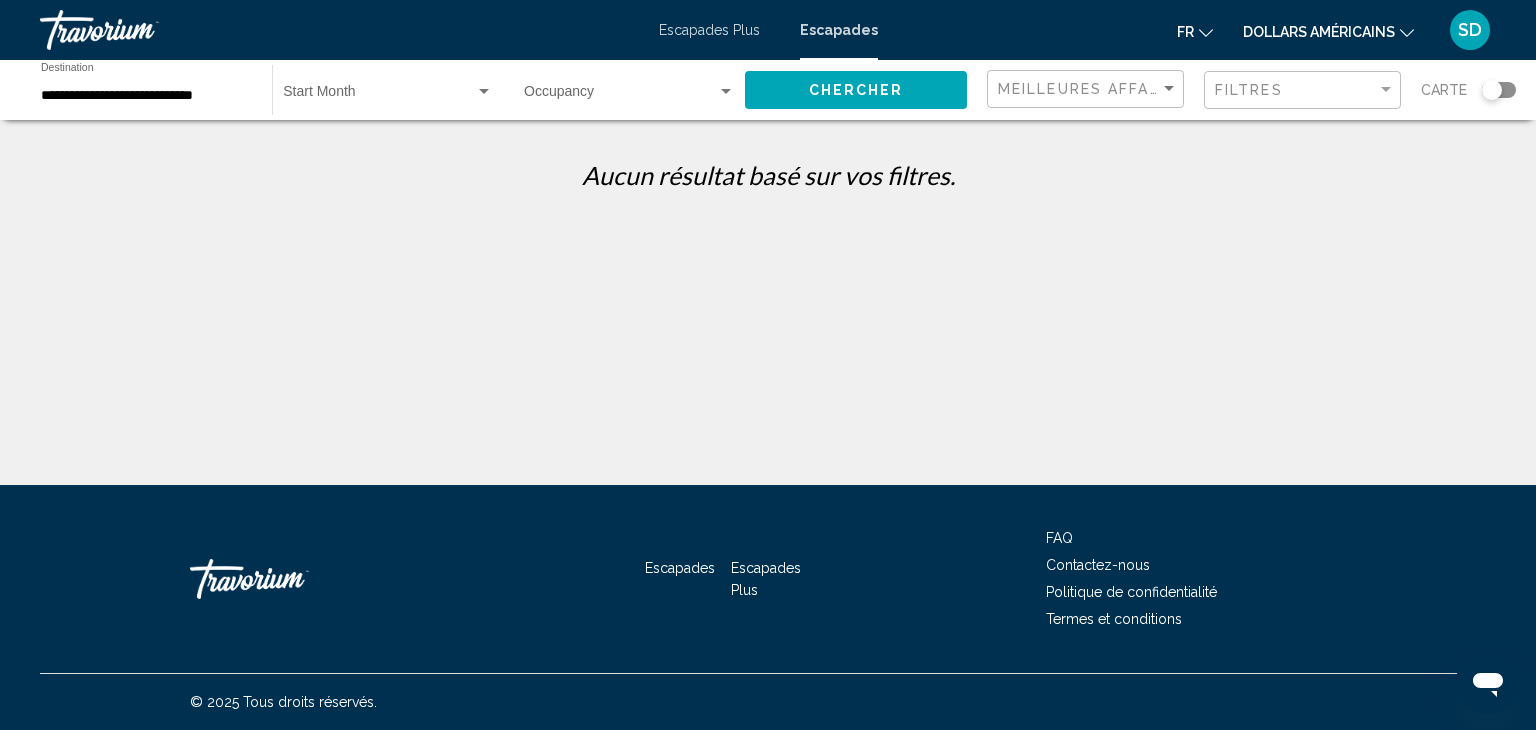 click on "Start Month All Start Months" 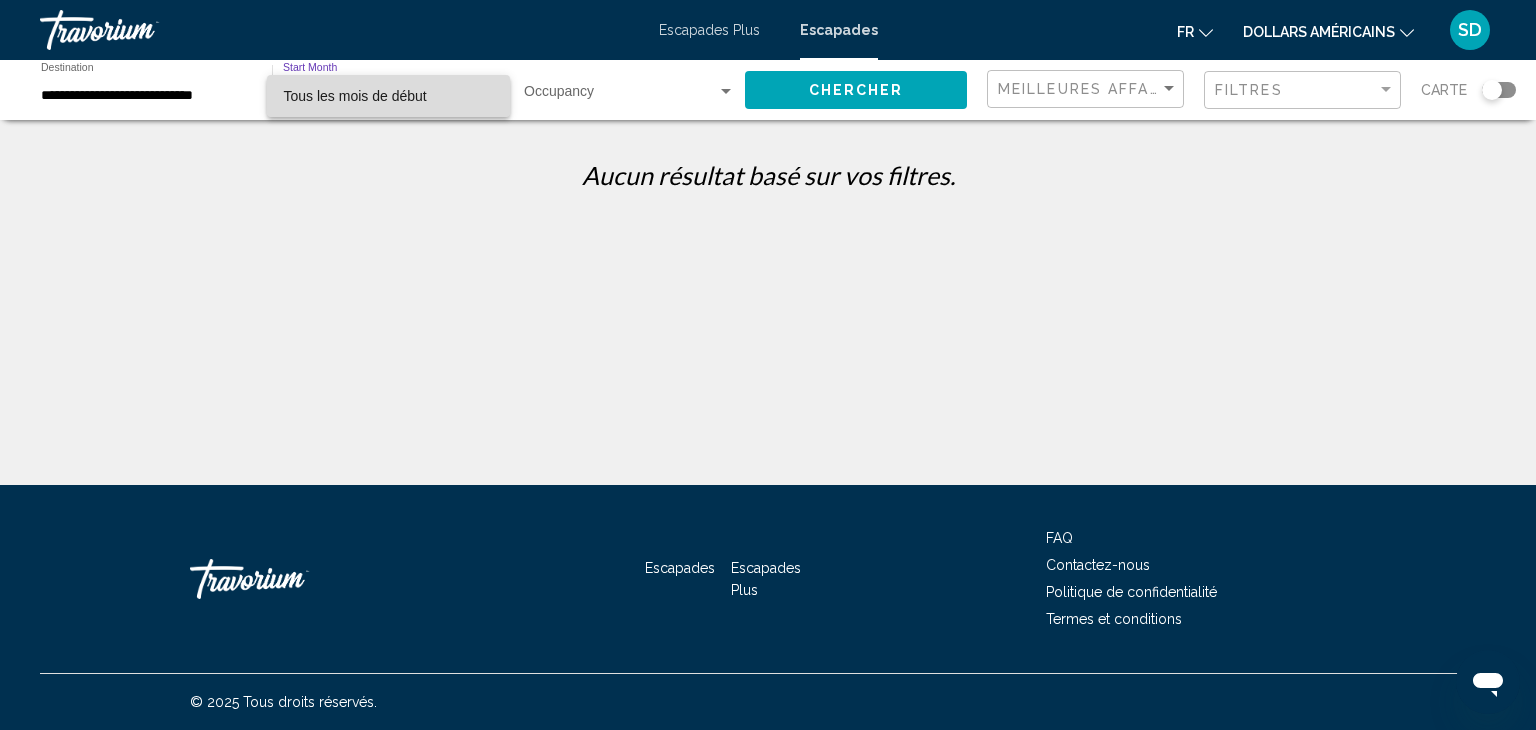 click on "Tous les mois de début" at bounding box center [388, 96] 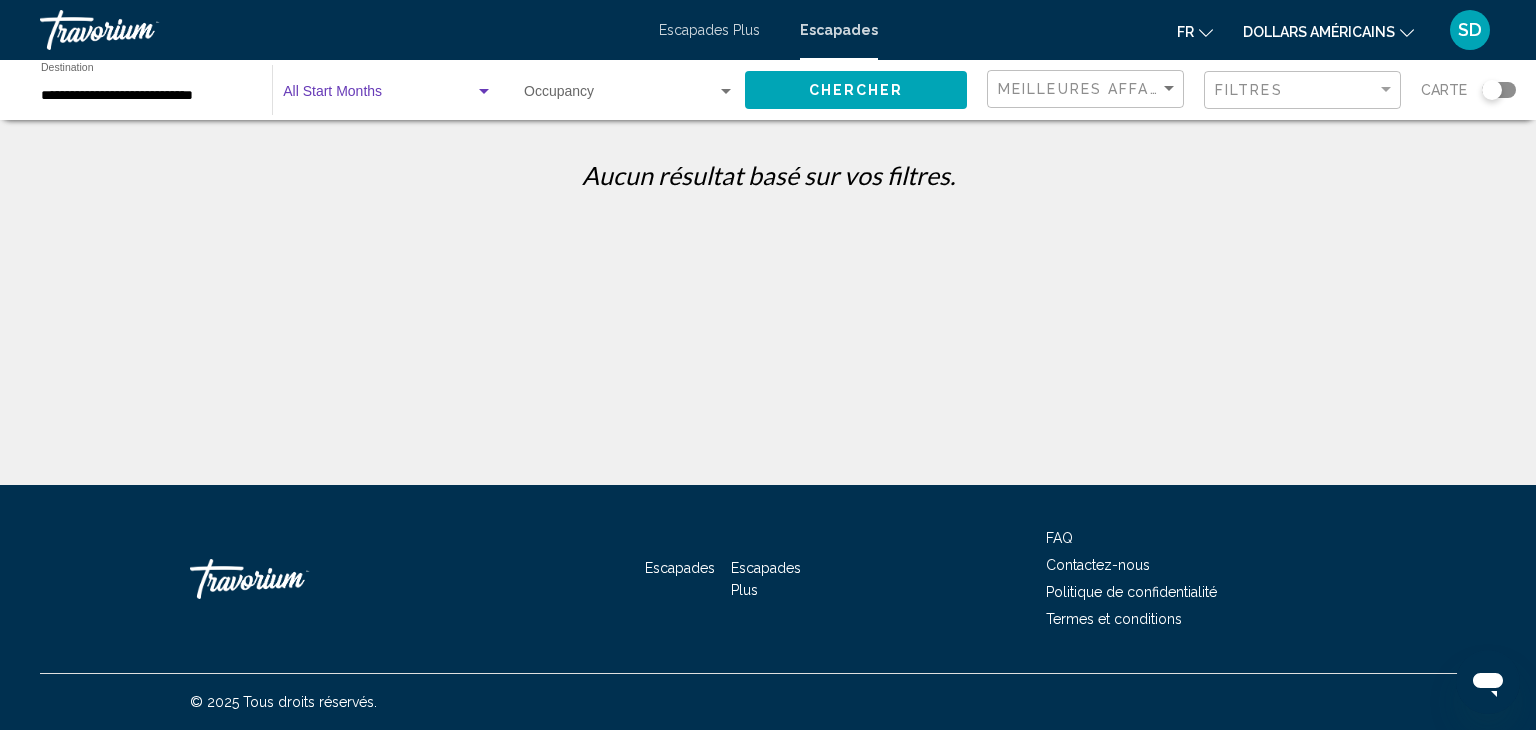 click on "Start Month All Start Months" 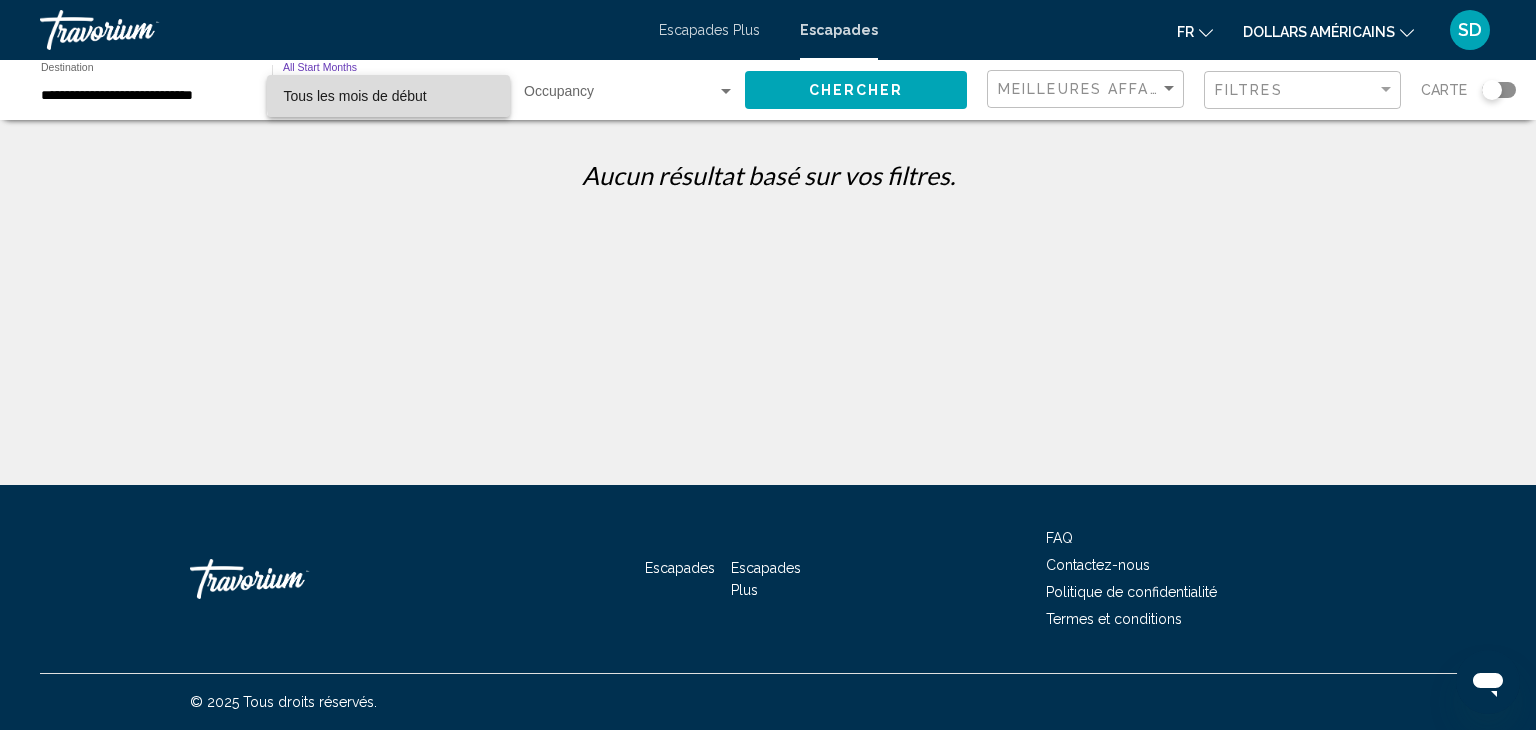 click on "Tous les mois de début" at bounding box center (388, 96) 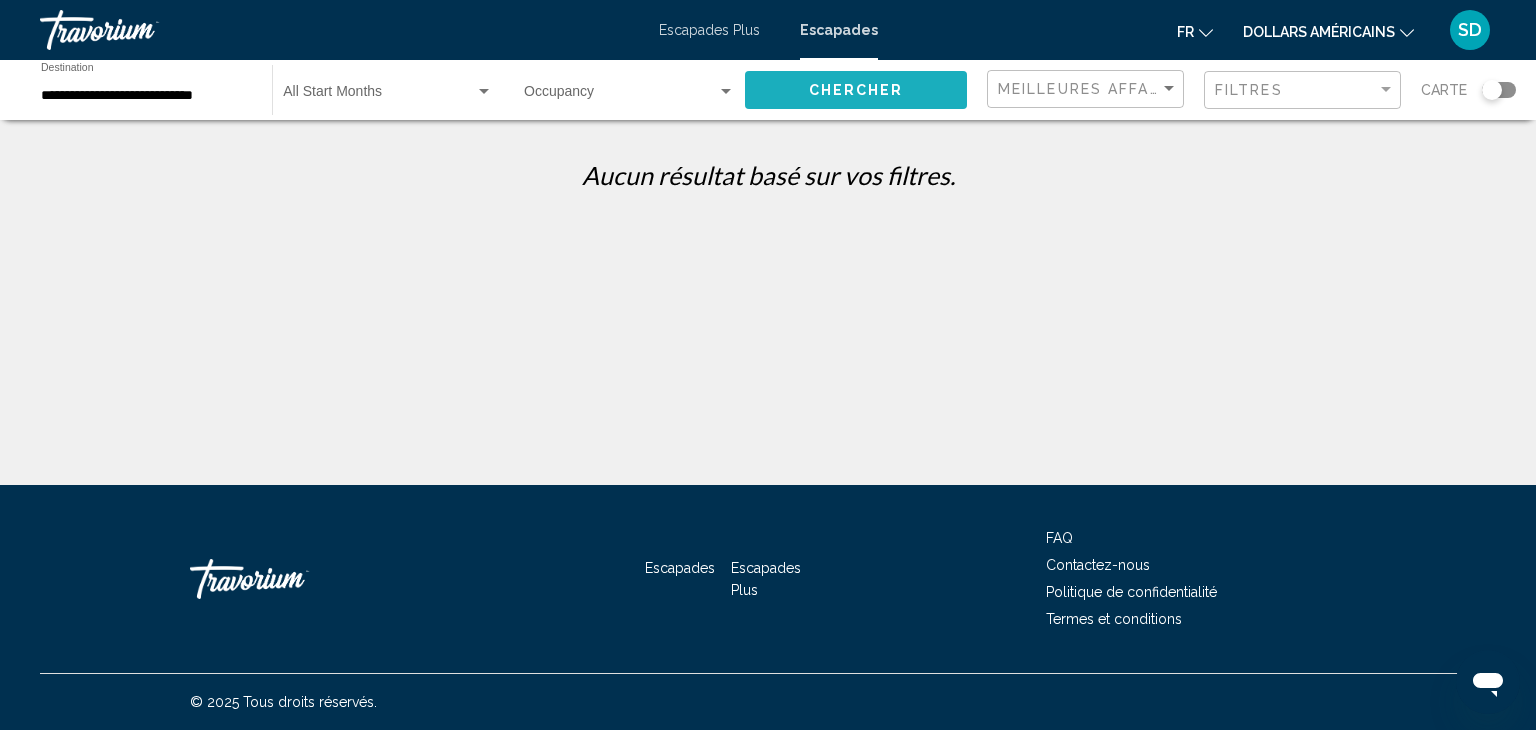 click on "Chercher" 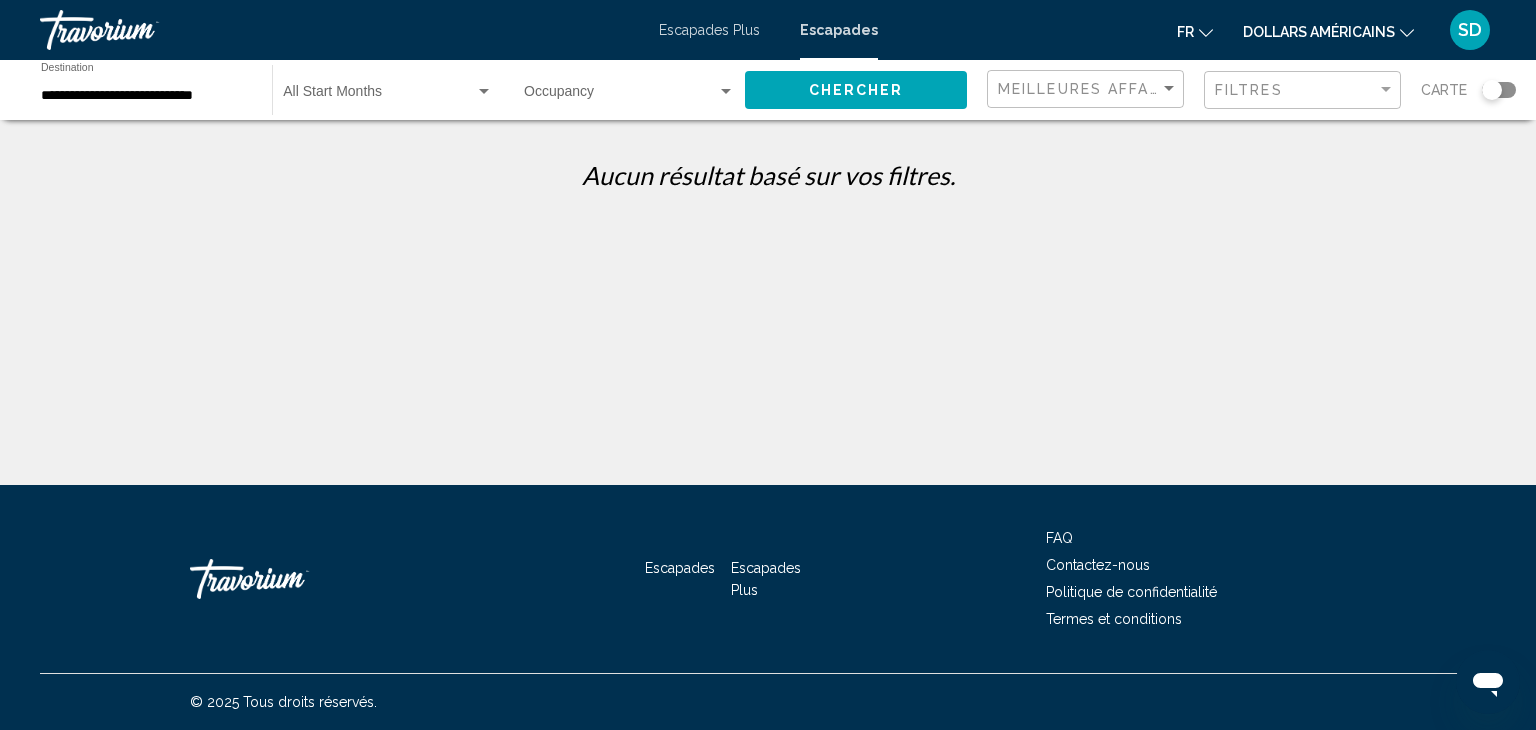 click on "**********" 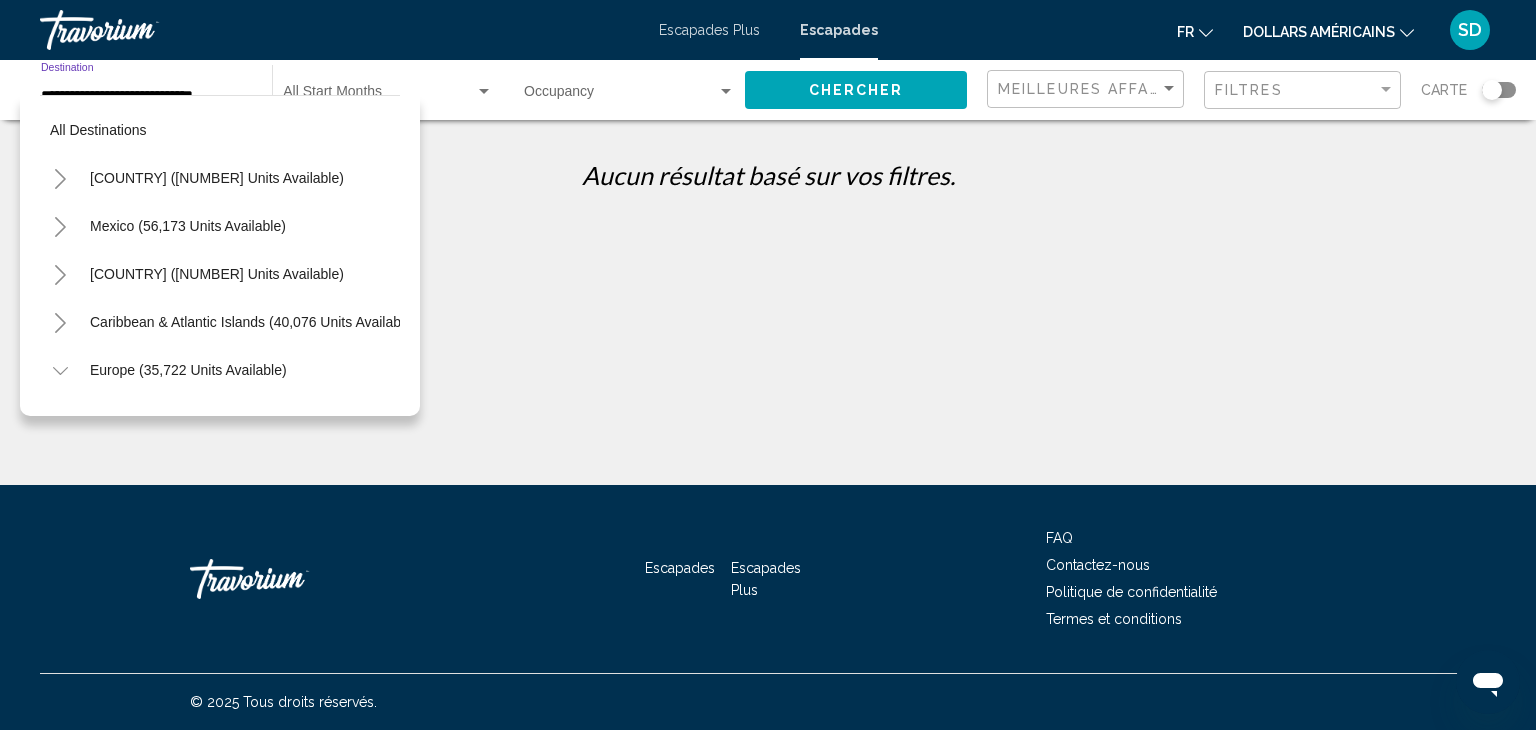 scroll, scrollTop: 462, scrollLeft: 0, axis: vertical 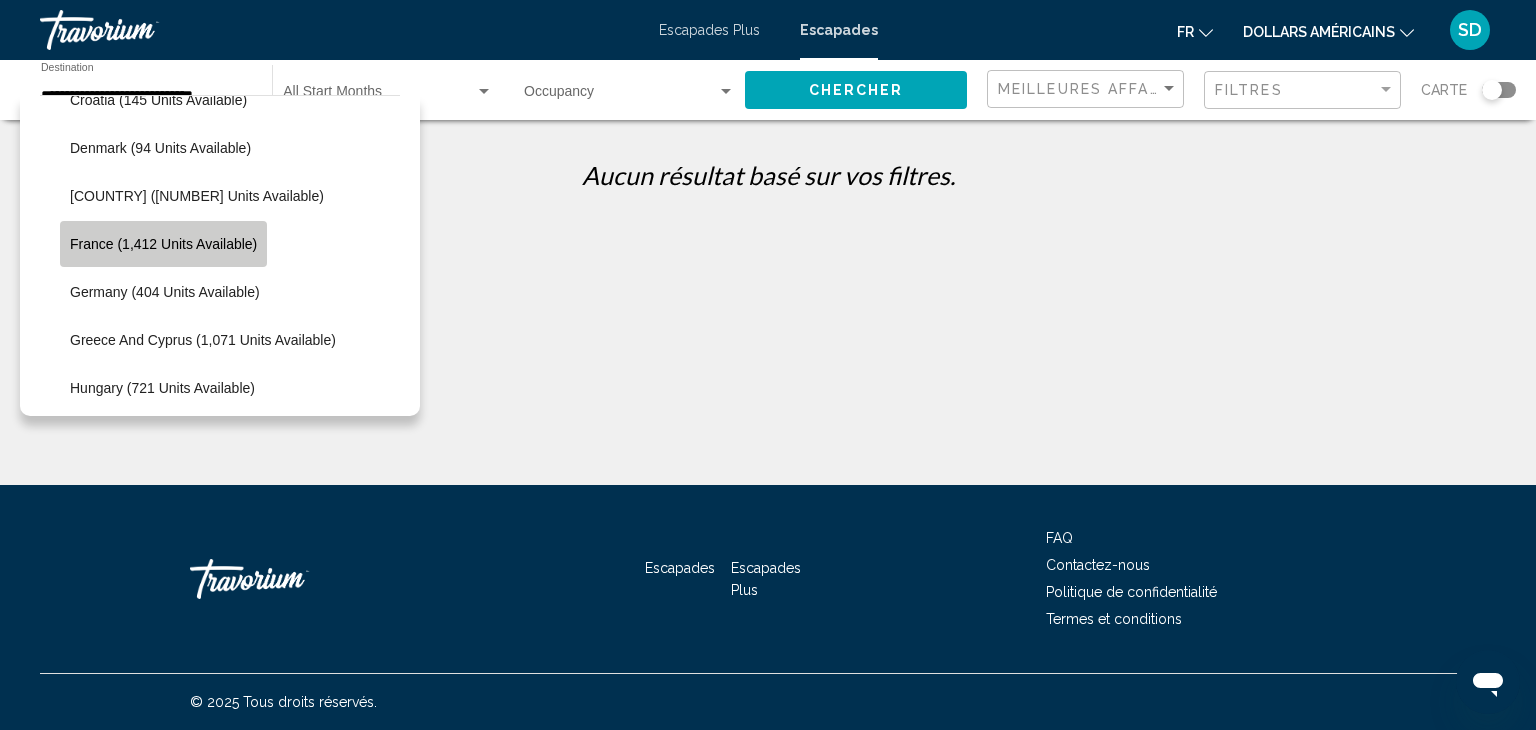 click on "France (1,412 units available)" 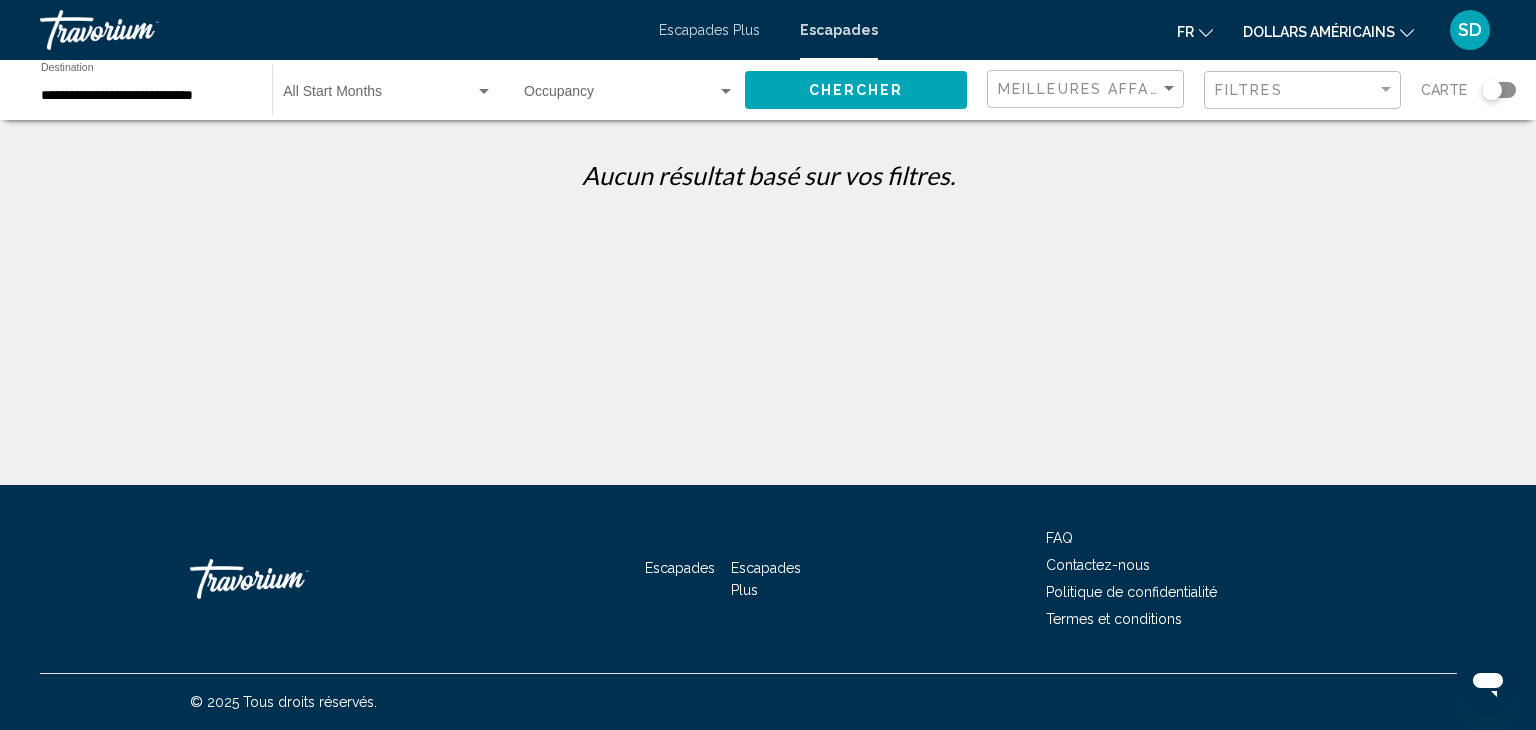 click on "Start Month All Start Months" 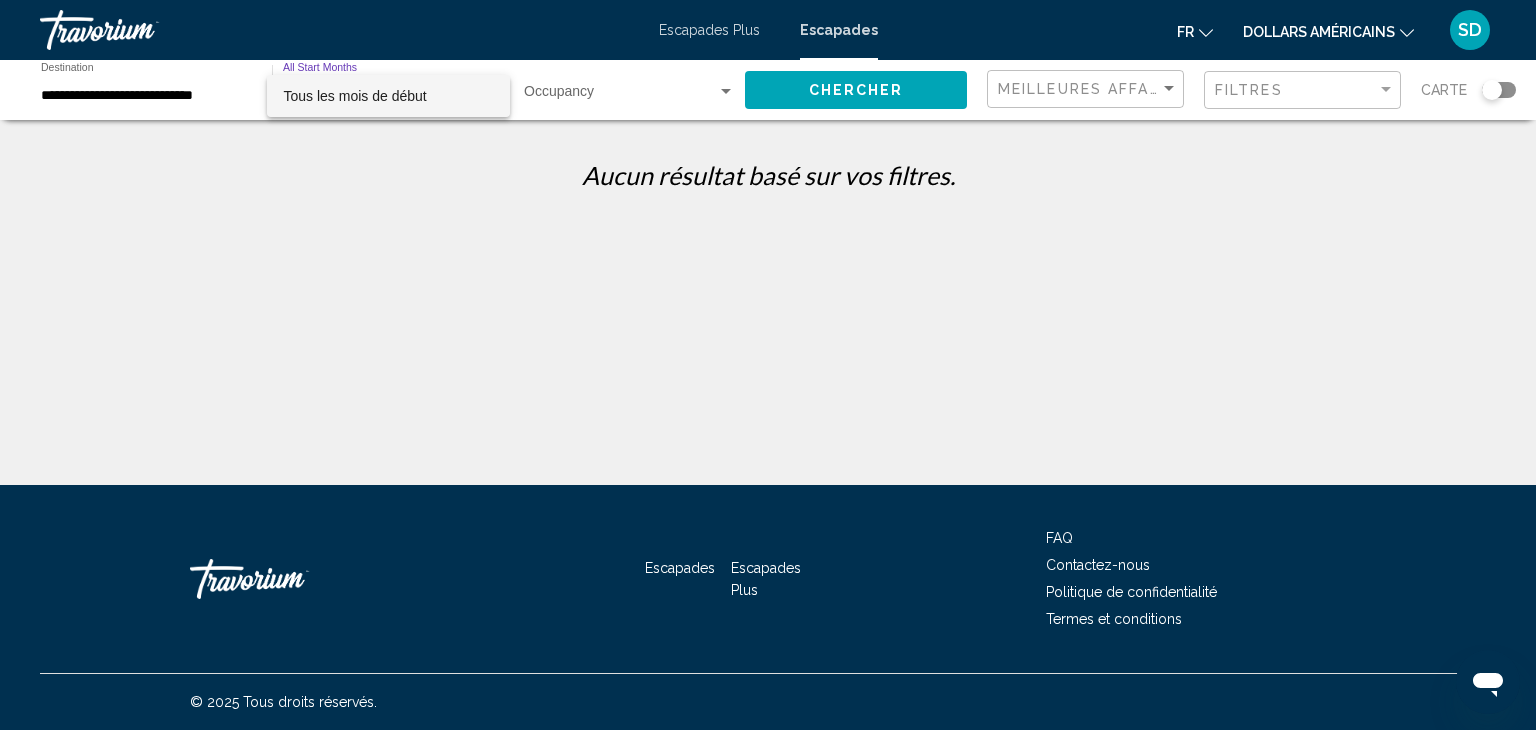 click on "Tous les mois de début" at bounding box center (388, 96) 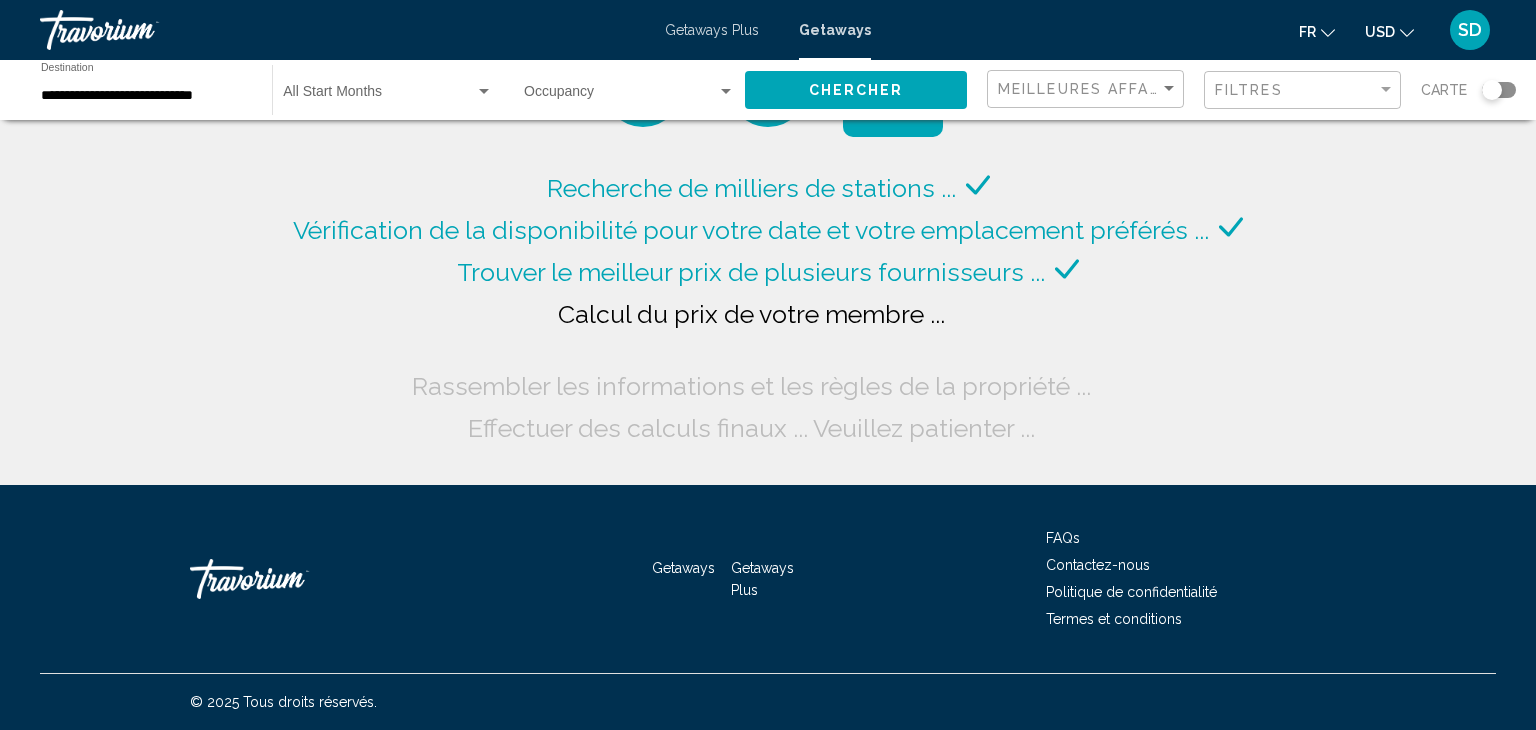 scroll, scrollTop: 0, scrollLeft: 0, axis: both 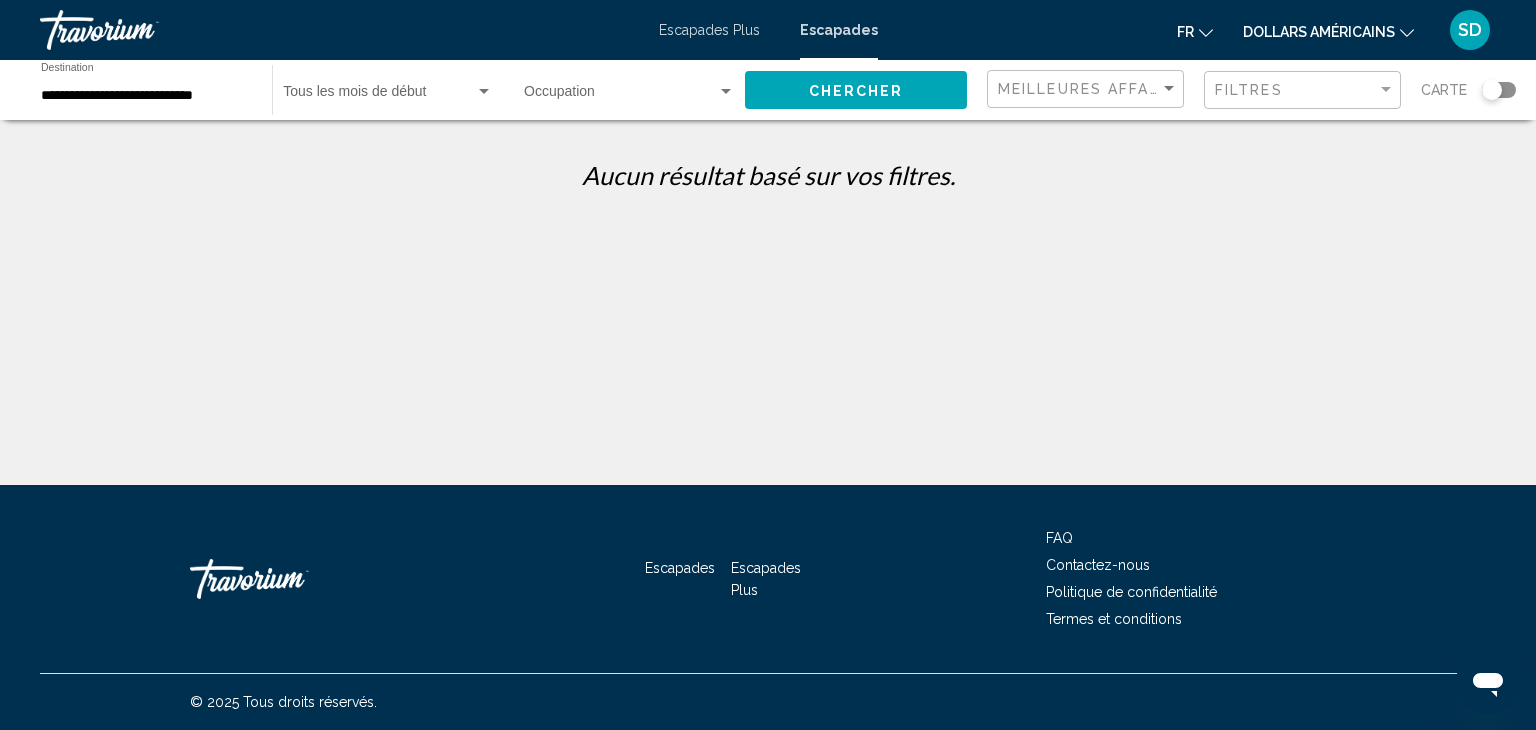 click on "Mois de début Tous les mois de début" 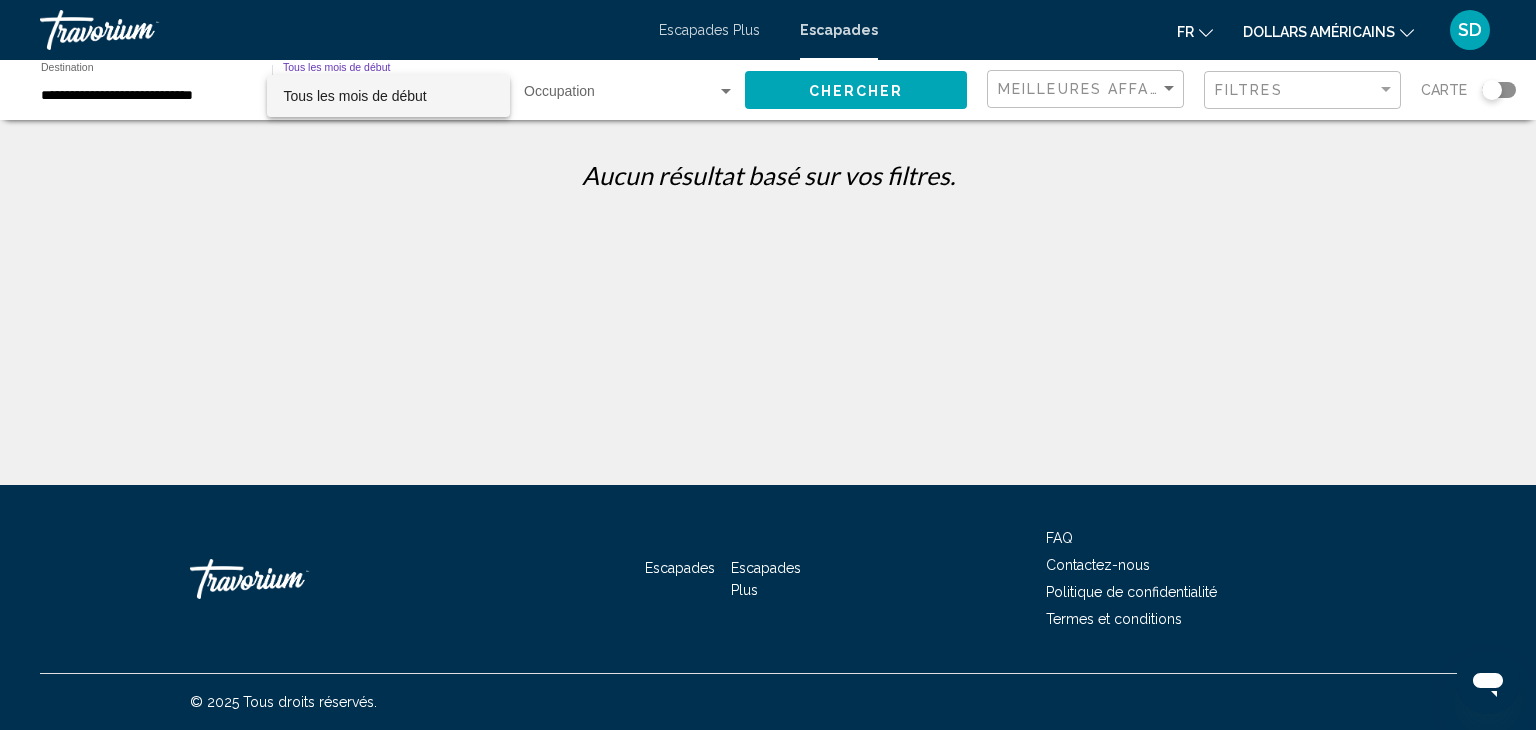 click at bounding box center (768, 365) 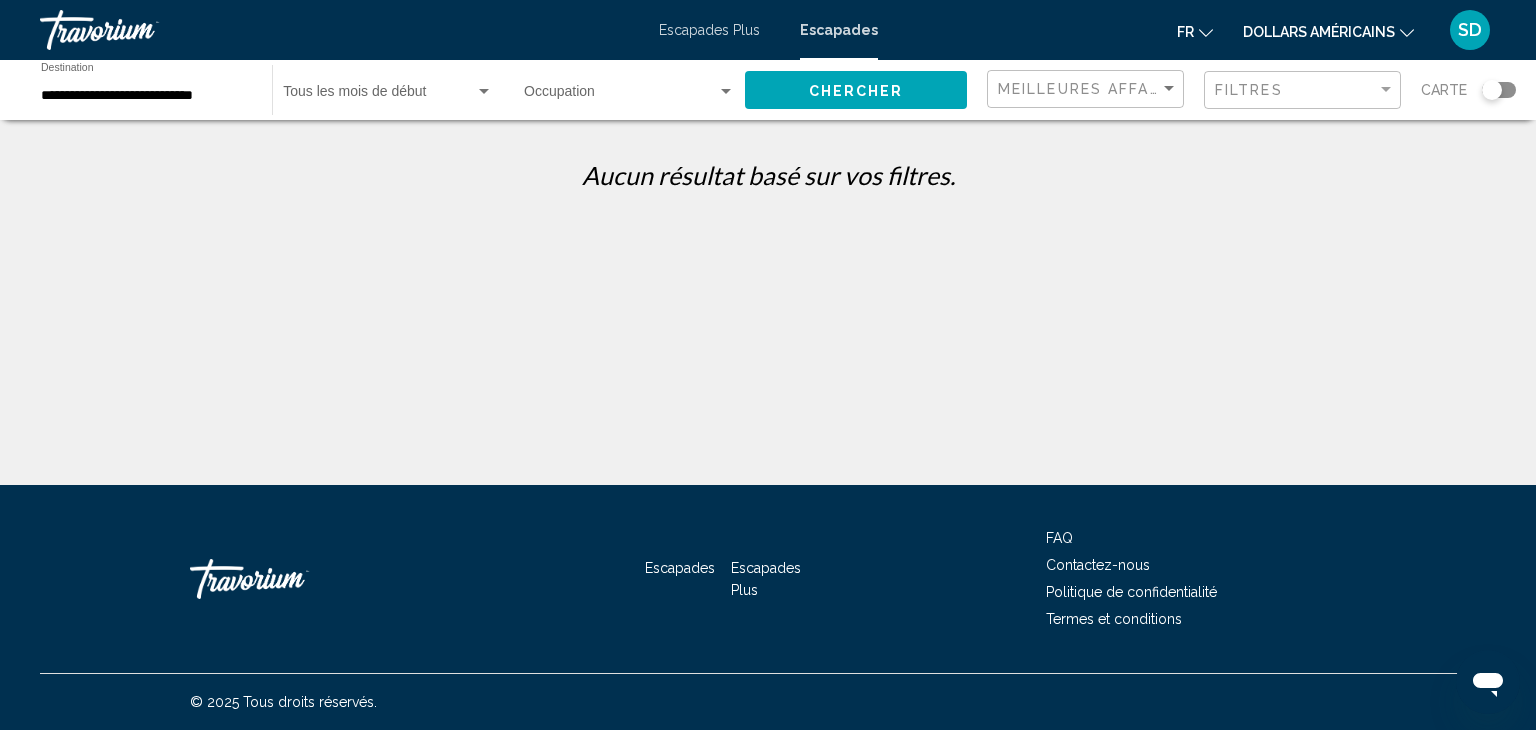 click on "Occupation Toute occupation" 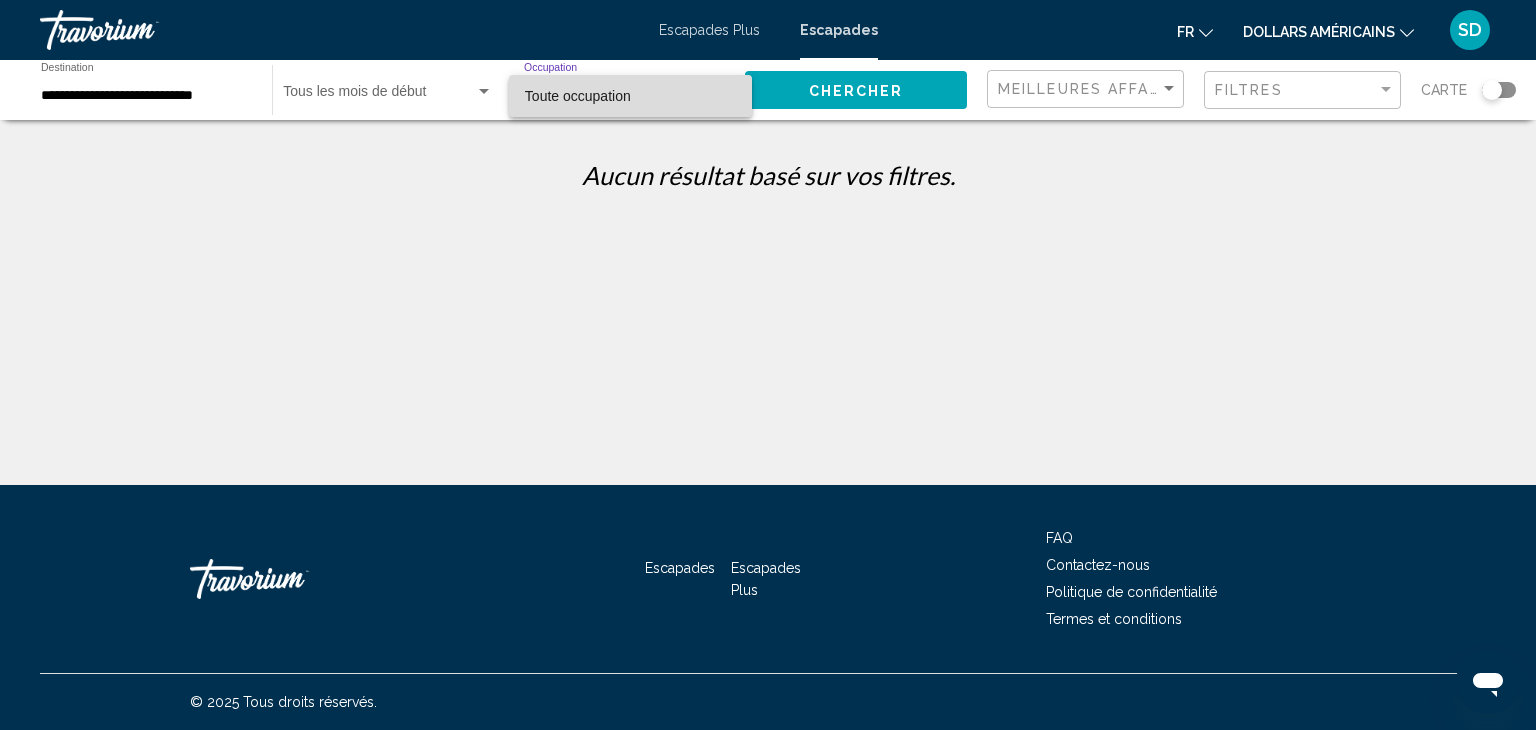 click on "Toute occupation" at bounding box center [578, 96] 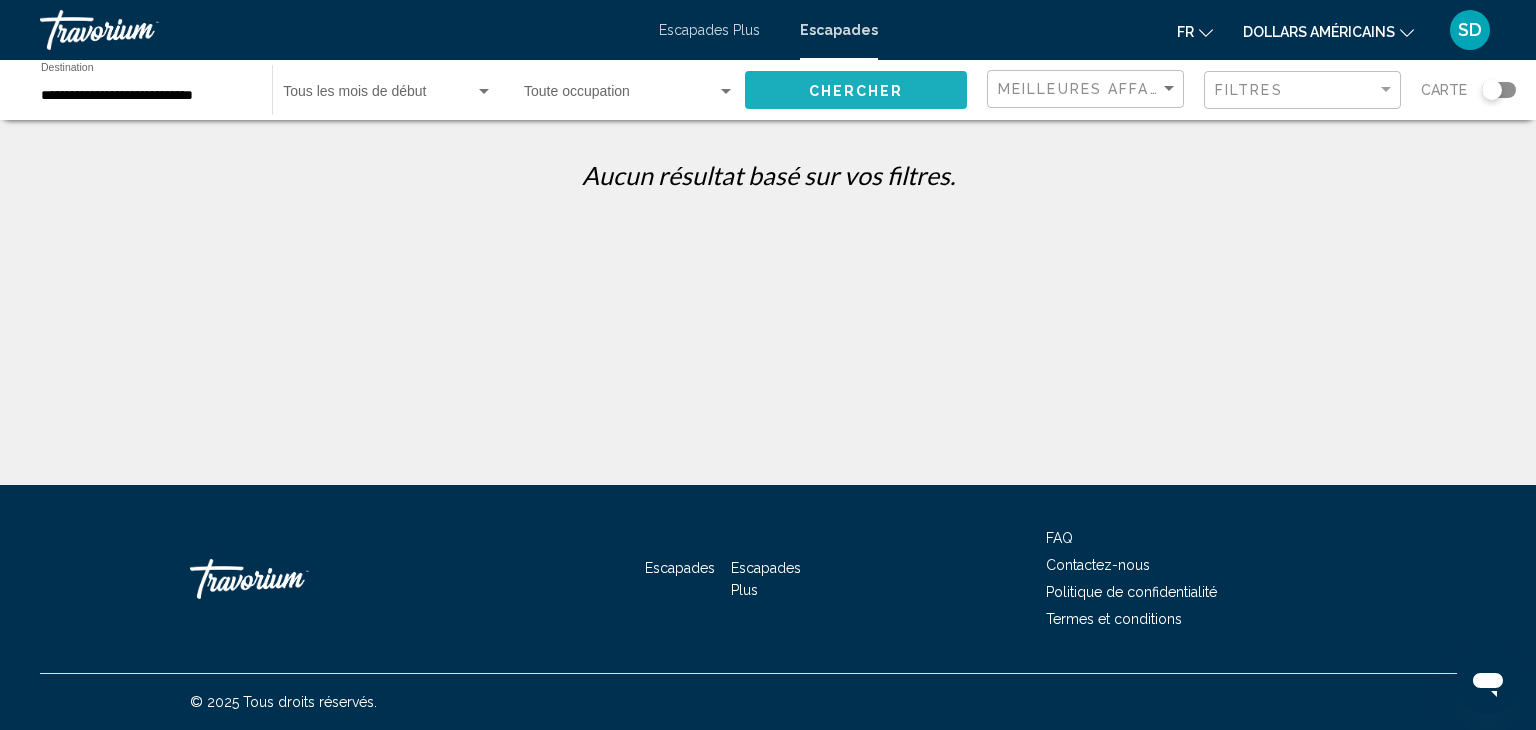 click on "Chercher" 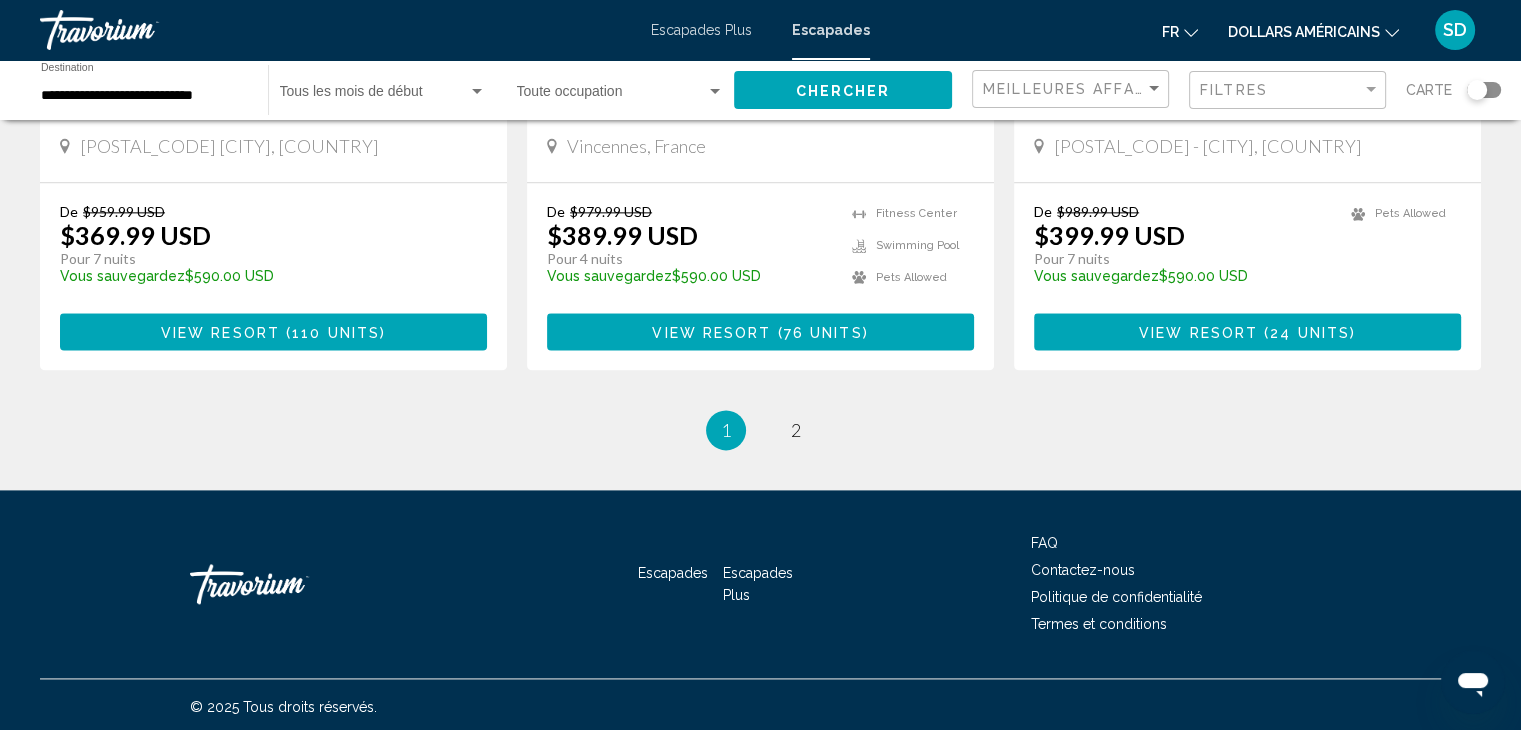scroll, scrollTop: 2527, scrollLeft: 0, axis: vertical 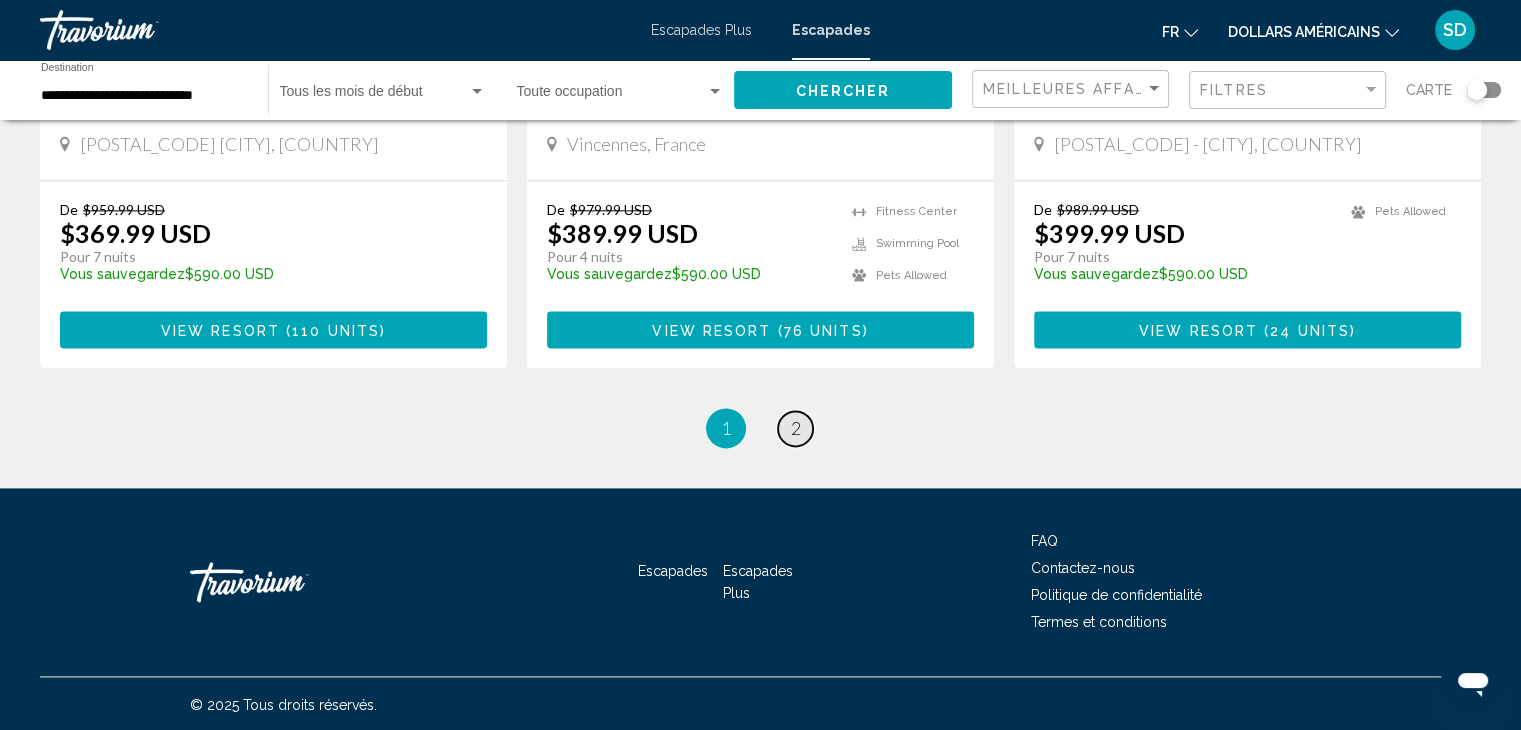 click on "page  2" at bounding box center (795, 428) 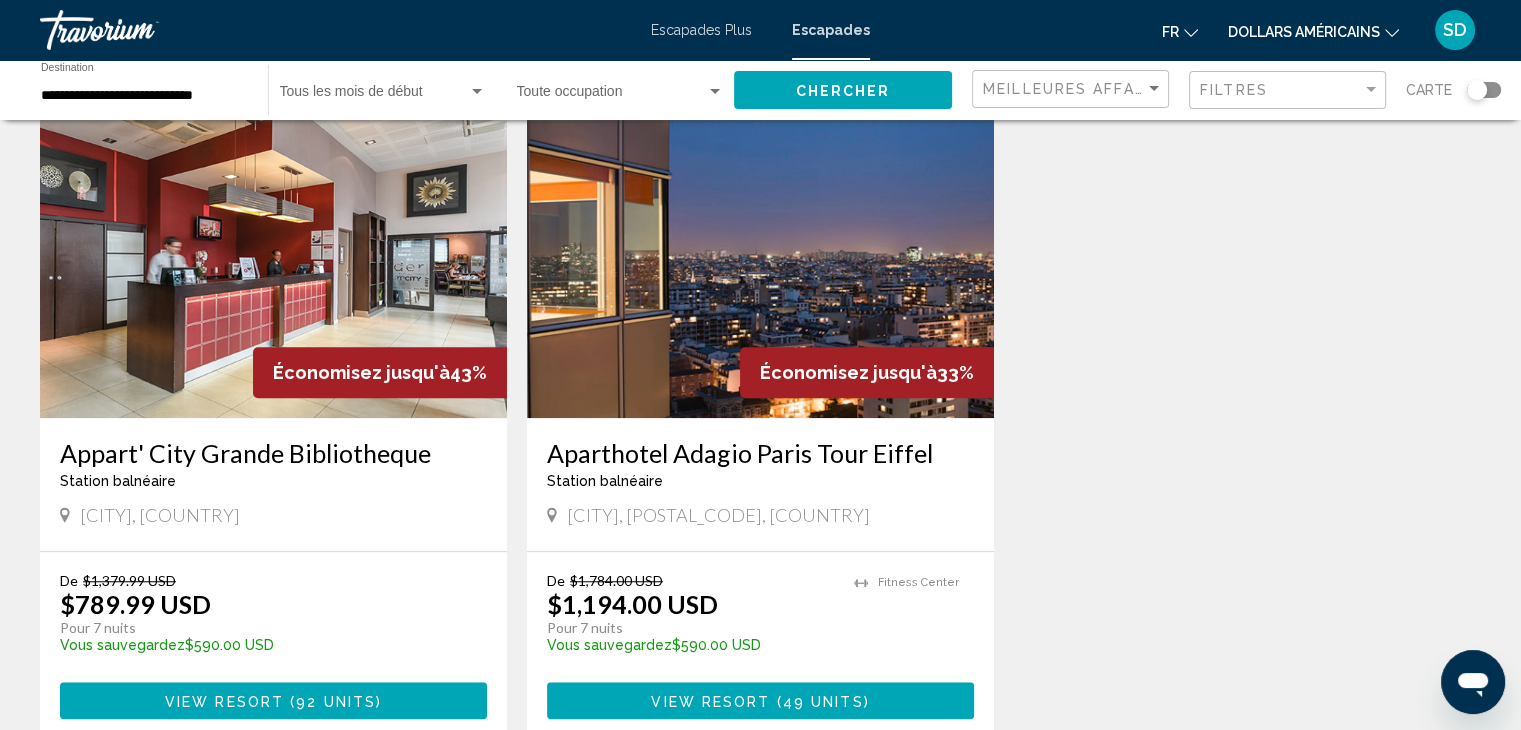 scroll, scrollTop: 1500, scrollLeft: 0, axis: vertical 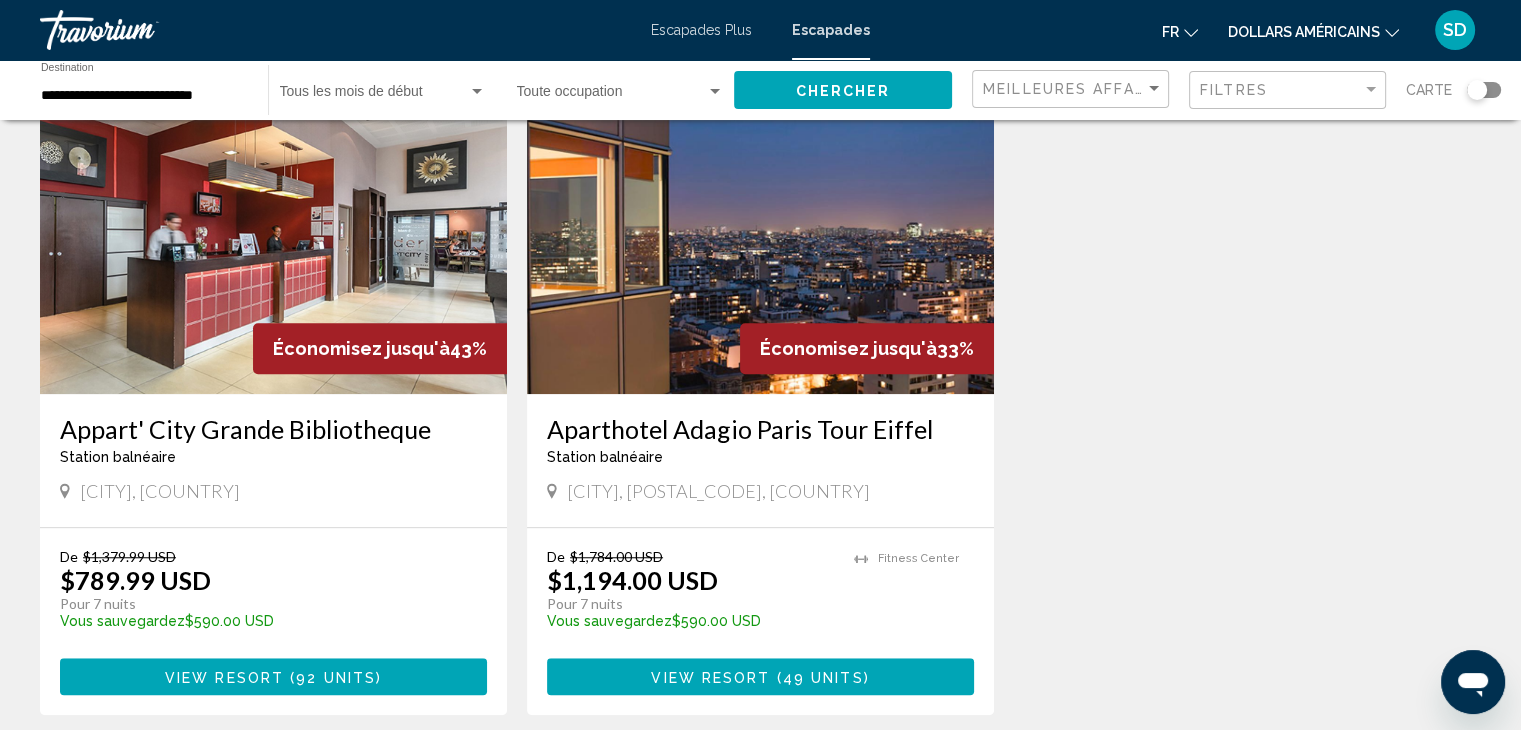 click at bounding box center (760, 234) 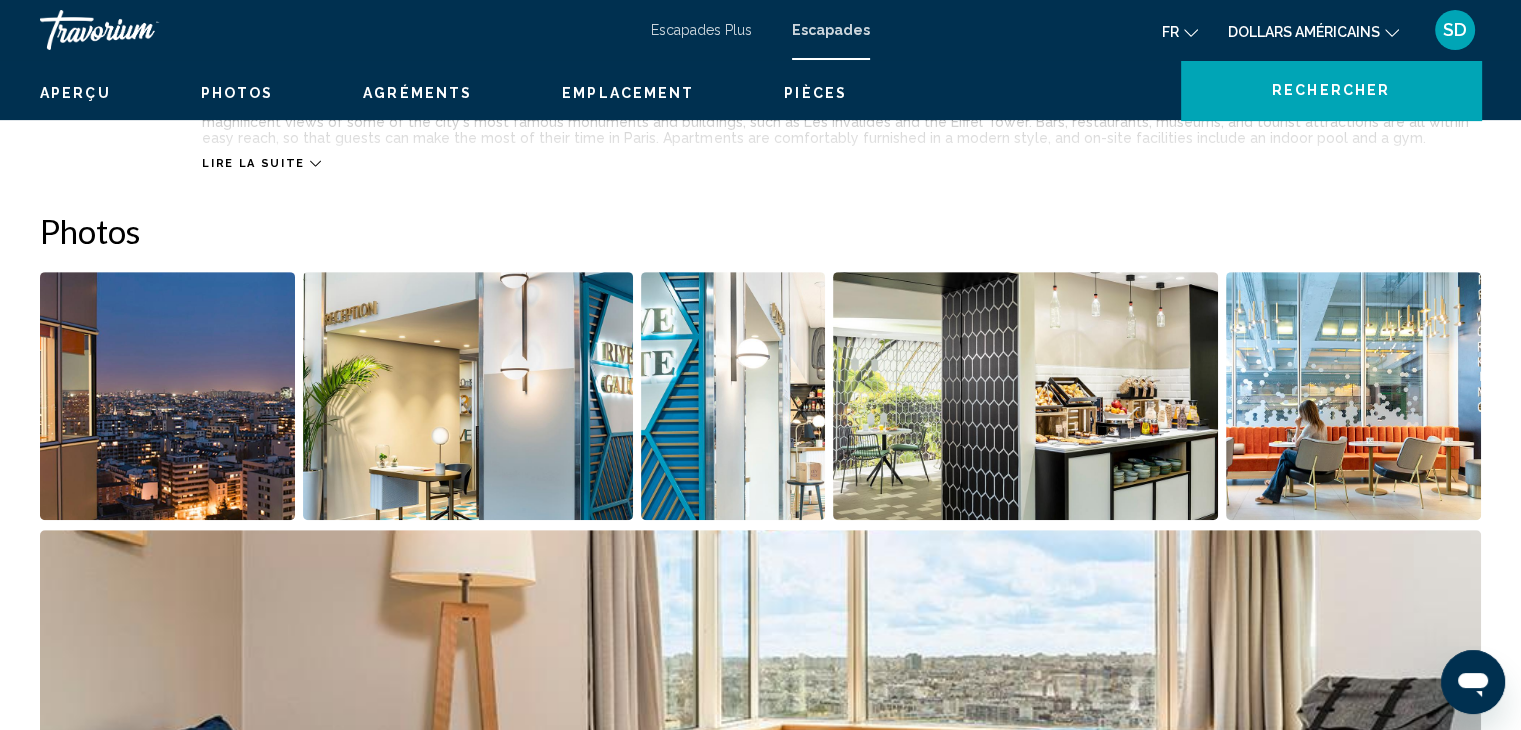 scroll, scrollTop: 500, scrollLeft: 0, axis: vertical 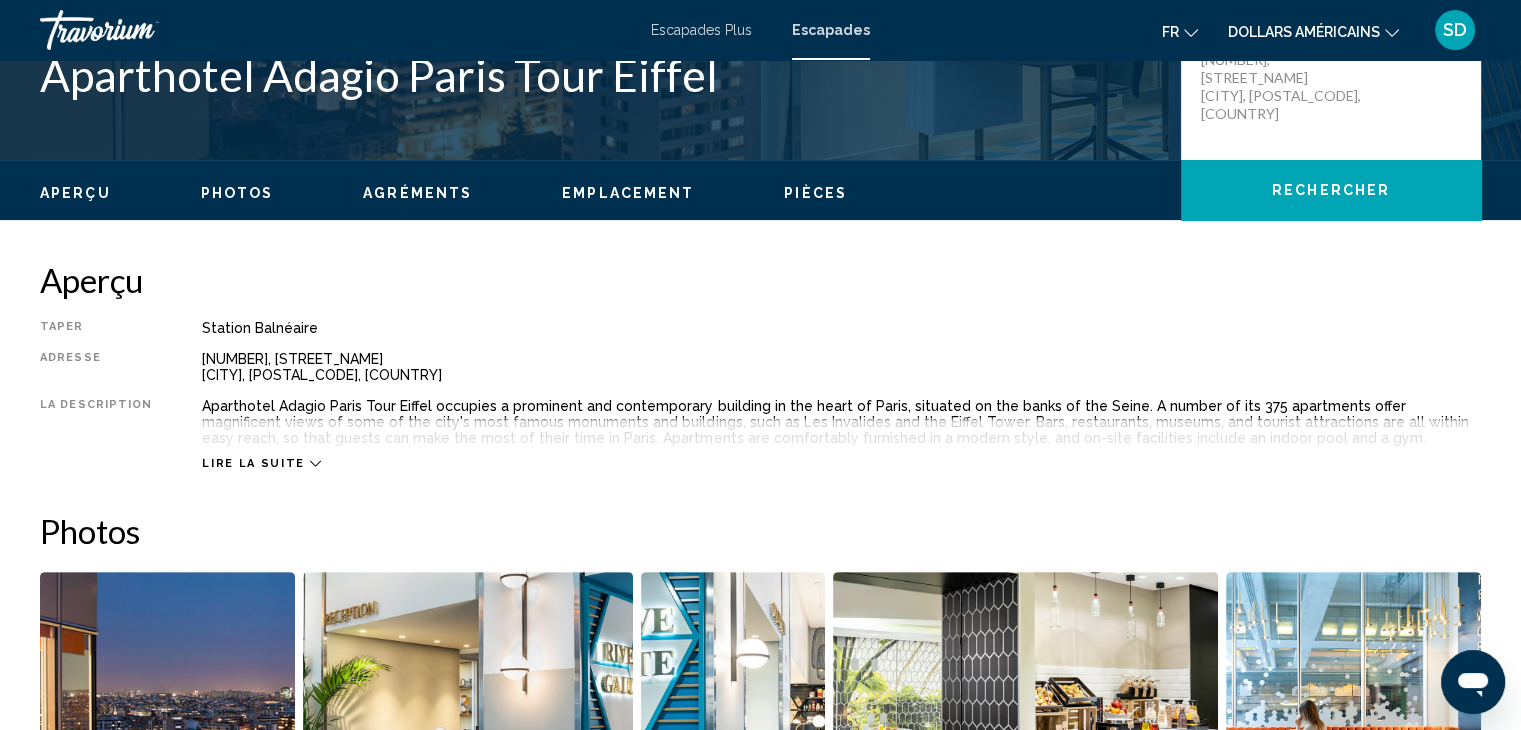 click on "Aperçu
Photos
Agréments
Emplacement
Pièces
Rechercher" 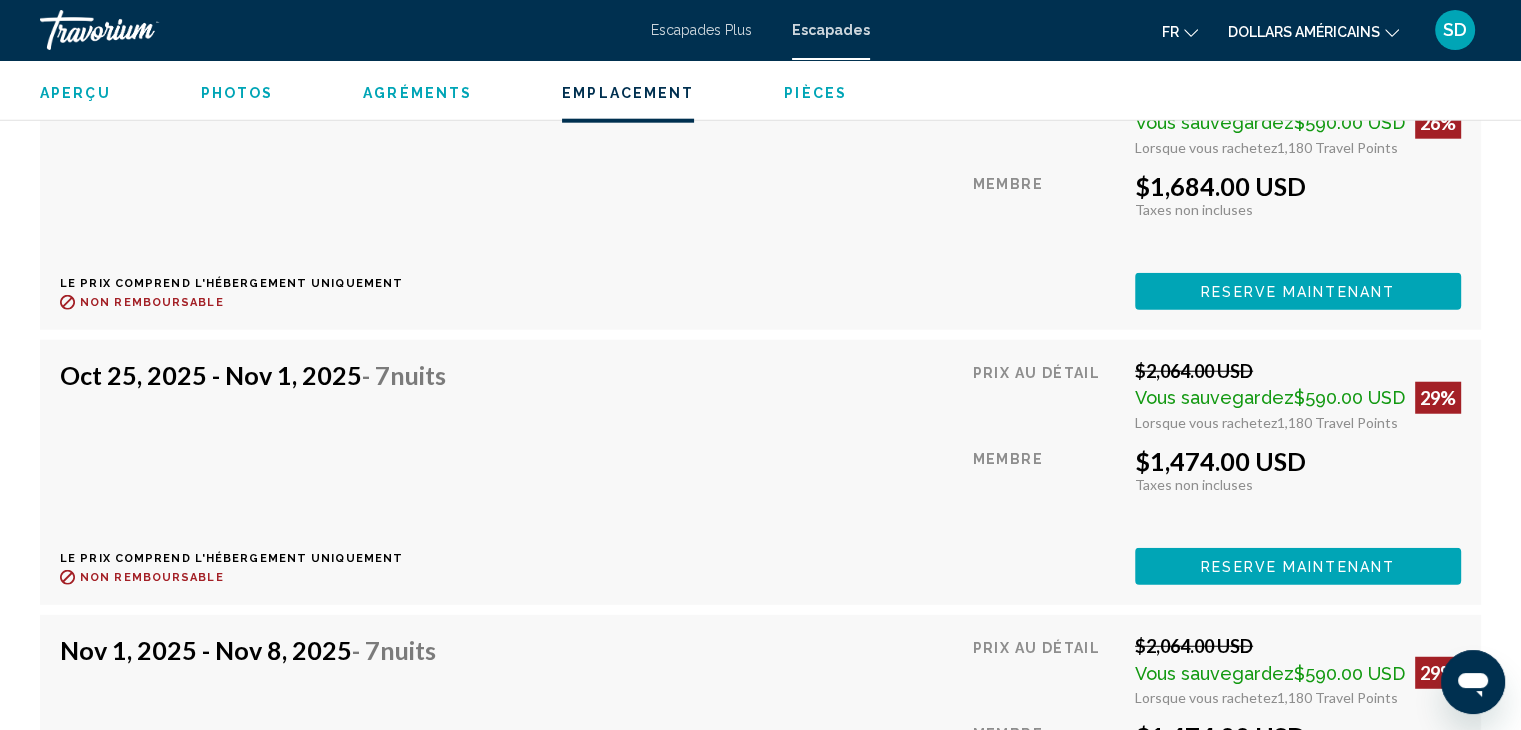 scroll, scrollTop: 4418, scrollLeft: 0, axis: vertical 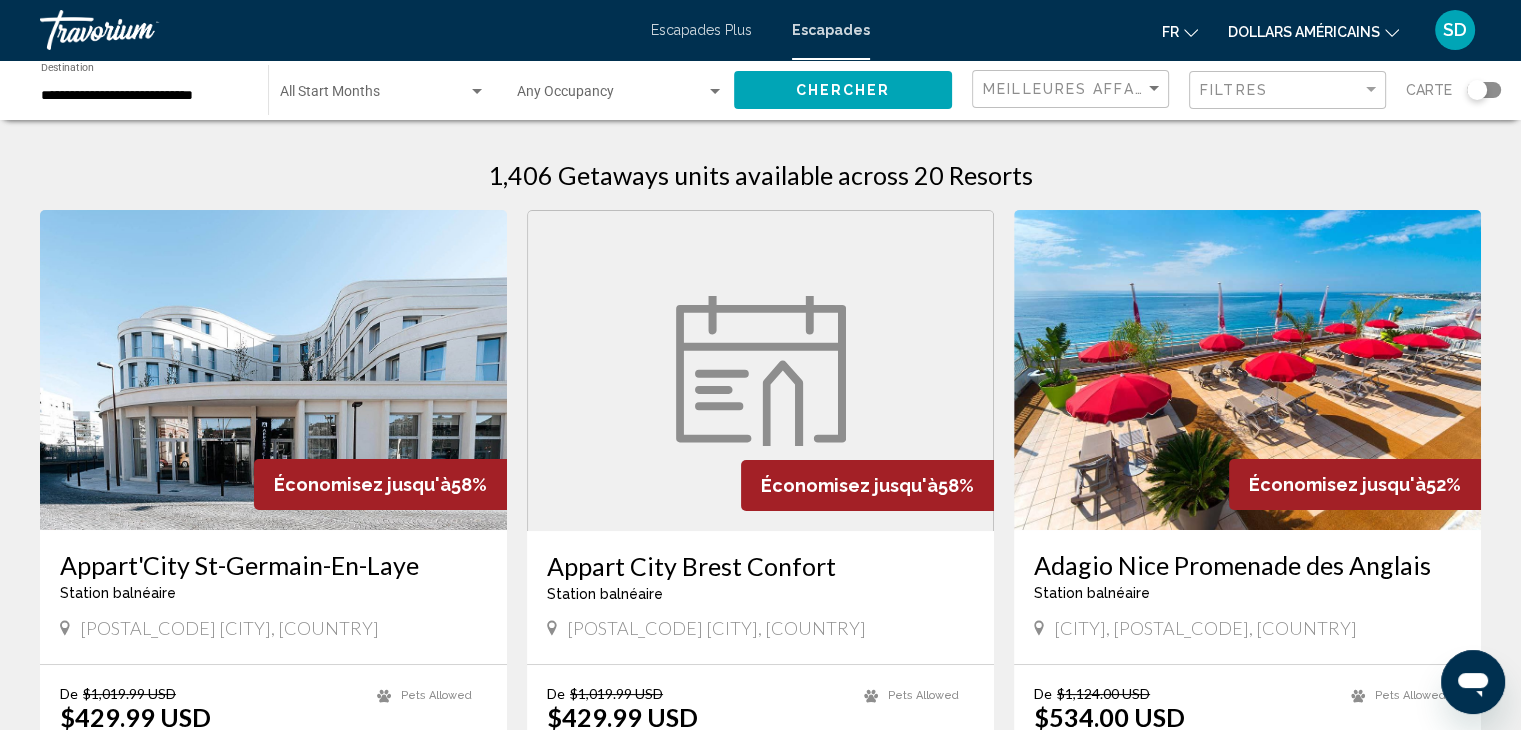 click on "**********" 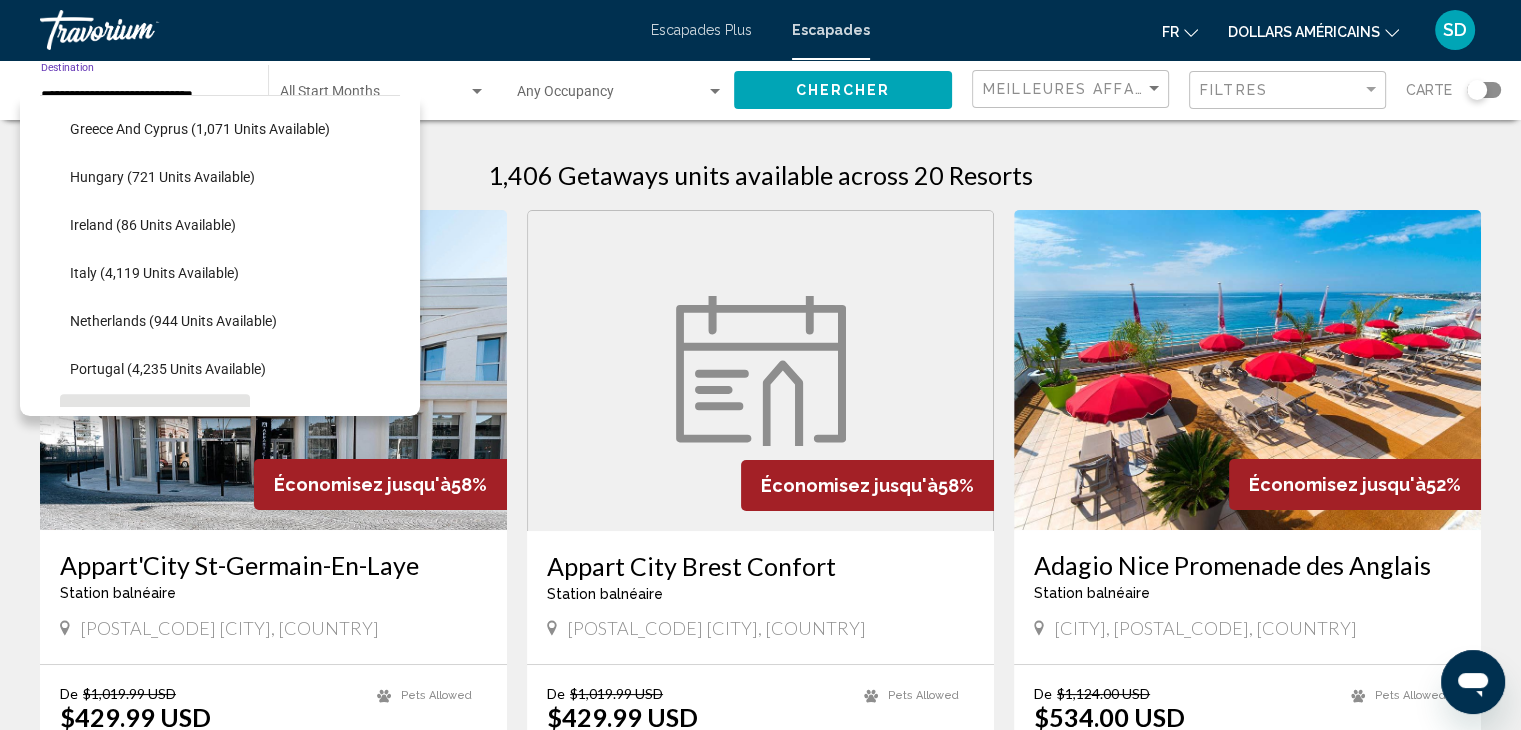 scroll, scrollTop: 662, scrollLeft: 0, axis: vertical 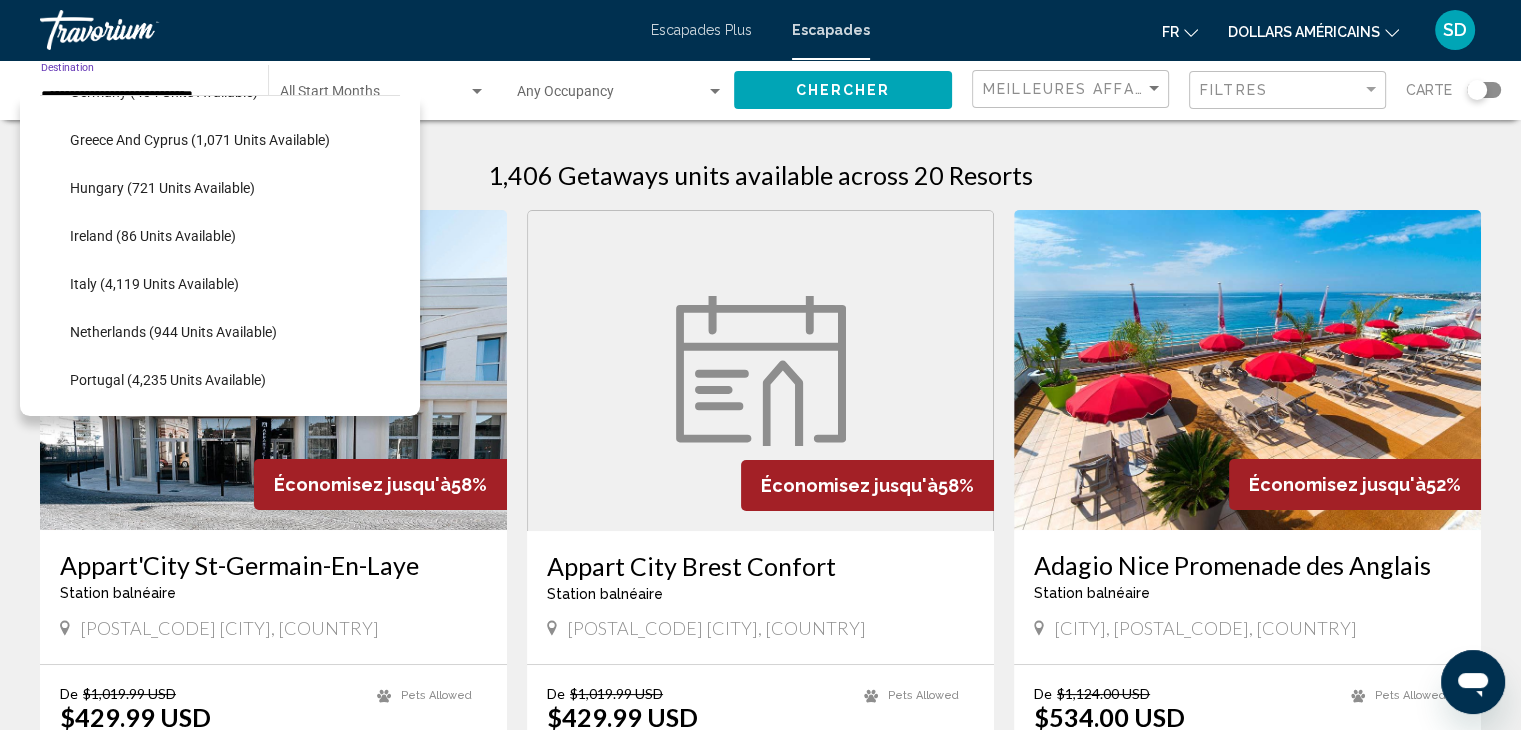 click on "Italy (4,119 units available)" 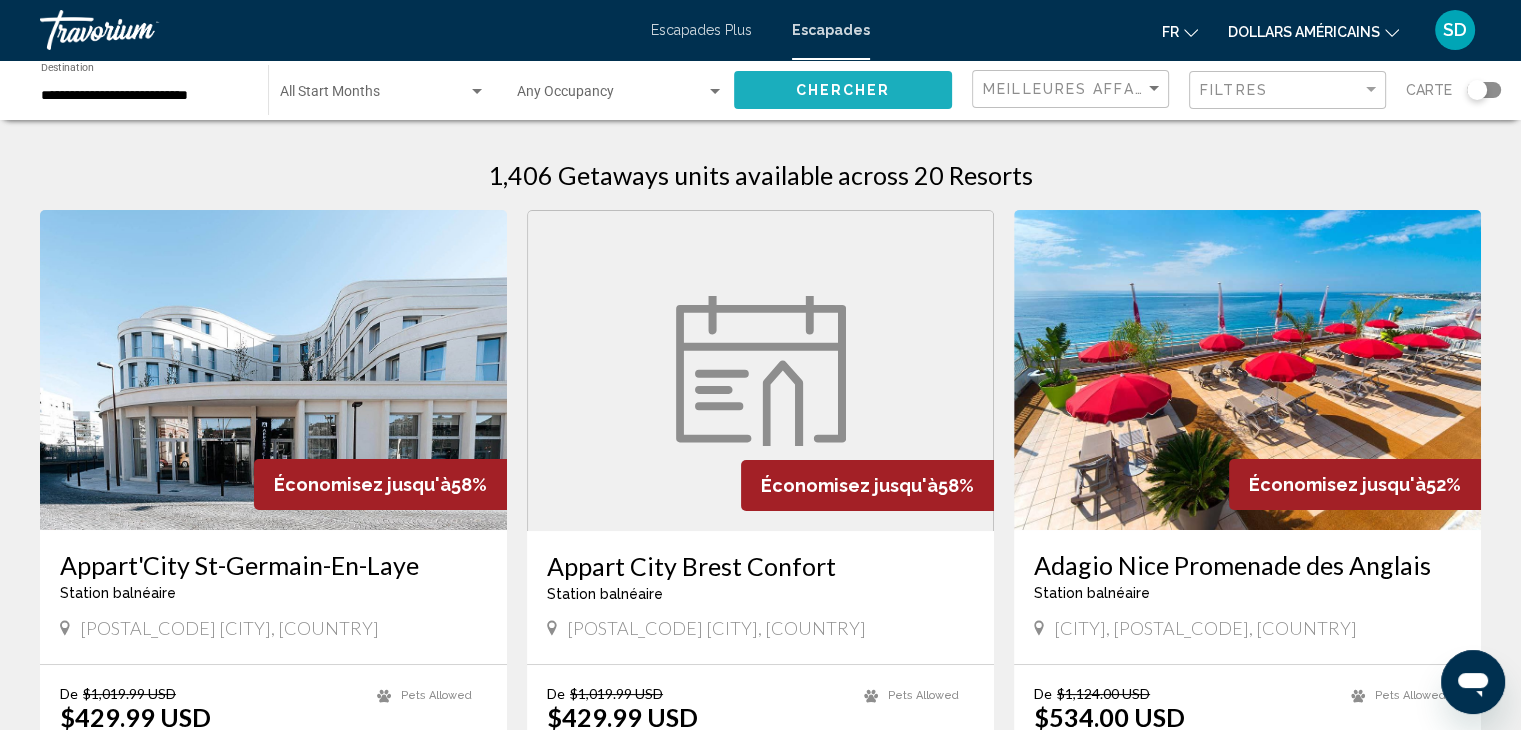 click on "Chercher" 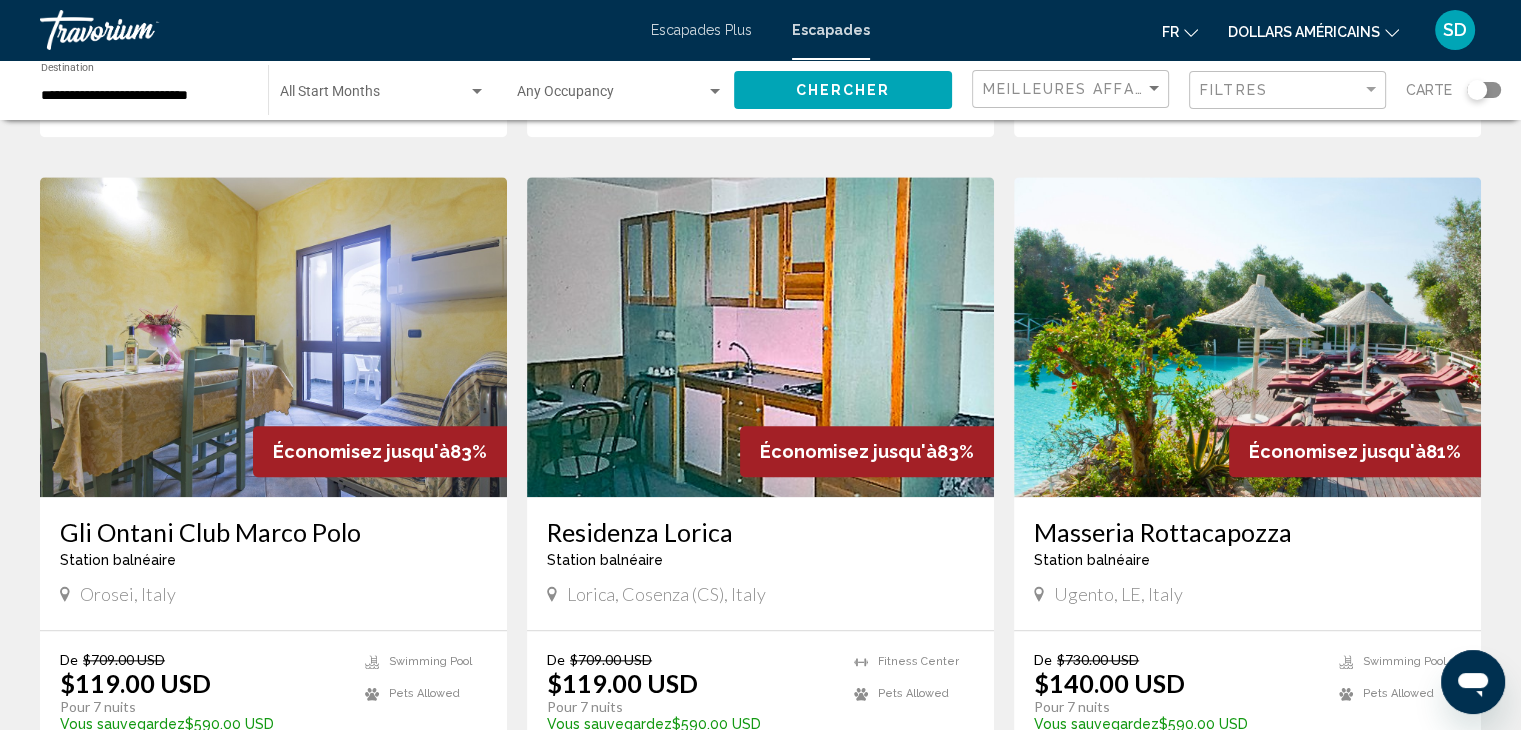 scroll, scrollTop: 2100, scrollLeft: 0, axis: vertical 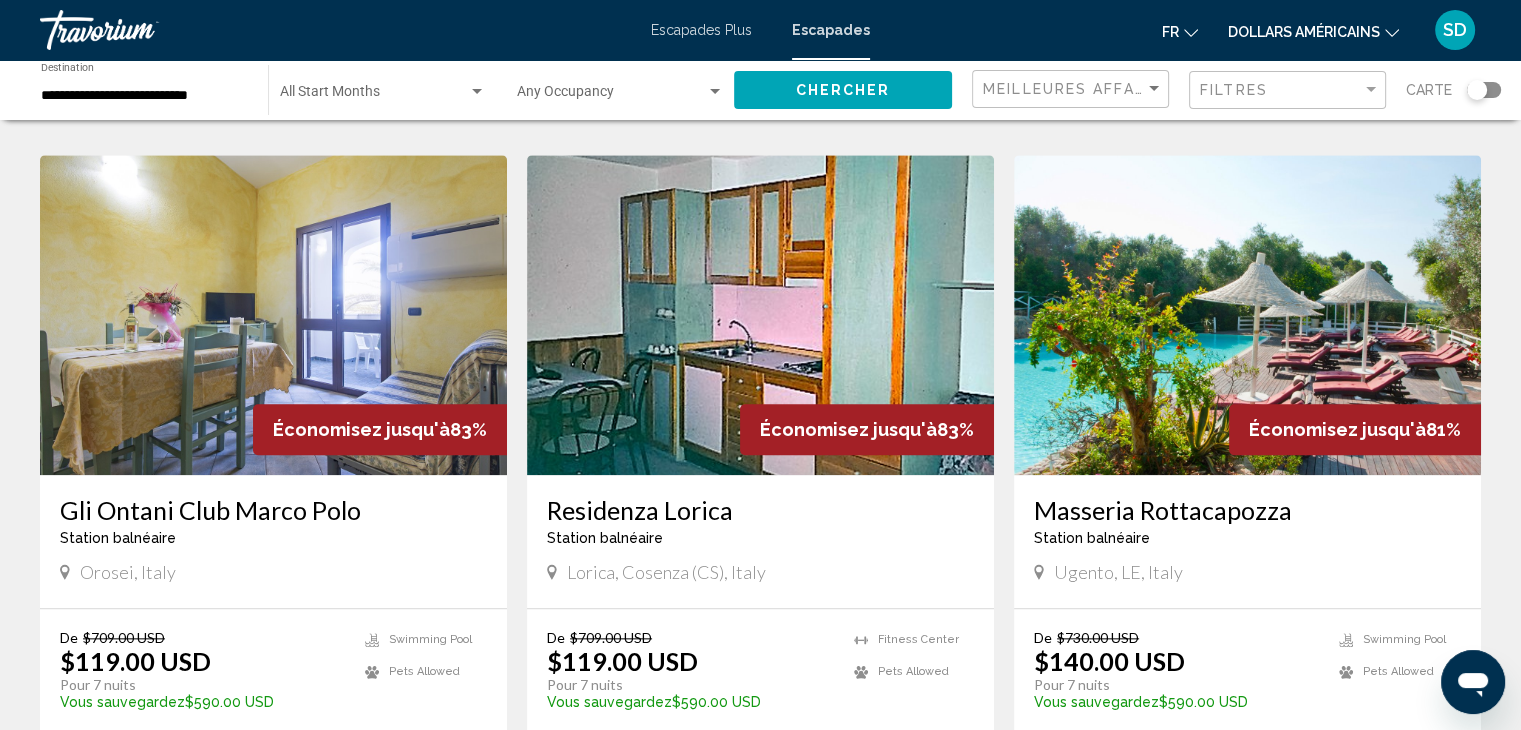 click at bounding box center (1247, 315) 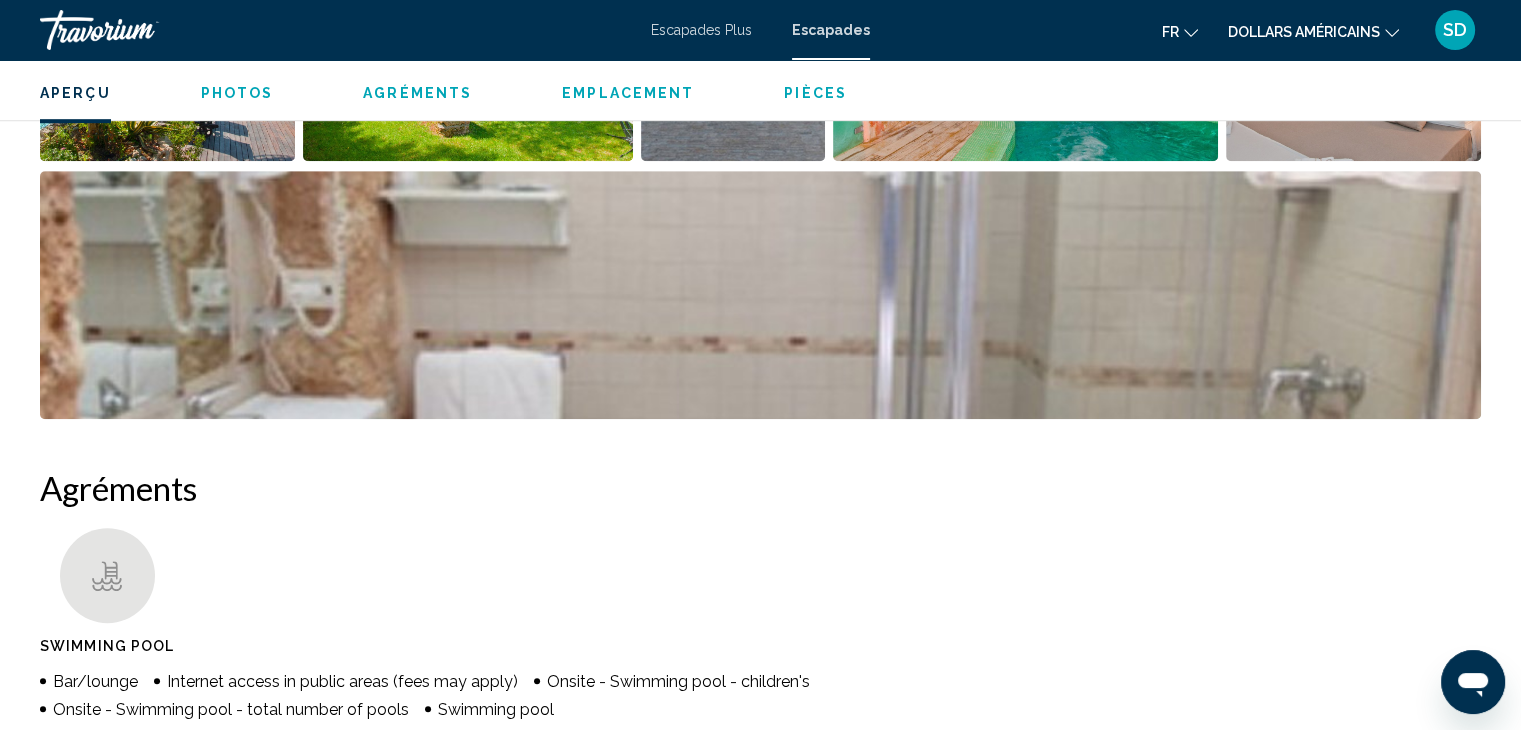 scroll, scrollTop: 800, scrollLeft: 0, axis: vertical 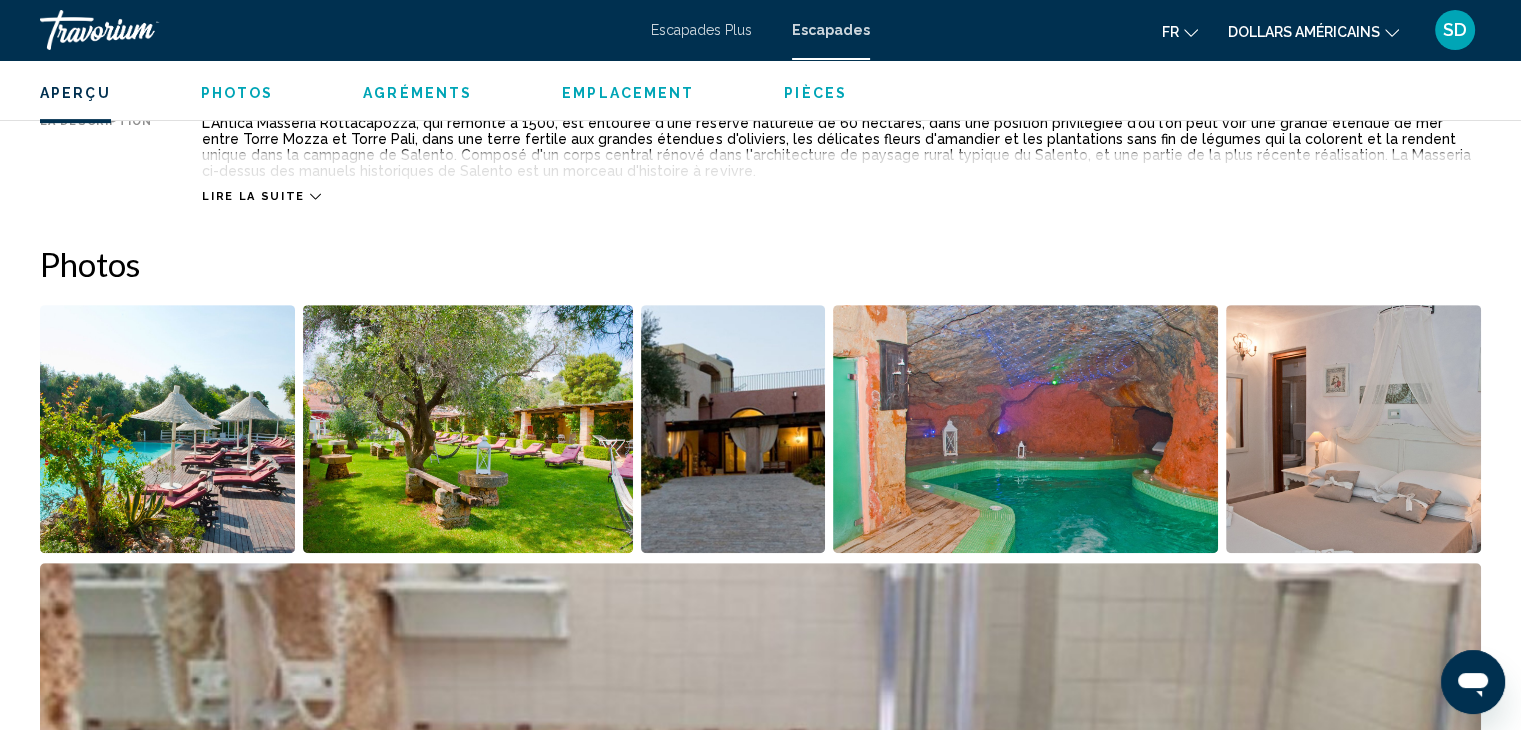 click at bounding box center [1025, 429] 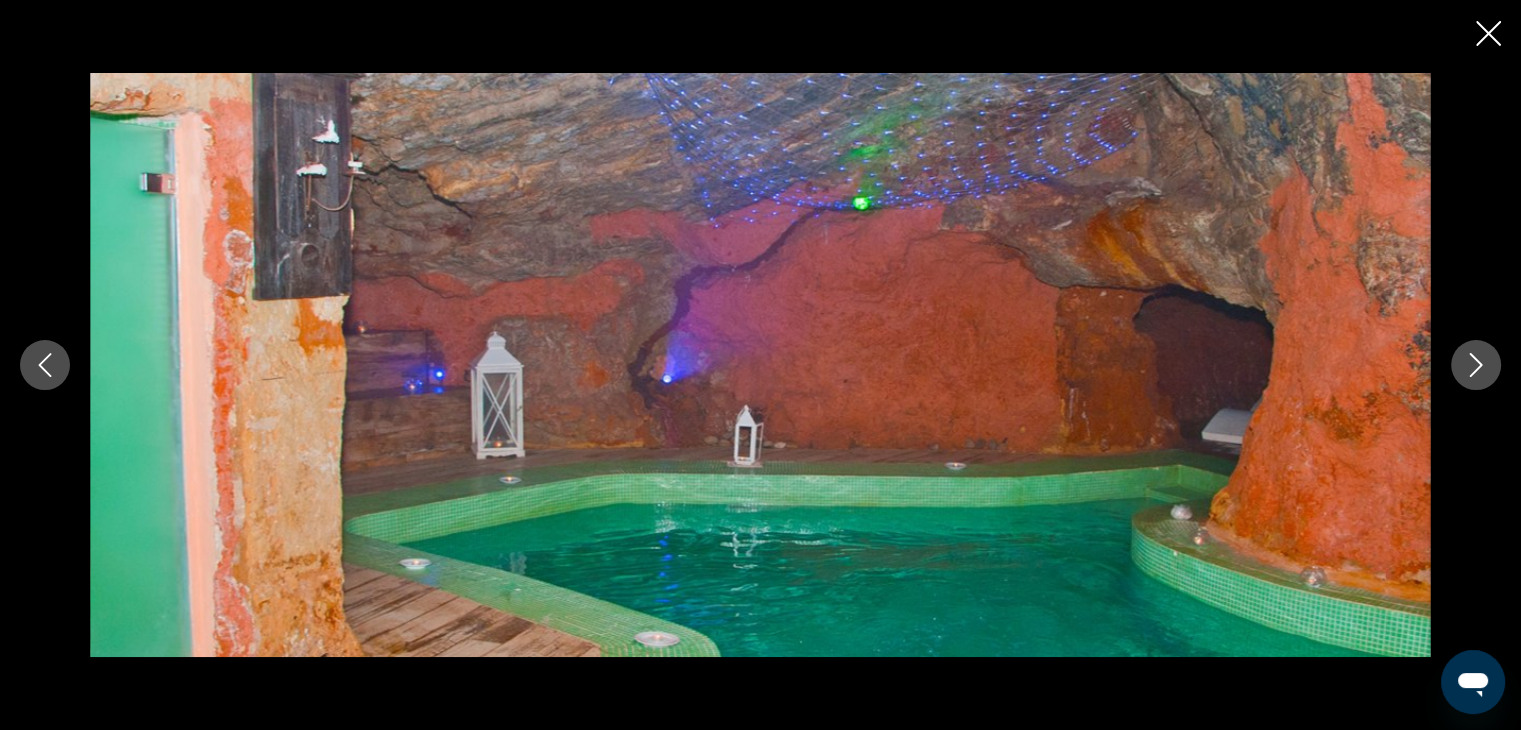 click at bounding box center [1476, 365] 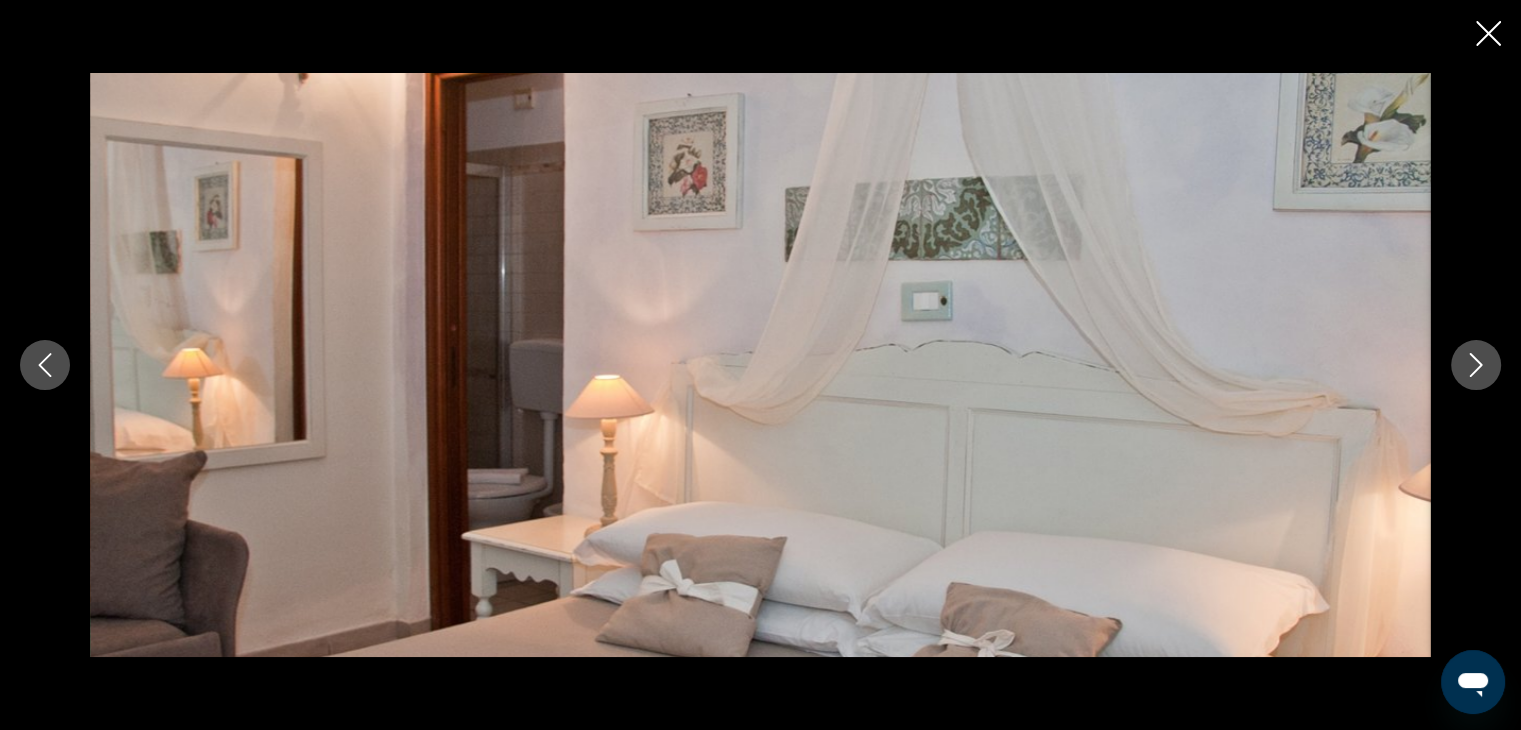 click 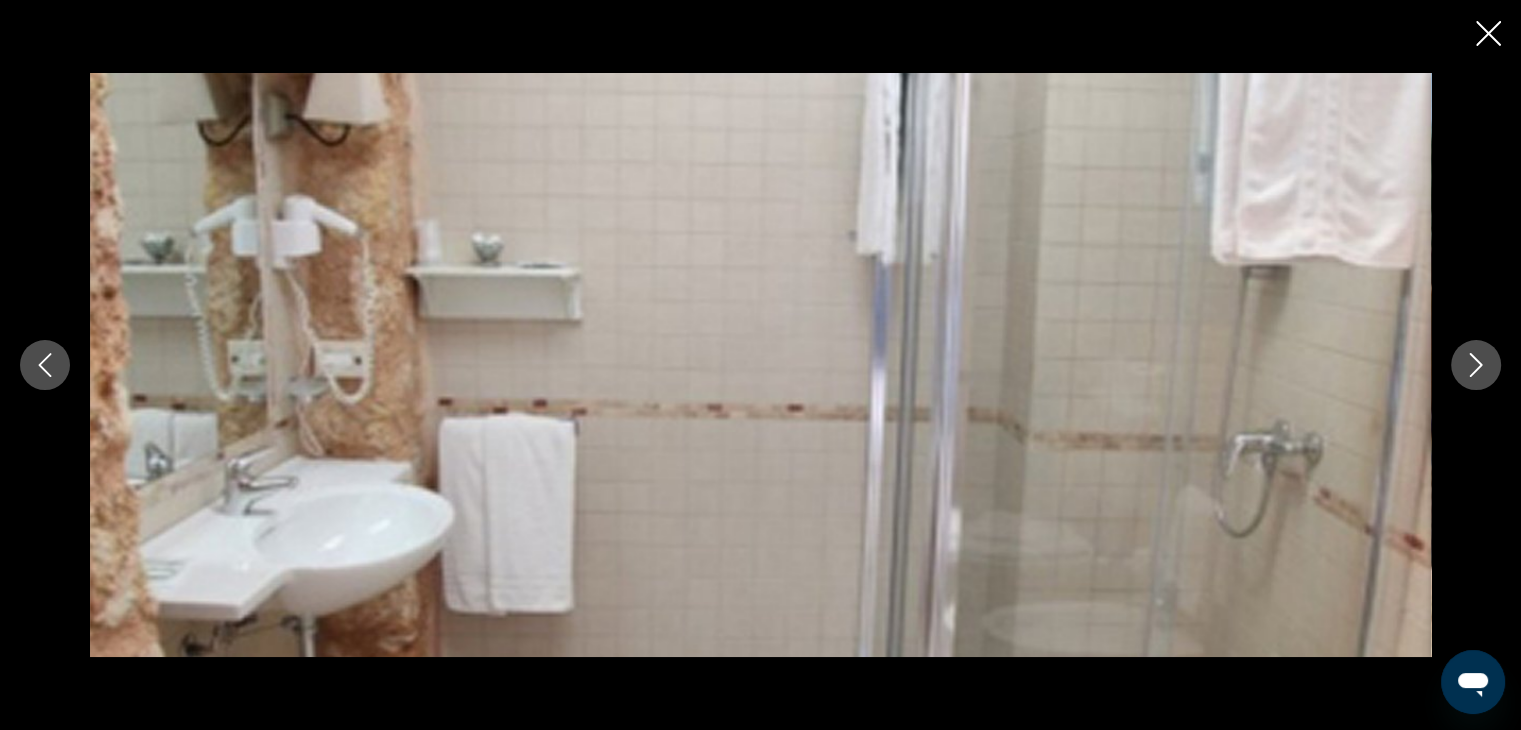 click 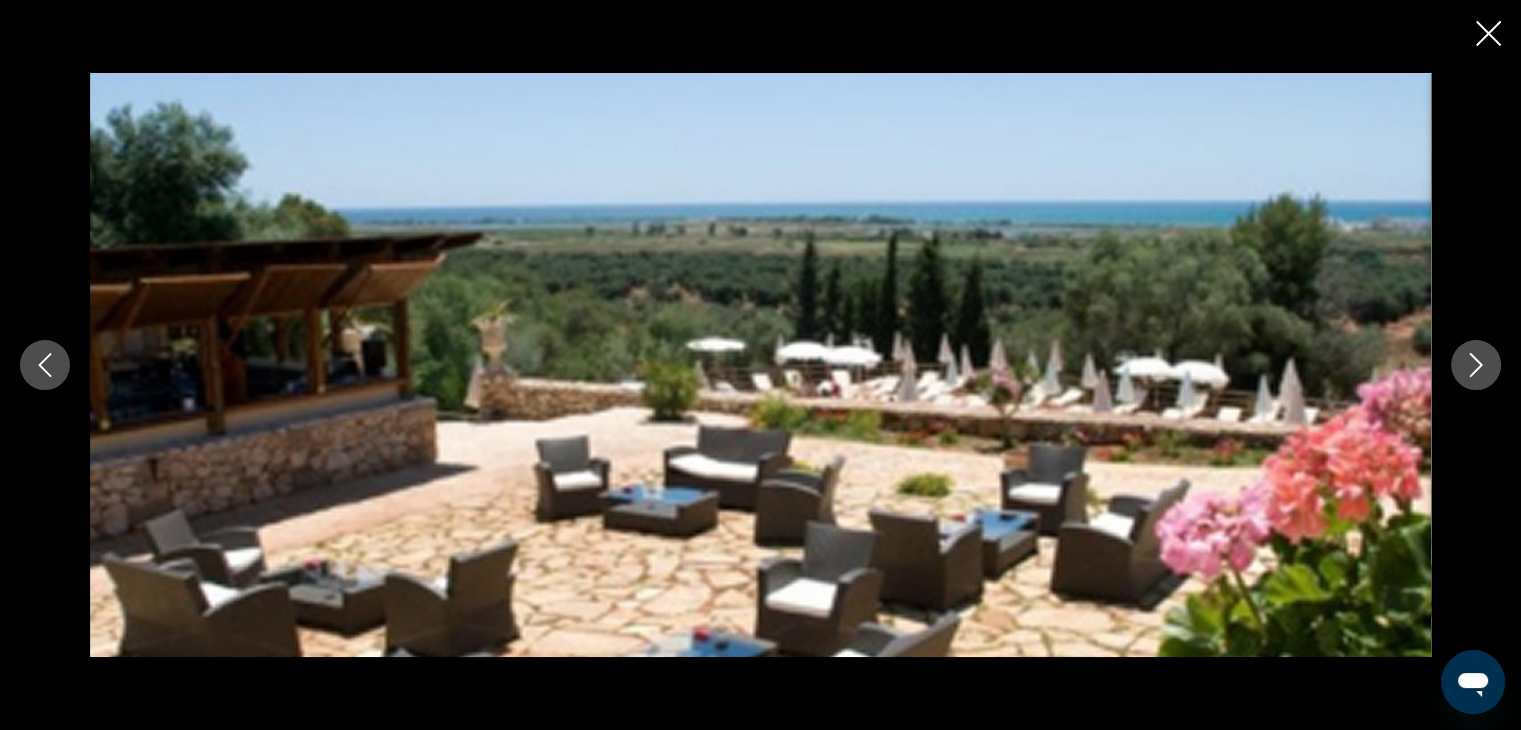 click 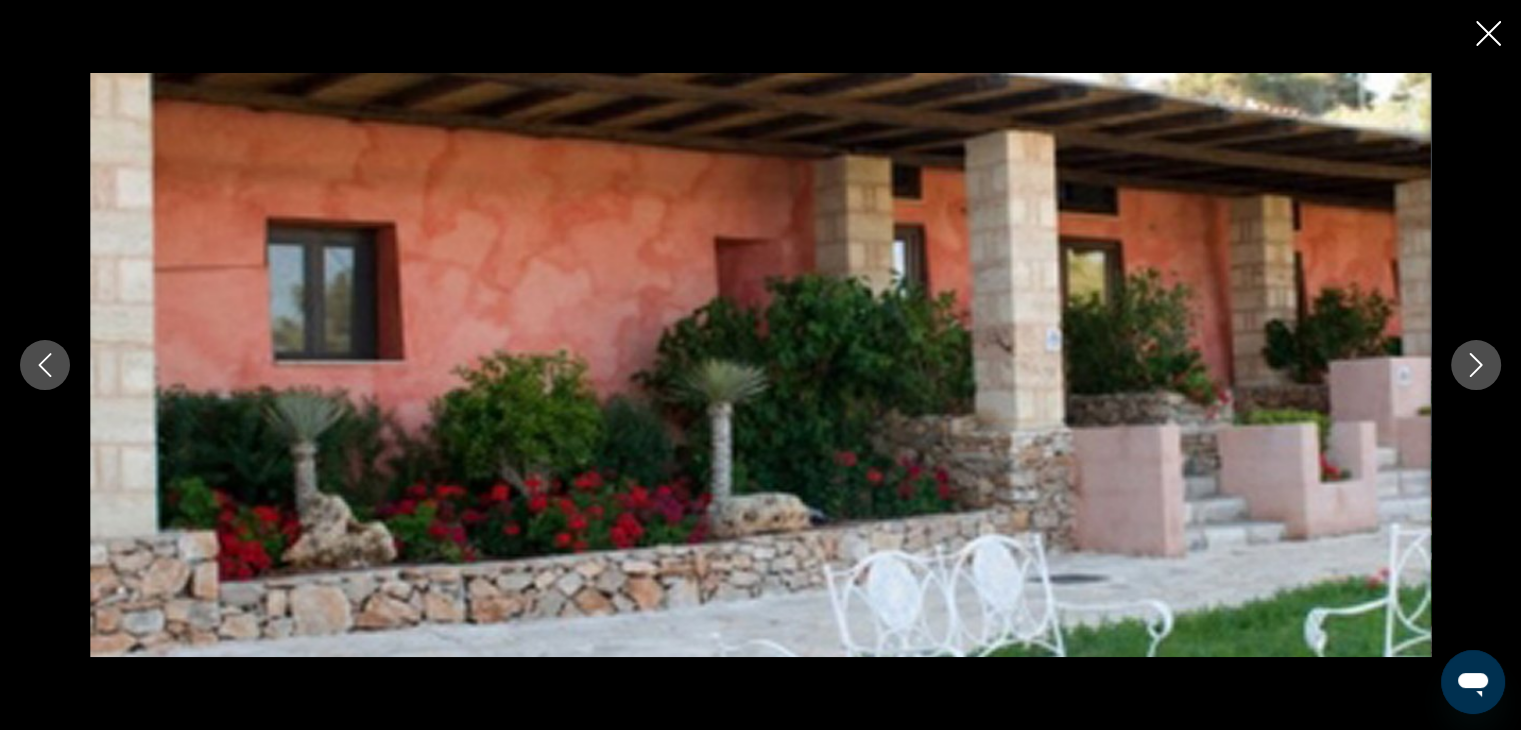 click 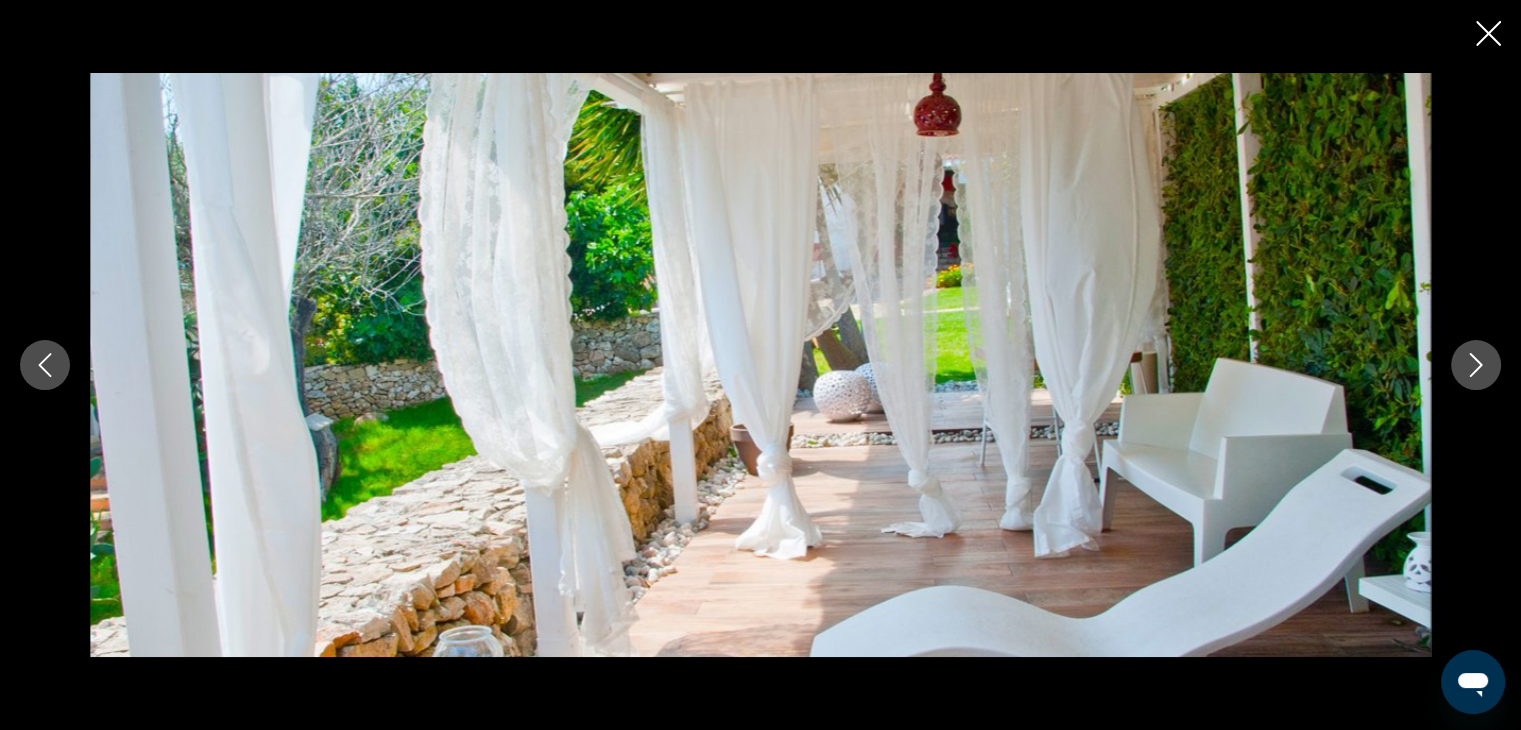 click 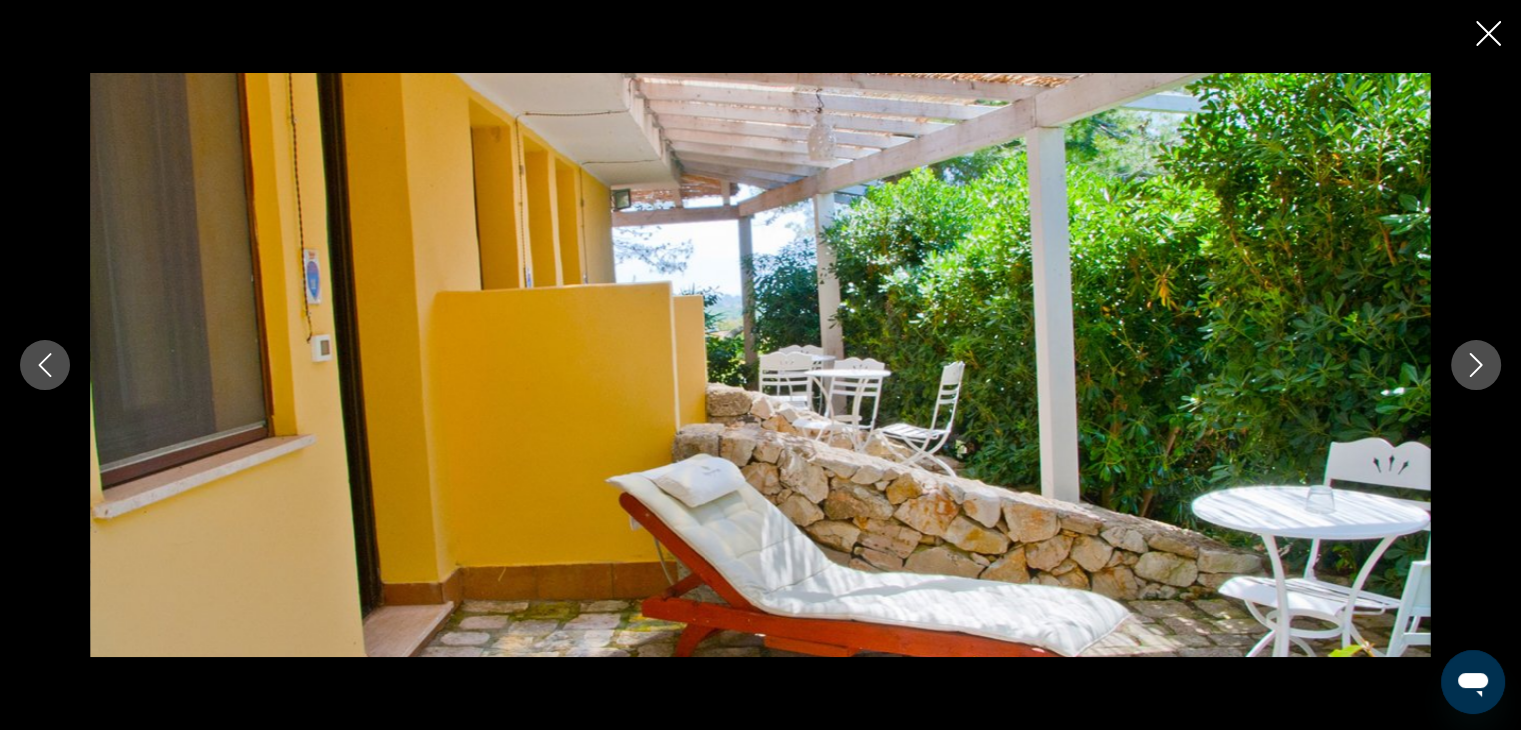 click 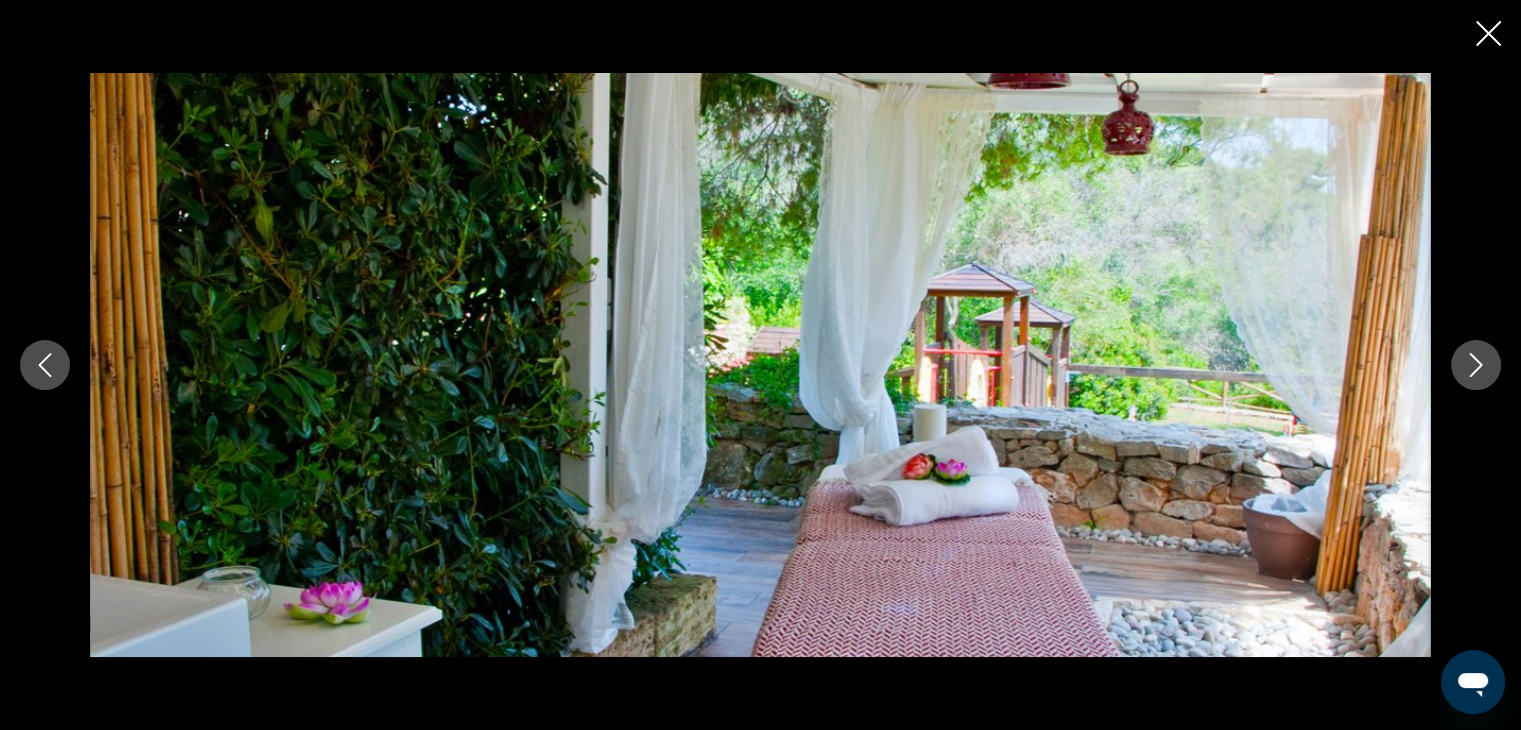click 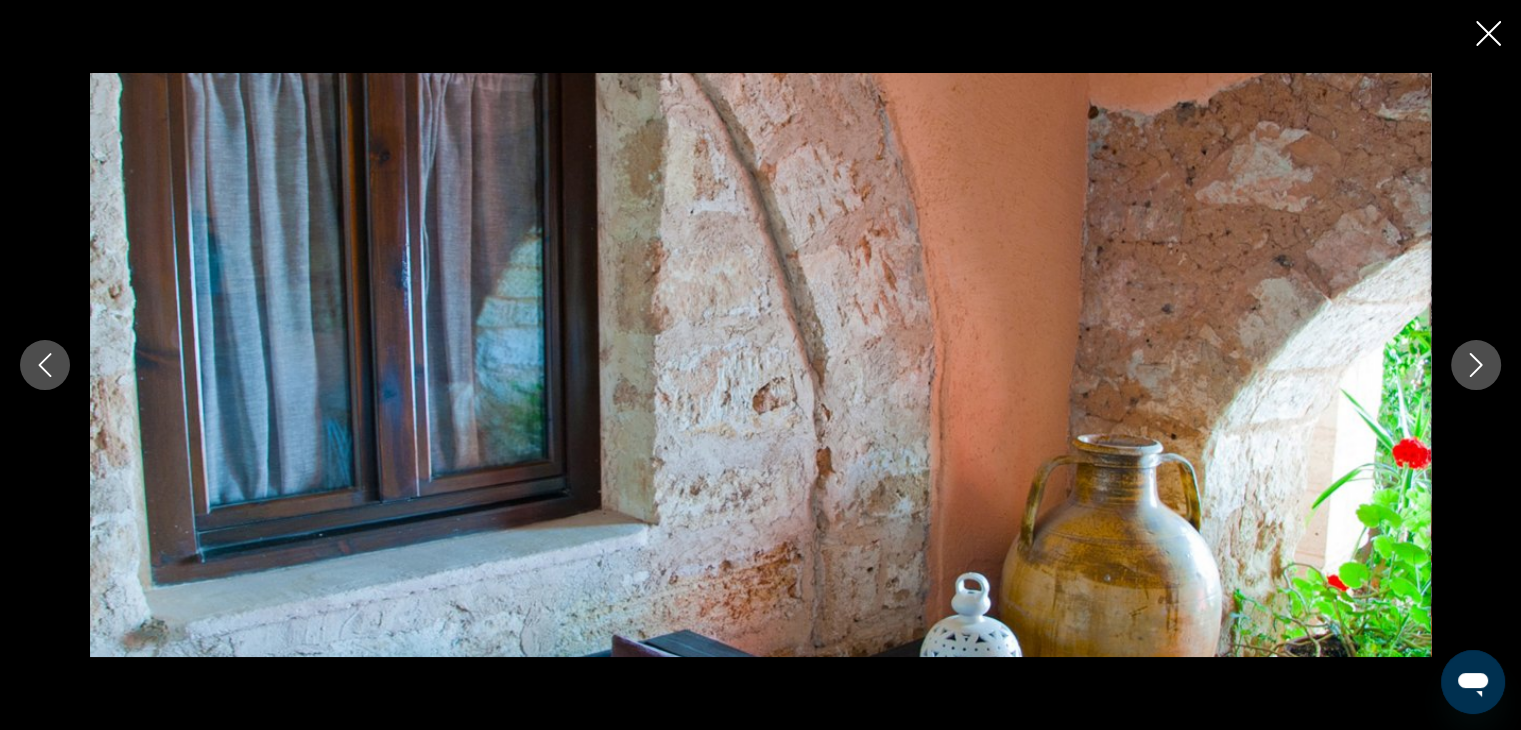 click 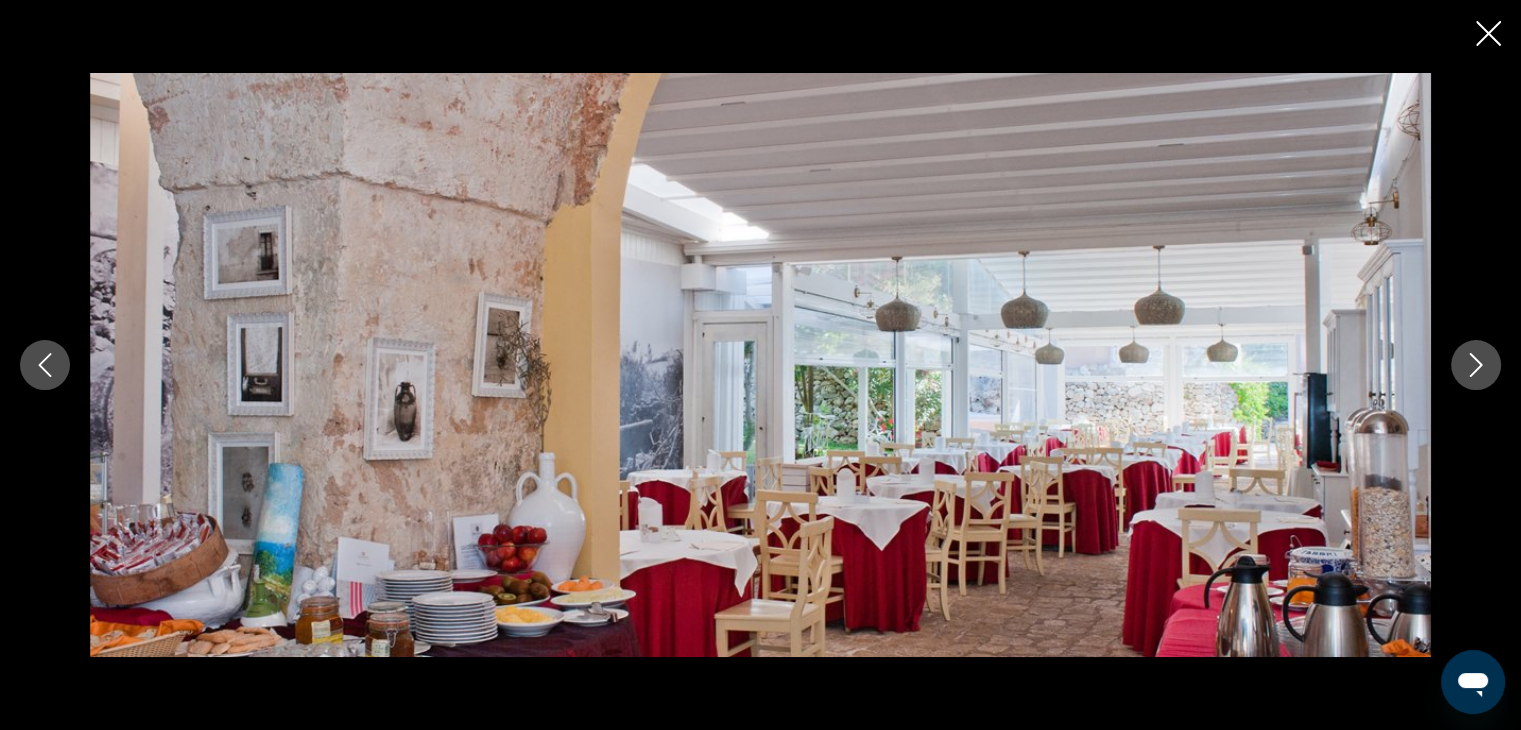 click 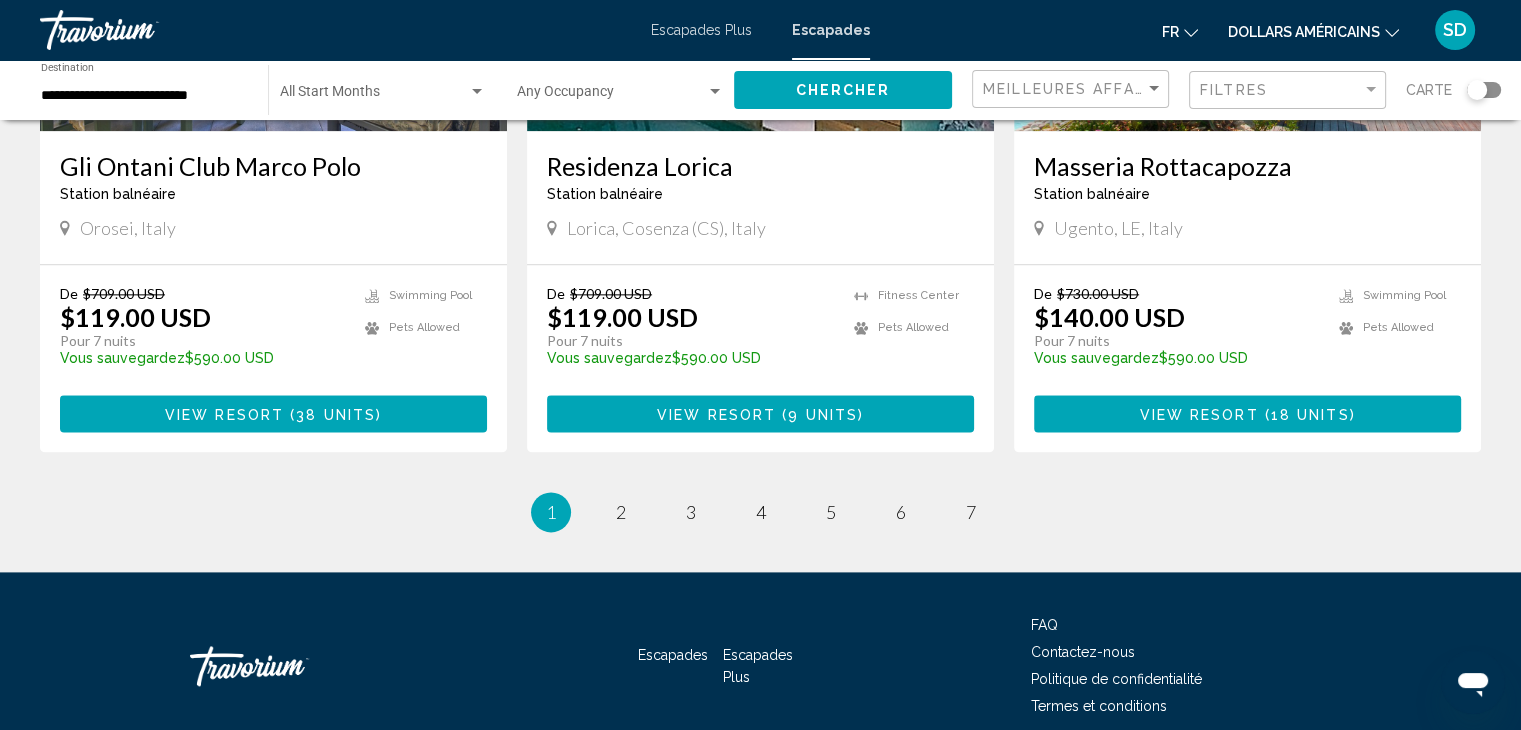 scroll, scrollTop: 2500, scrollLeft: 0, axis: vertical 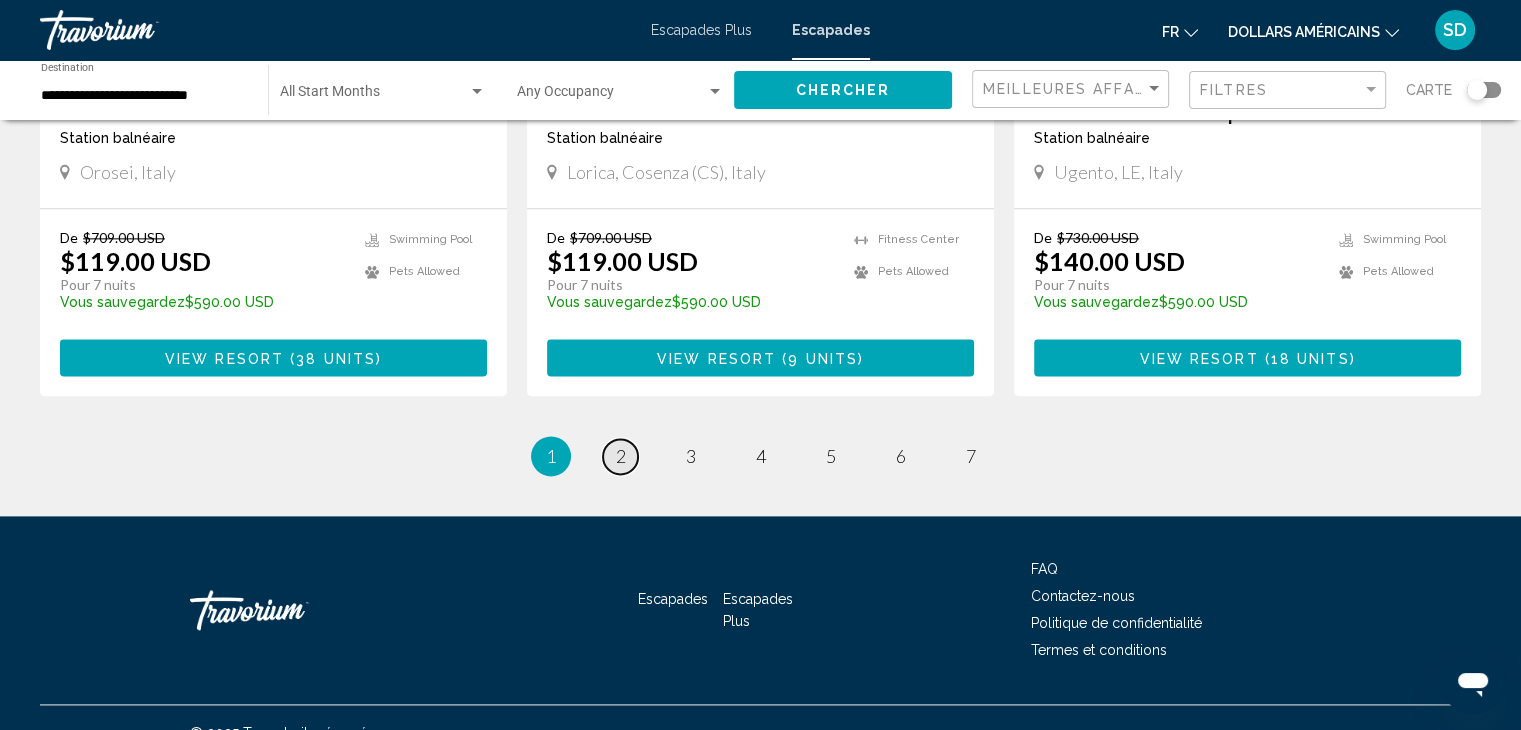 click on "2" at bounding box center (621, 456) 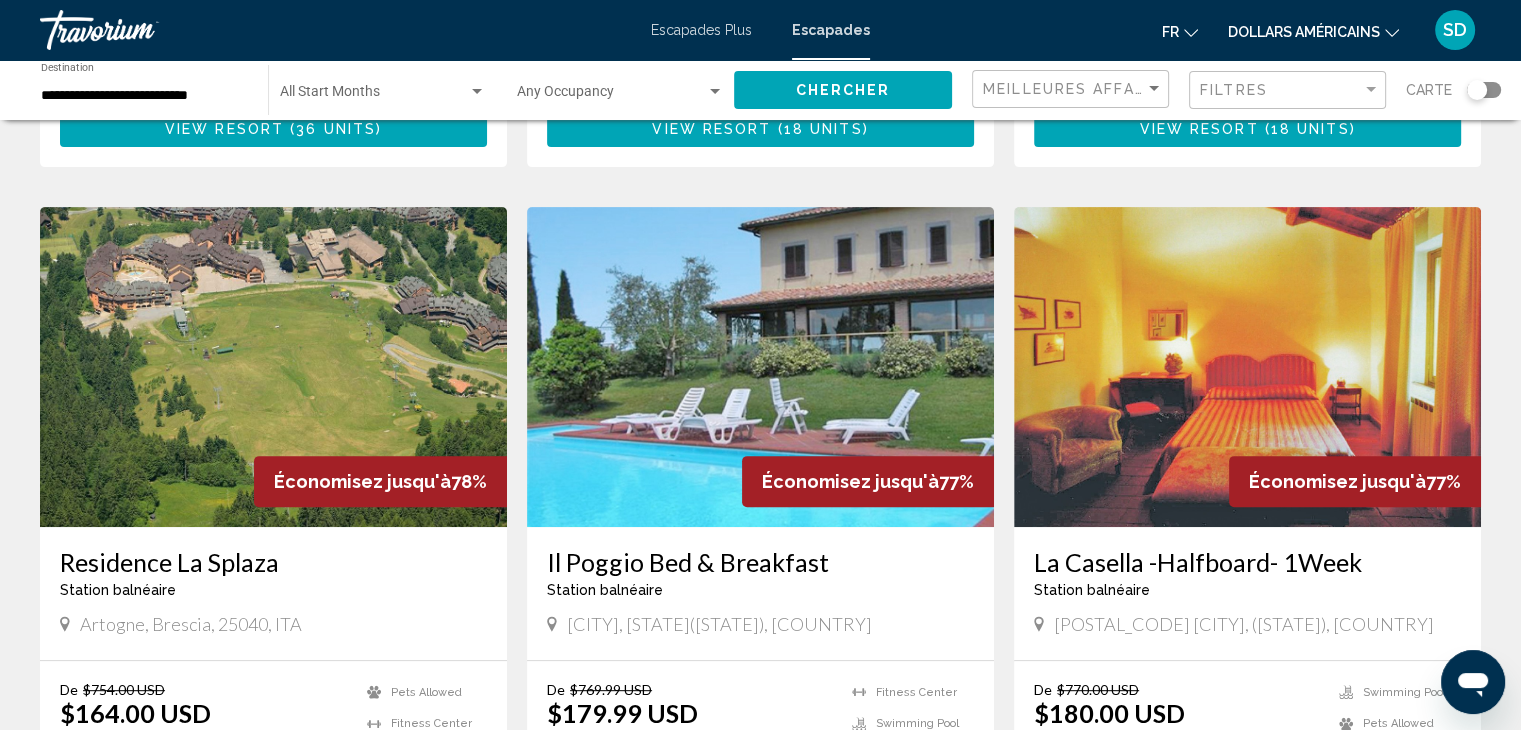 scroll, scrollTop: 800, scrollLeft: 0, axis: vertical 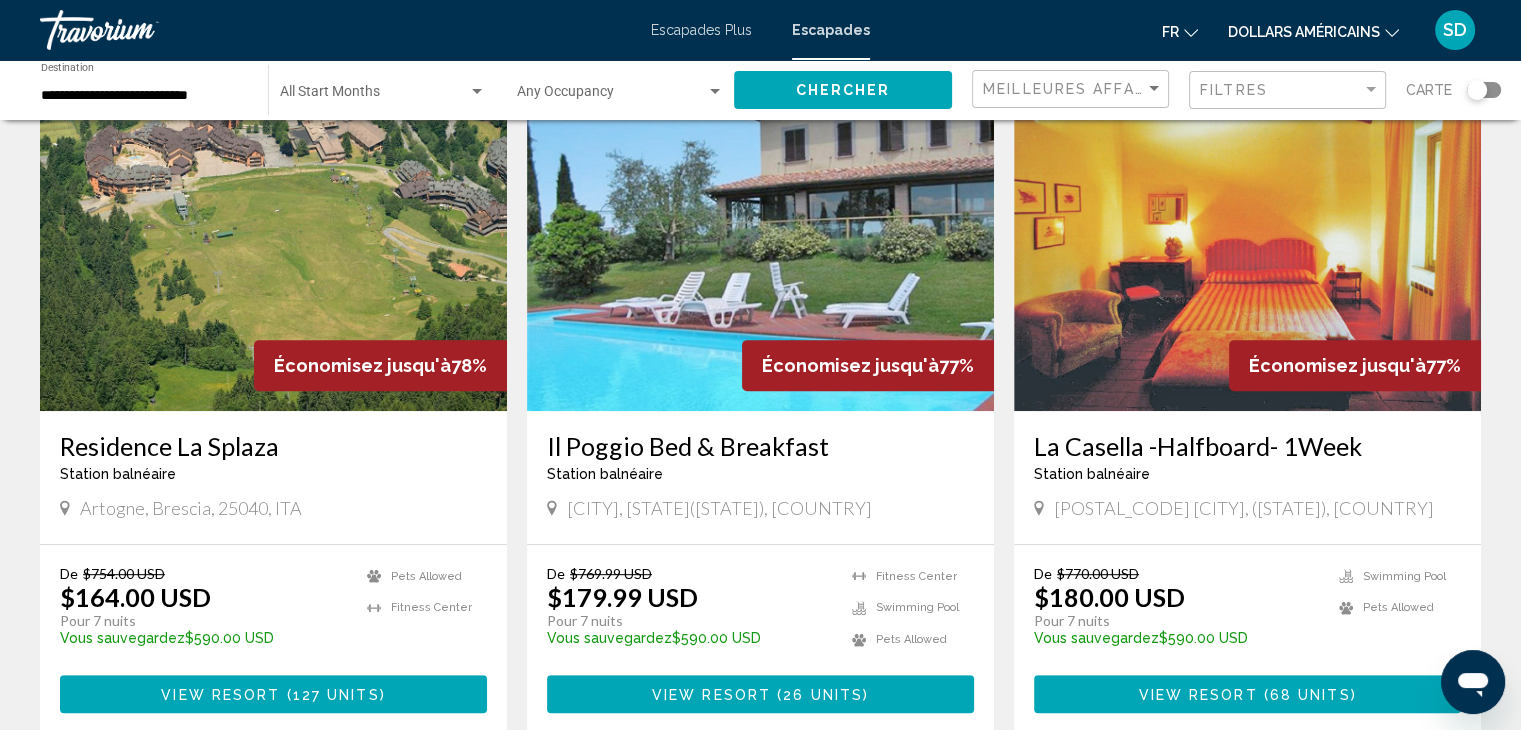 click at bounding box center [760, 251] 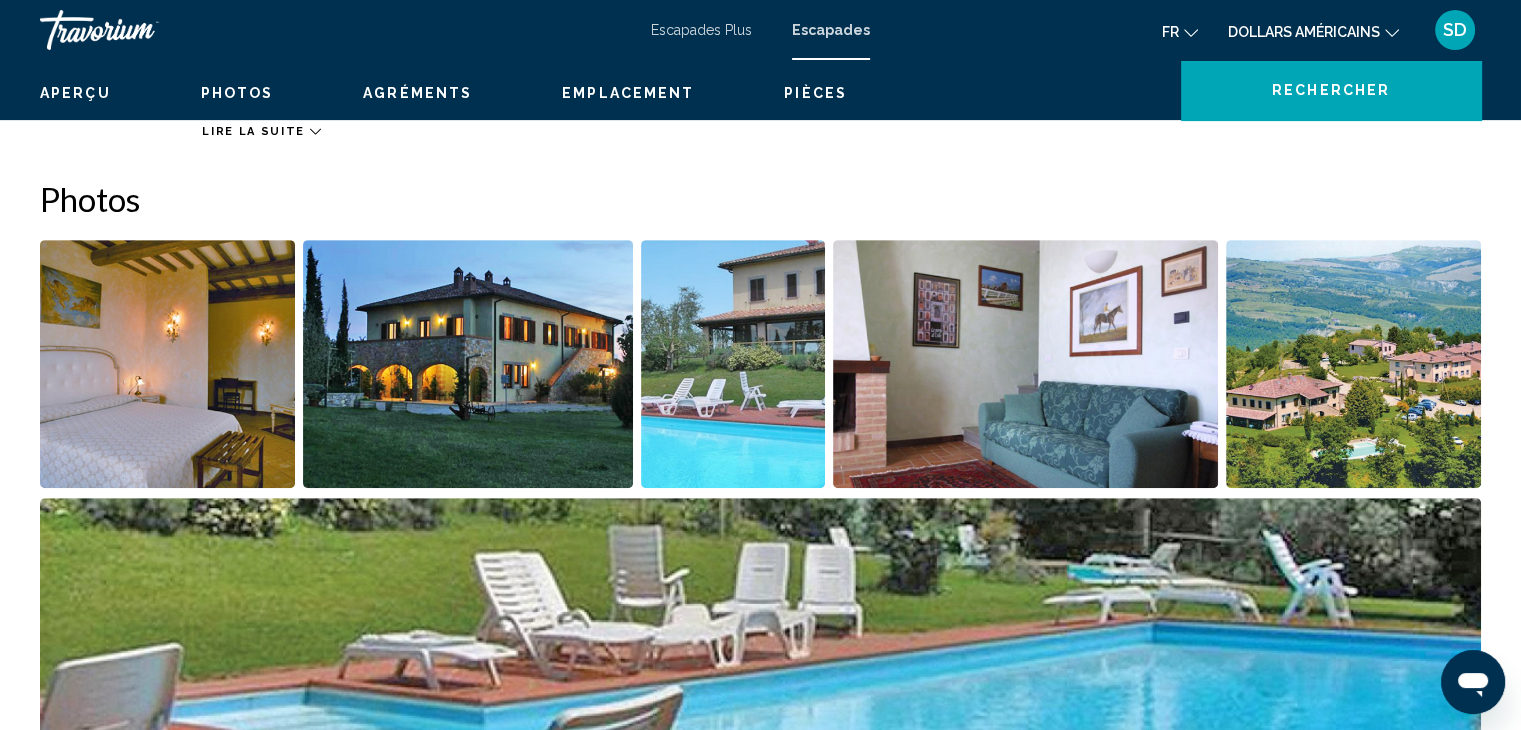 scroll, scrollTop: 0, scrollLeft: 0, axis: both 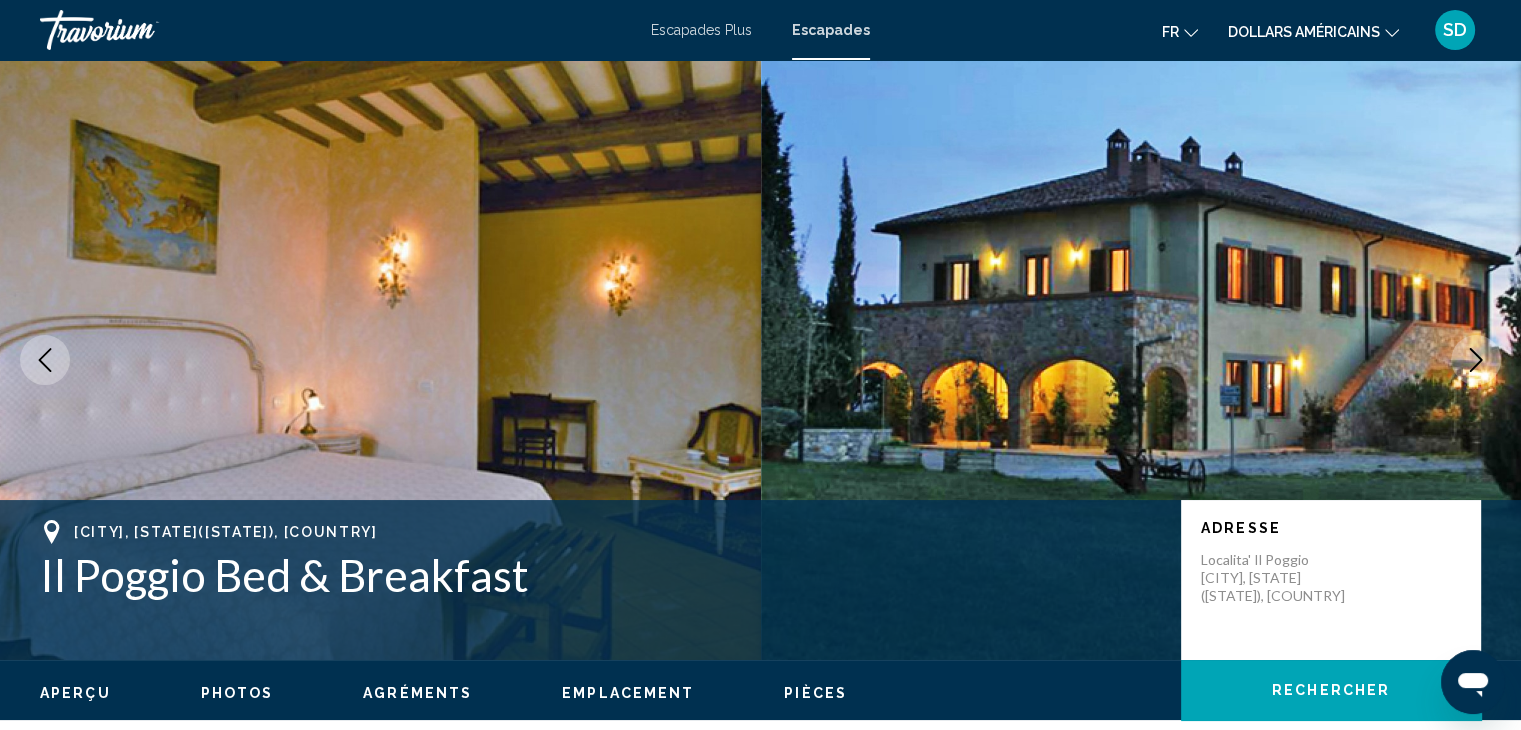click 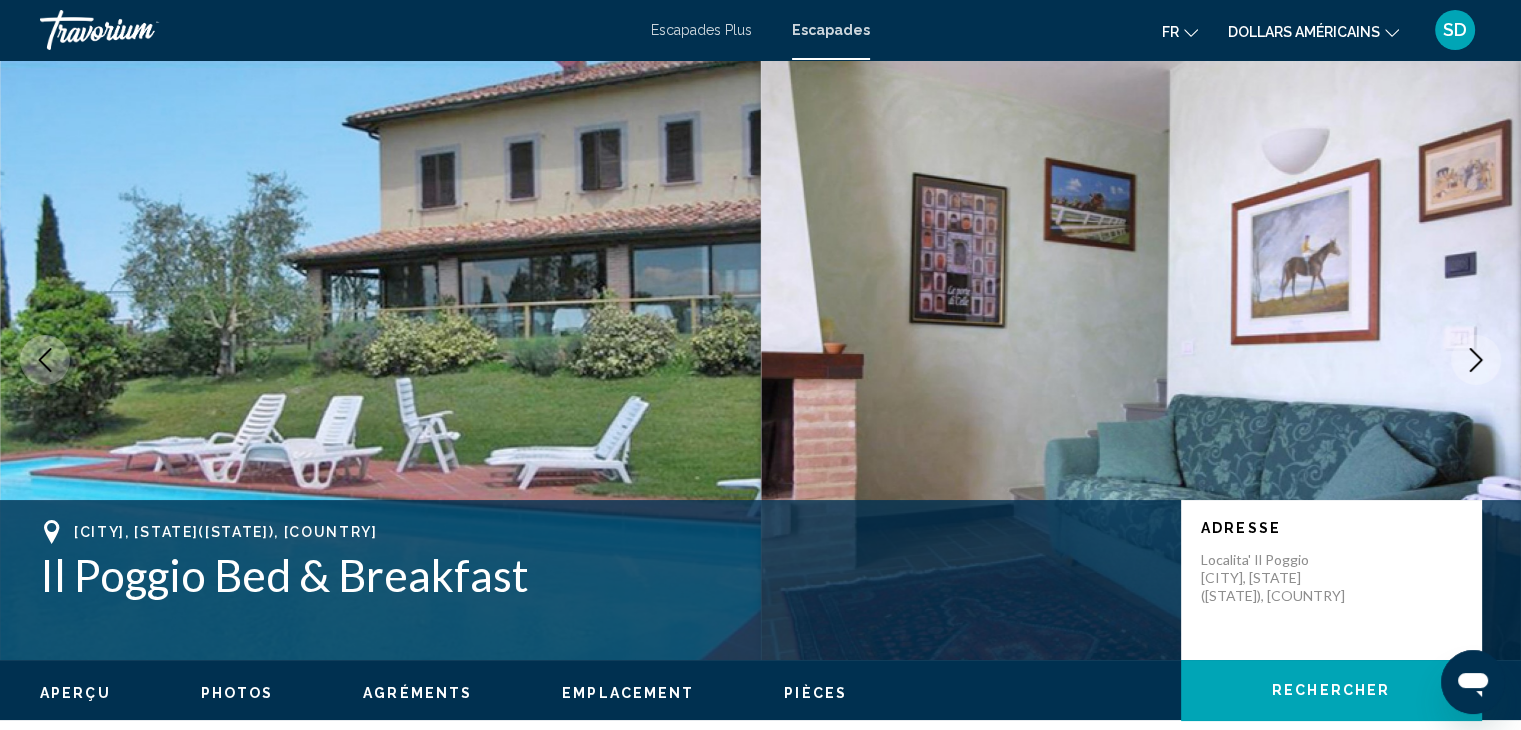 click 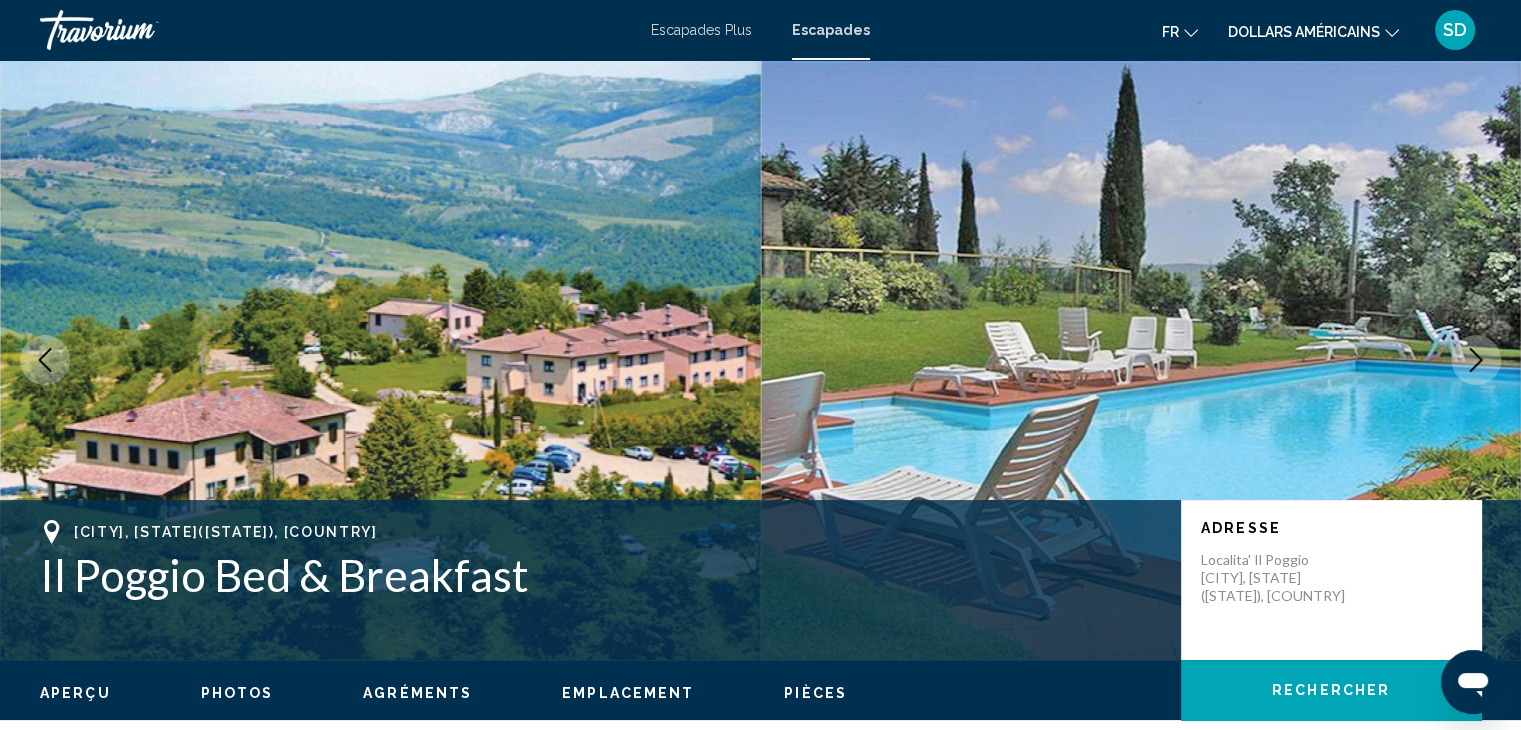 click 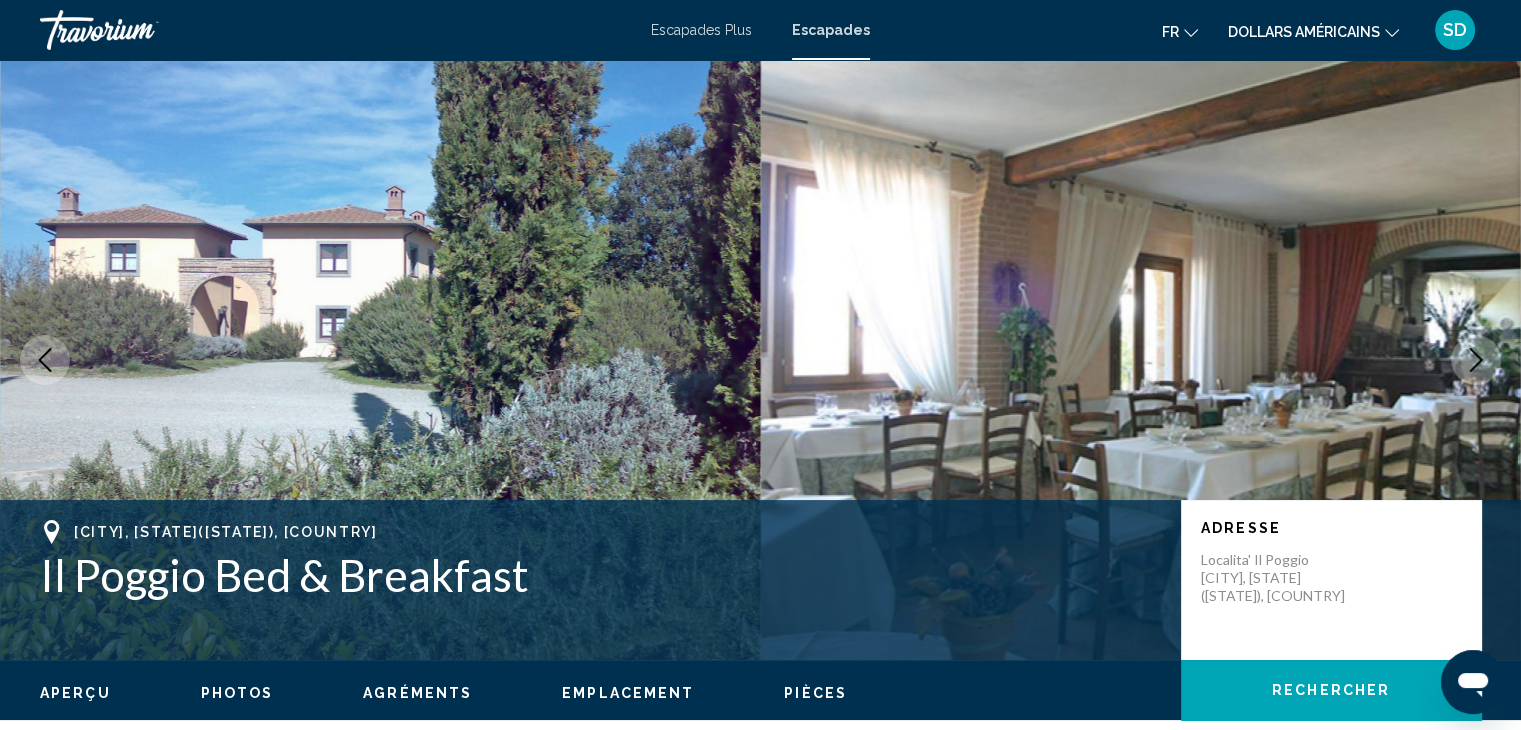 click 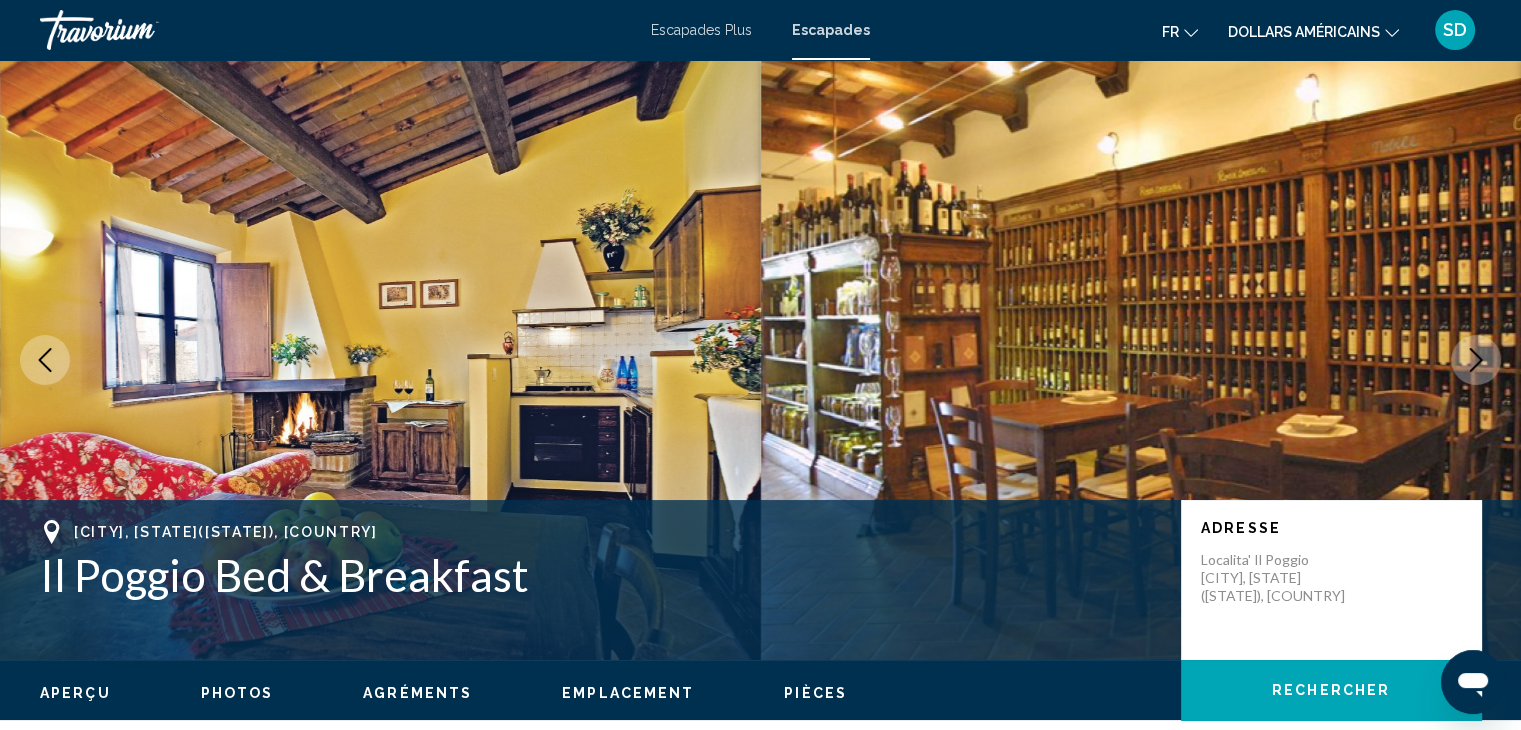 click 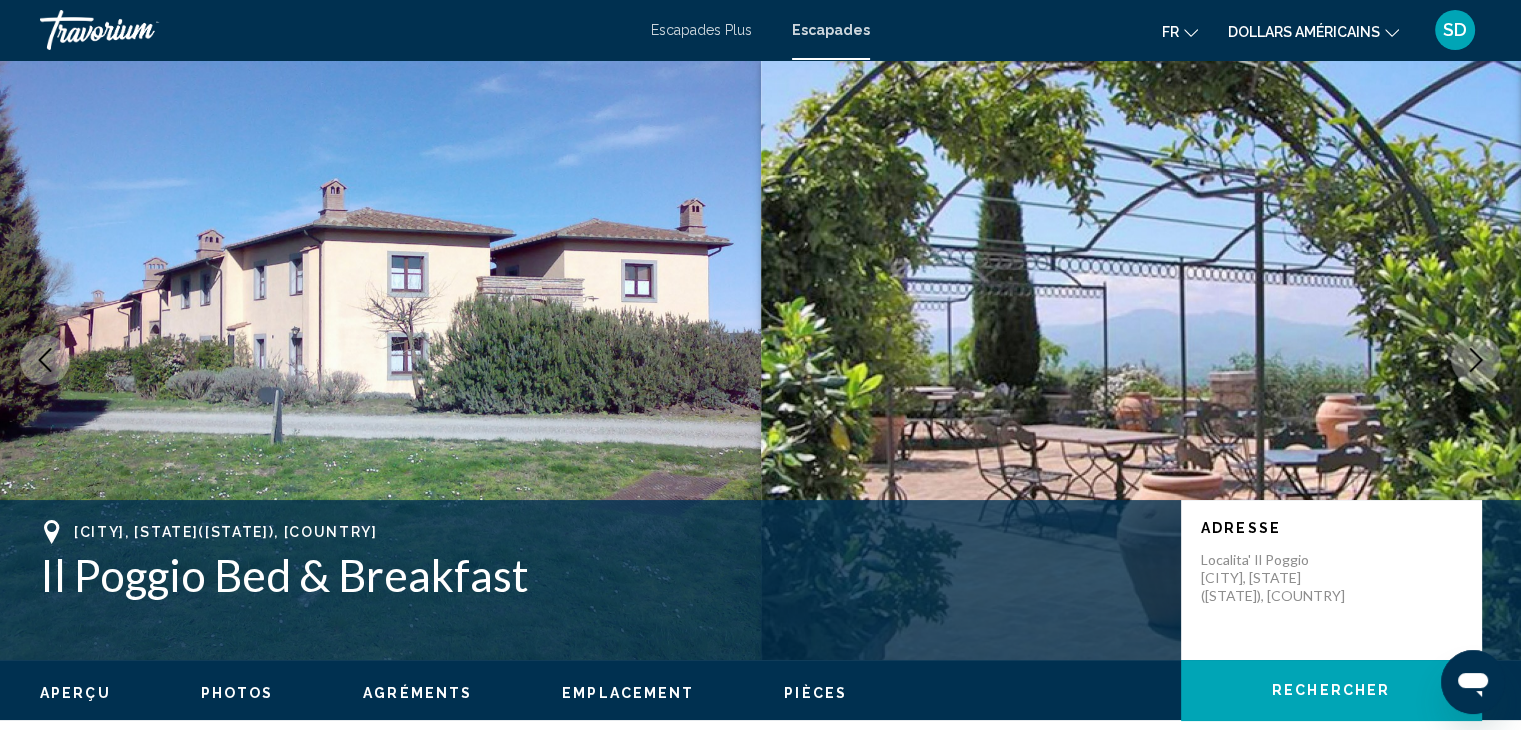 click 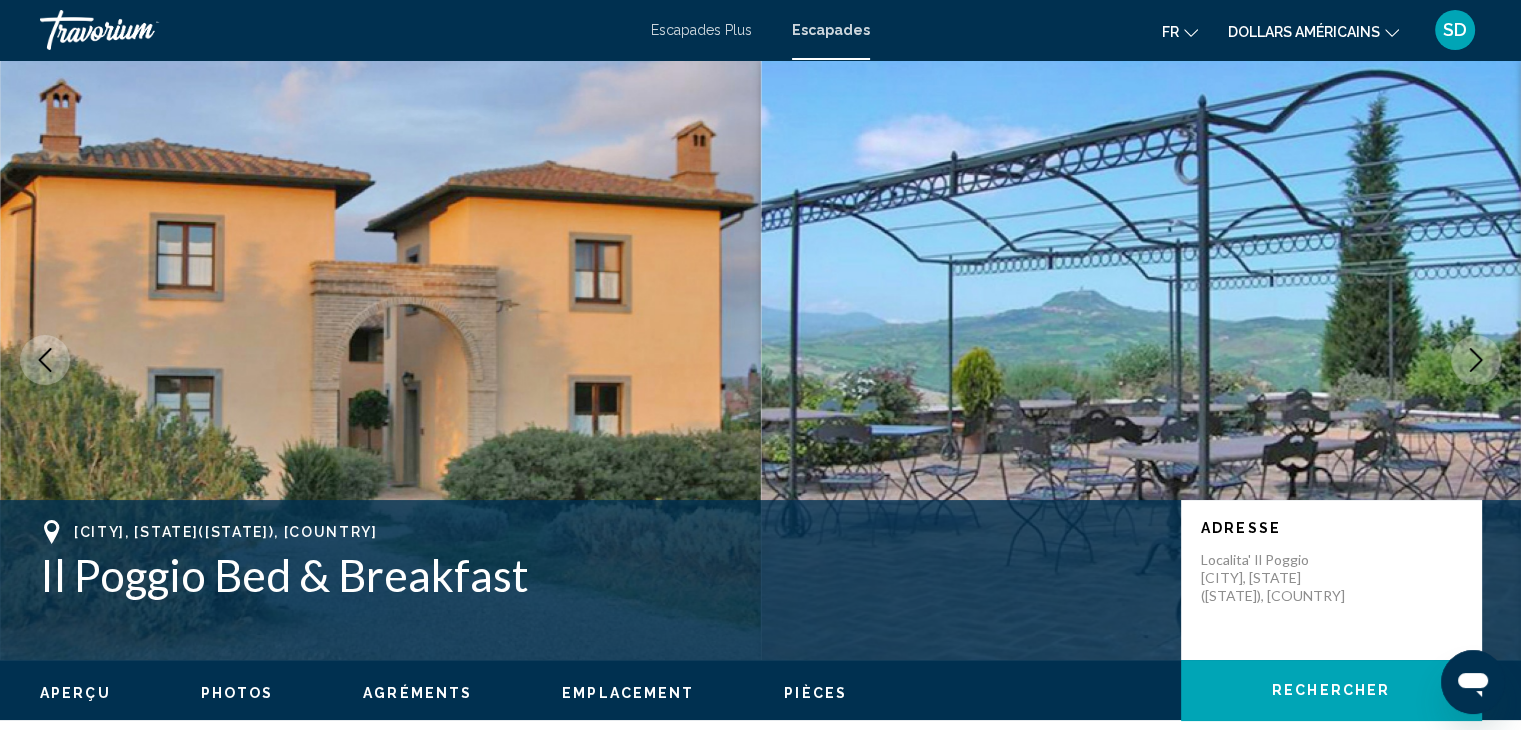 click 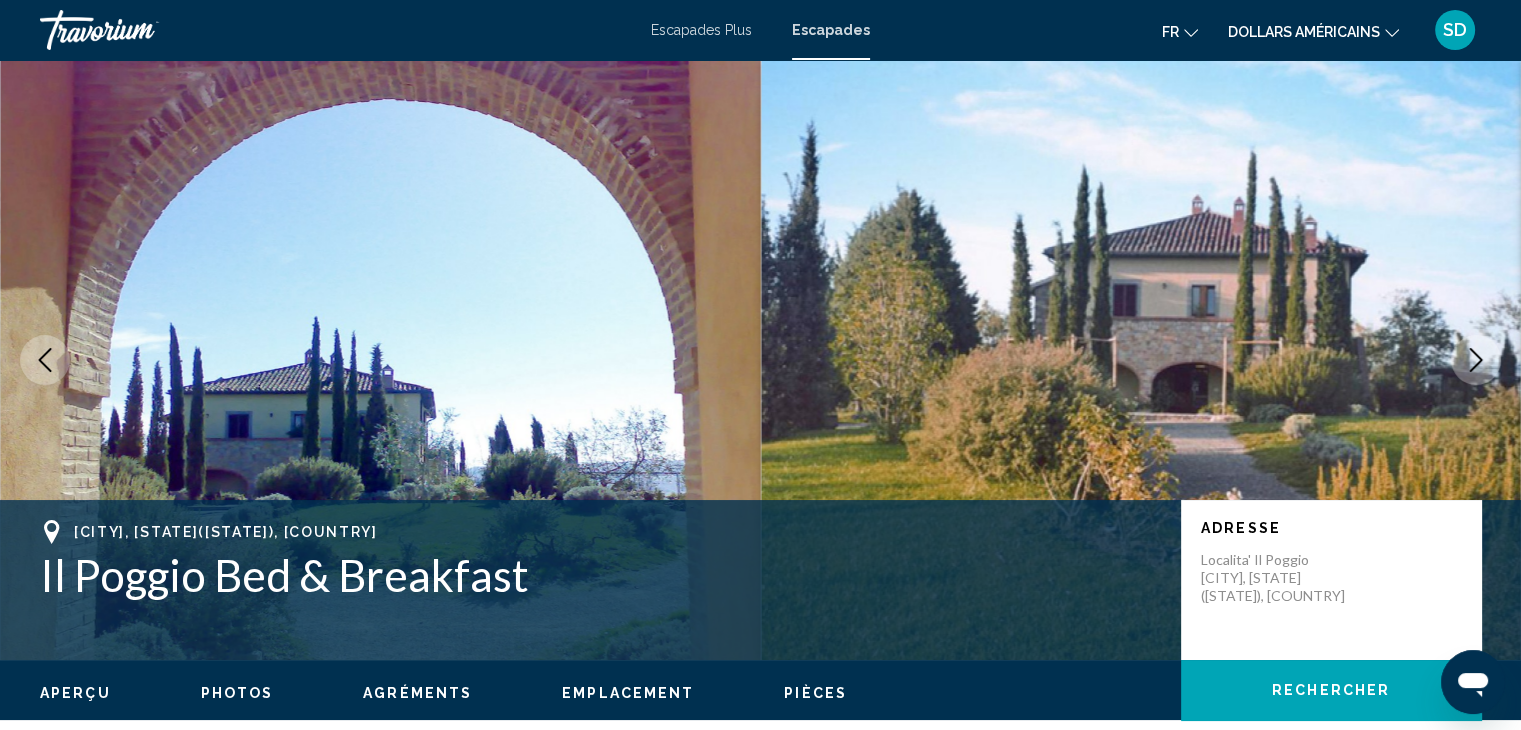 click 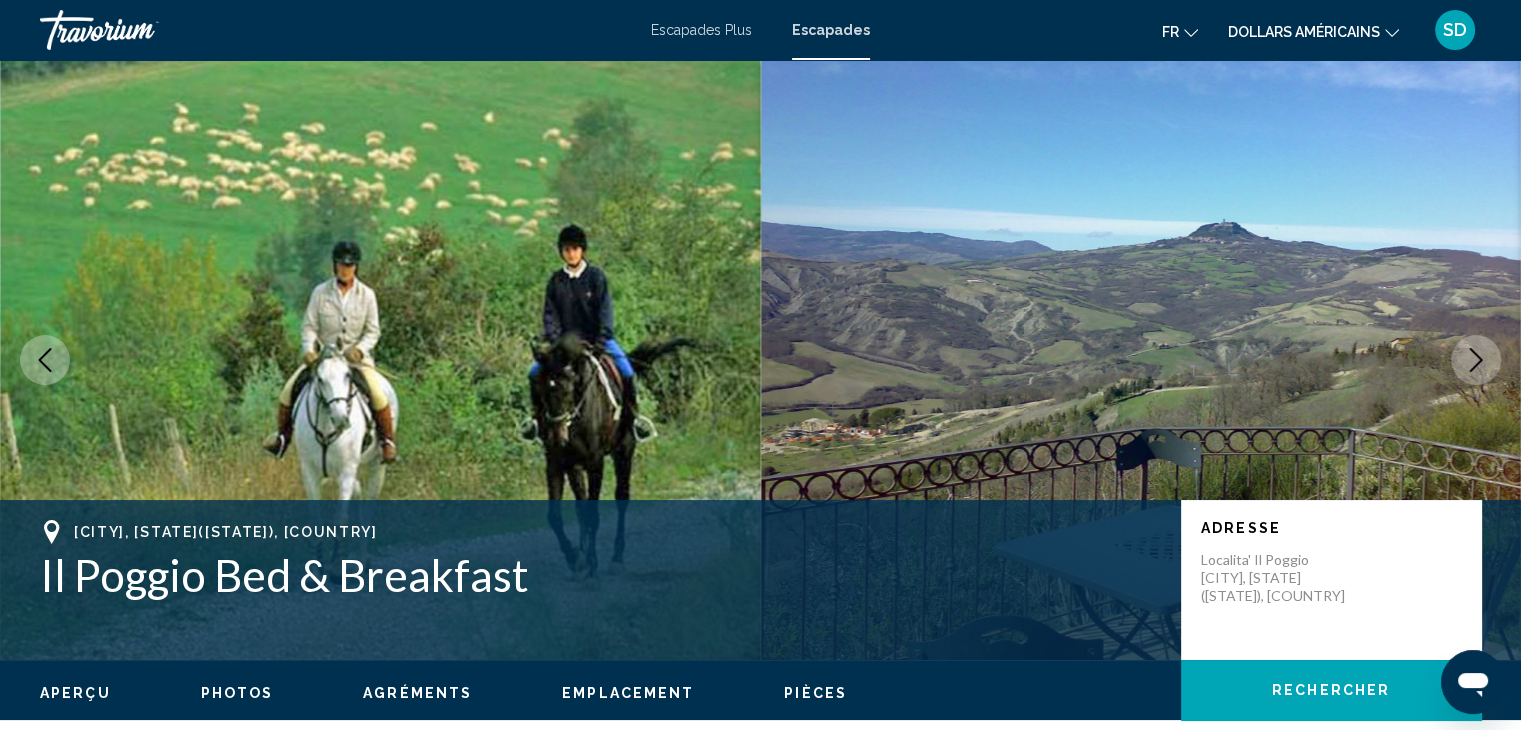 click 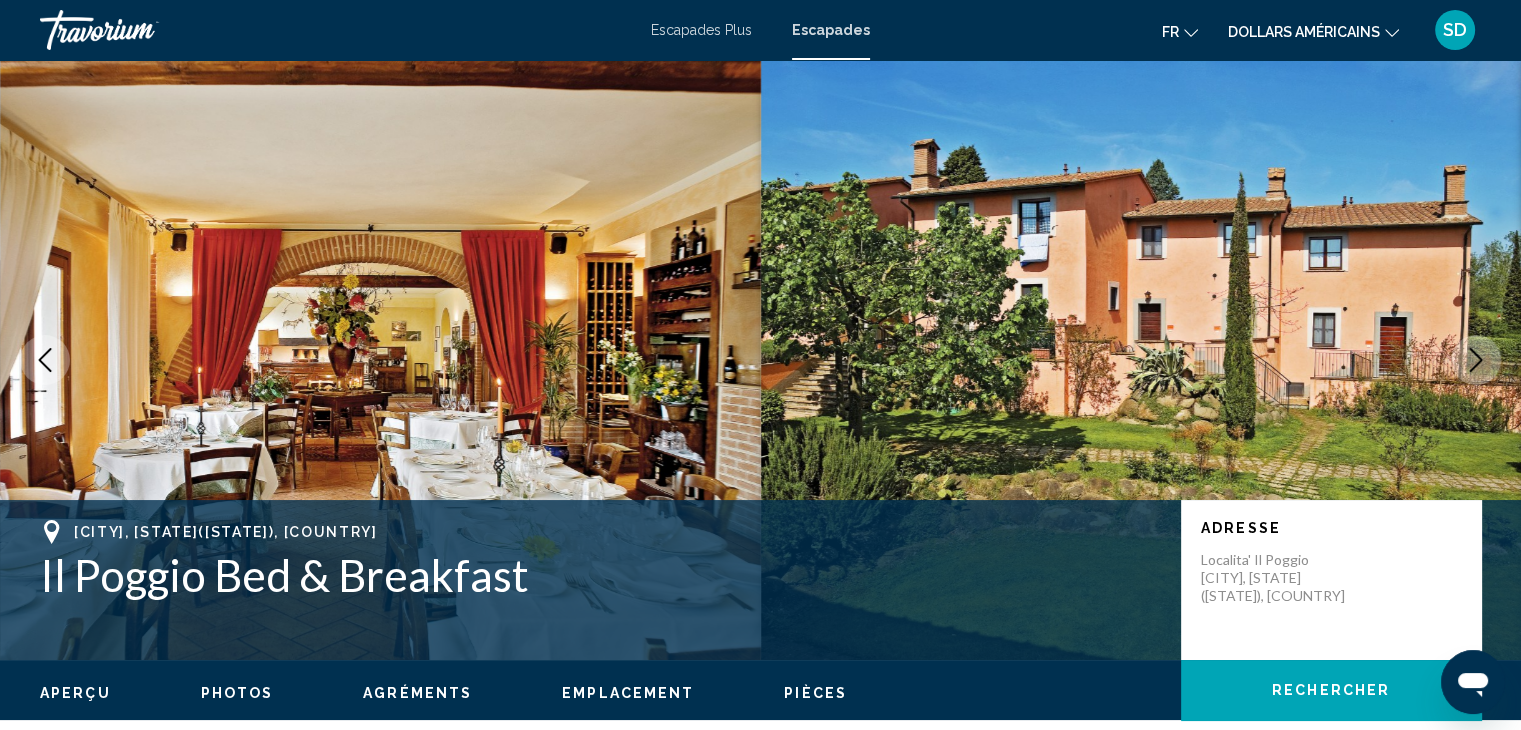 click 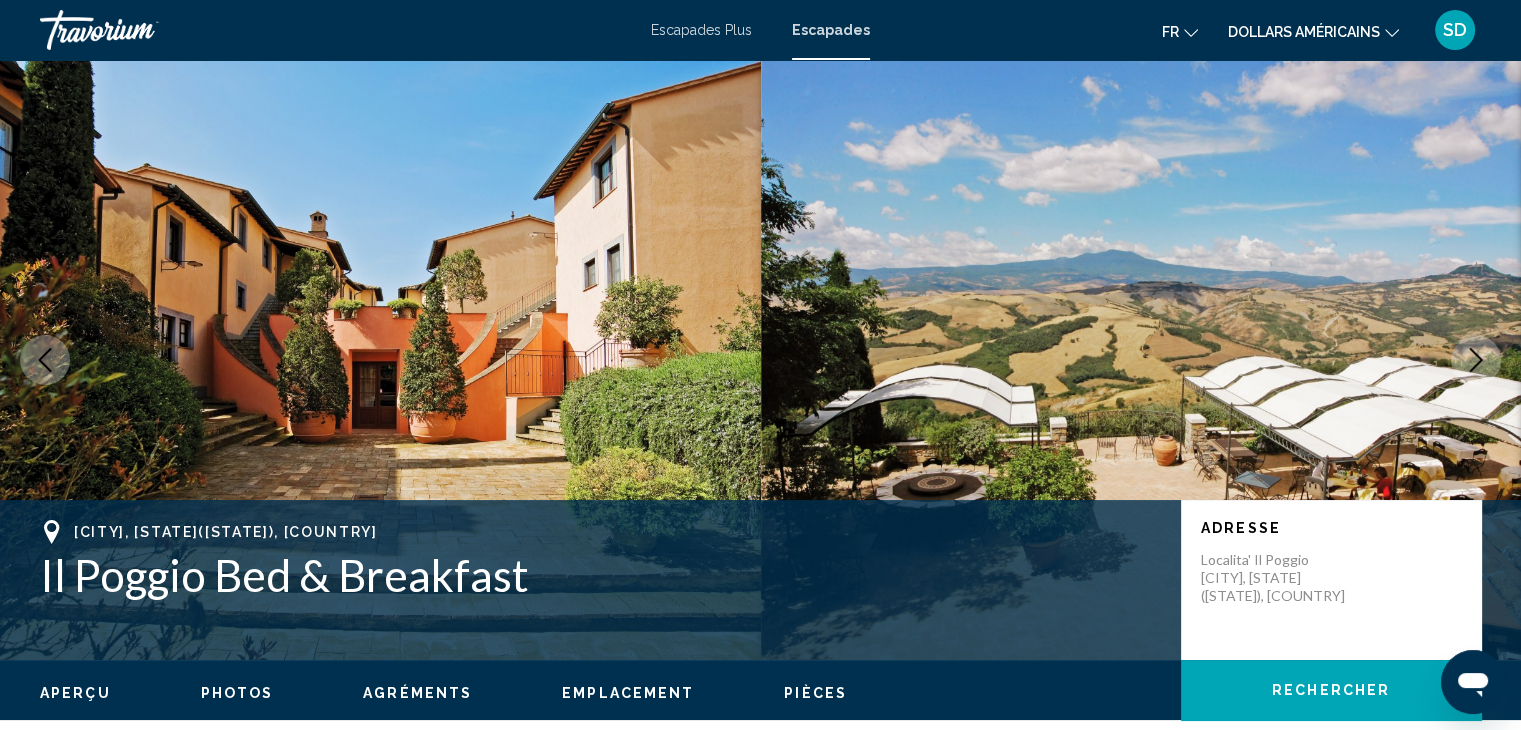 click 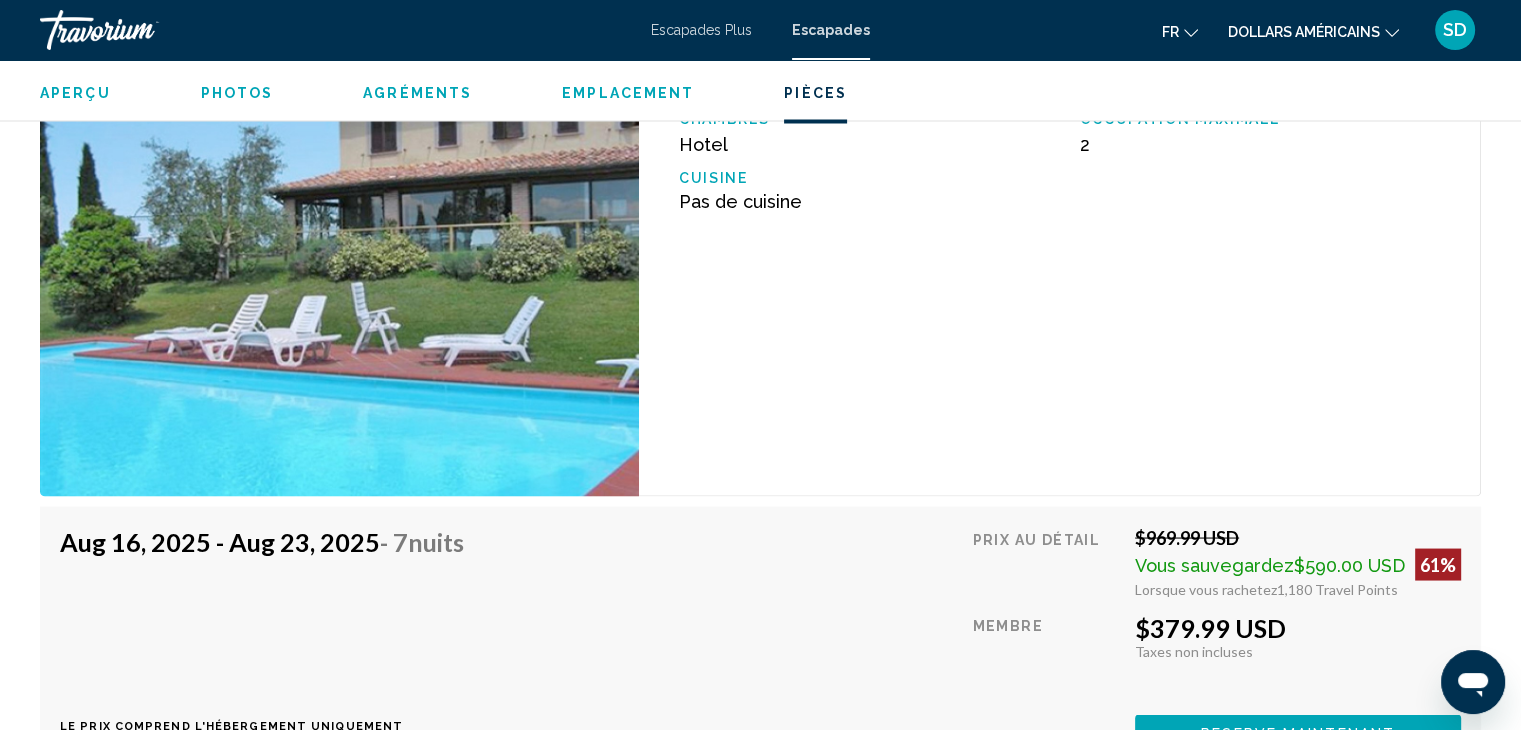 scroll, scrollTop: 3500, scrollLeft: 0, axis: vertical 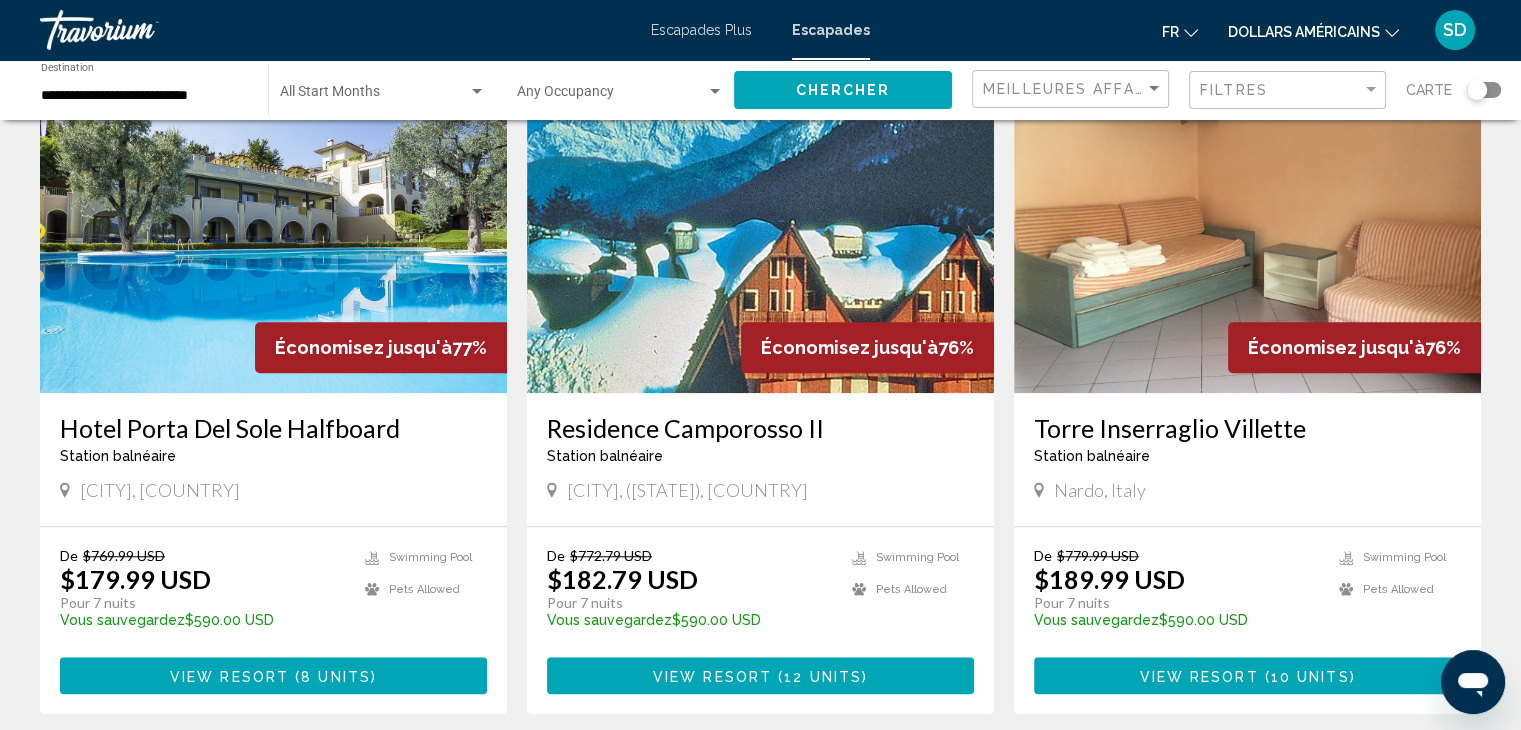click at bounding box center (273, 233) 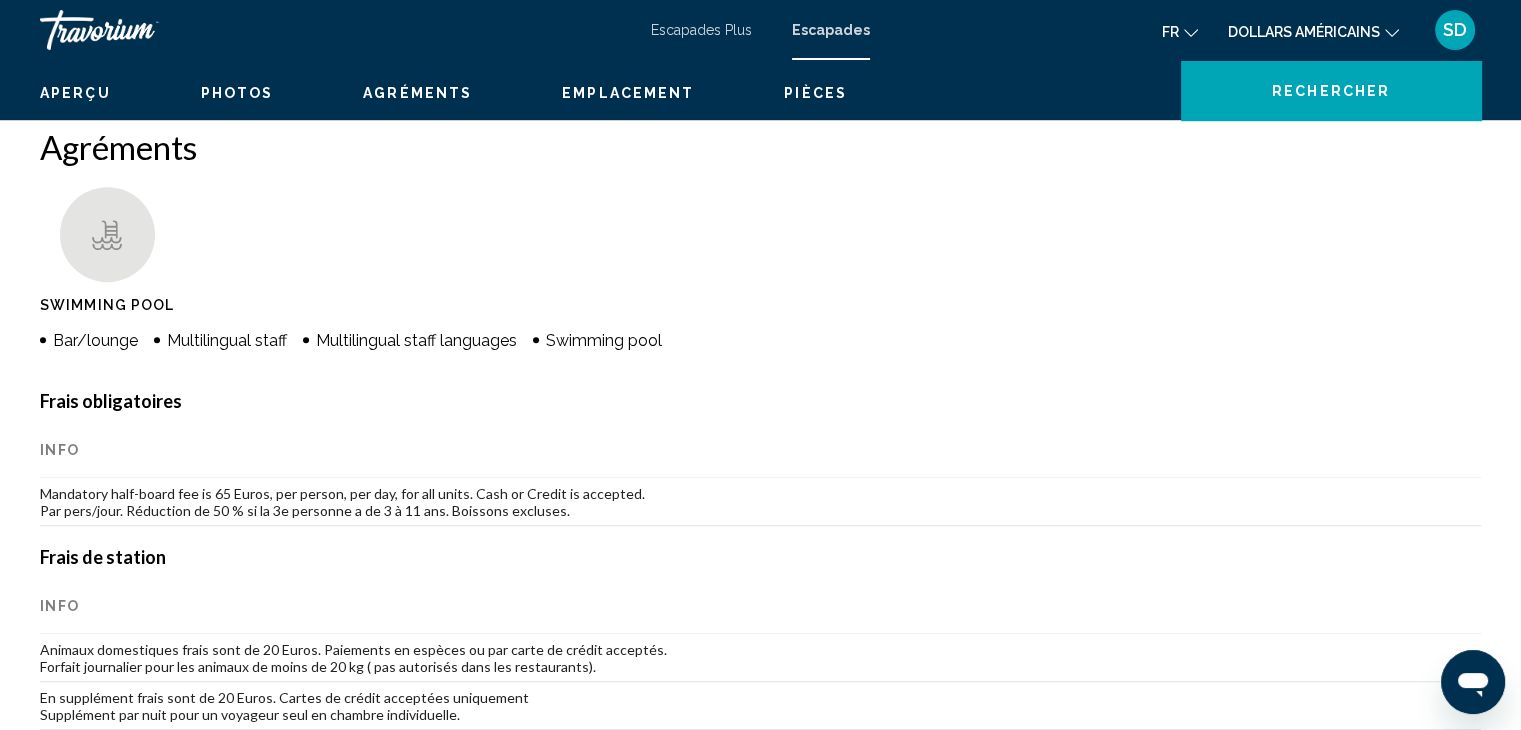 scroll, scrollTop: 0, scrollLeft: 0, axis: both 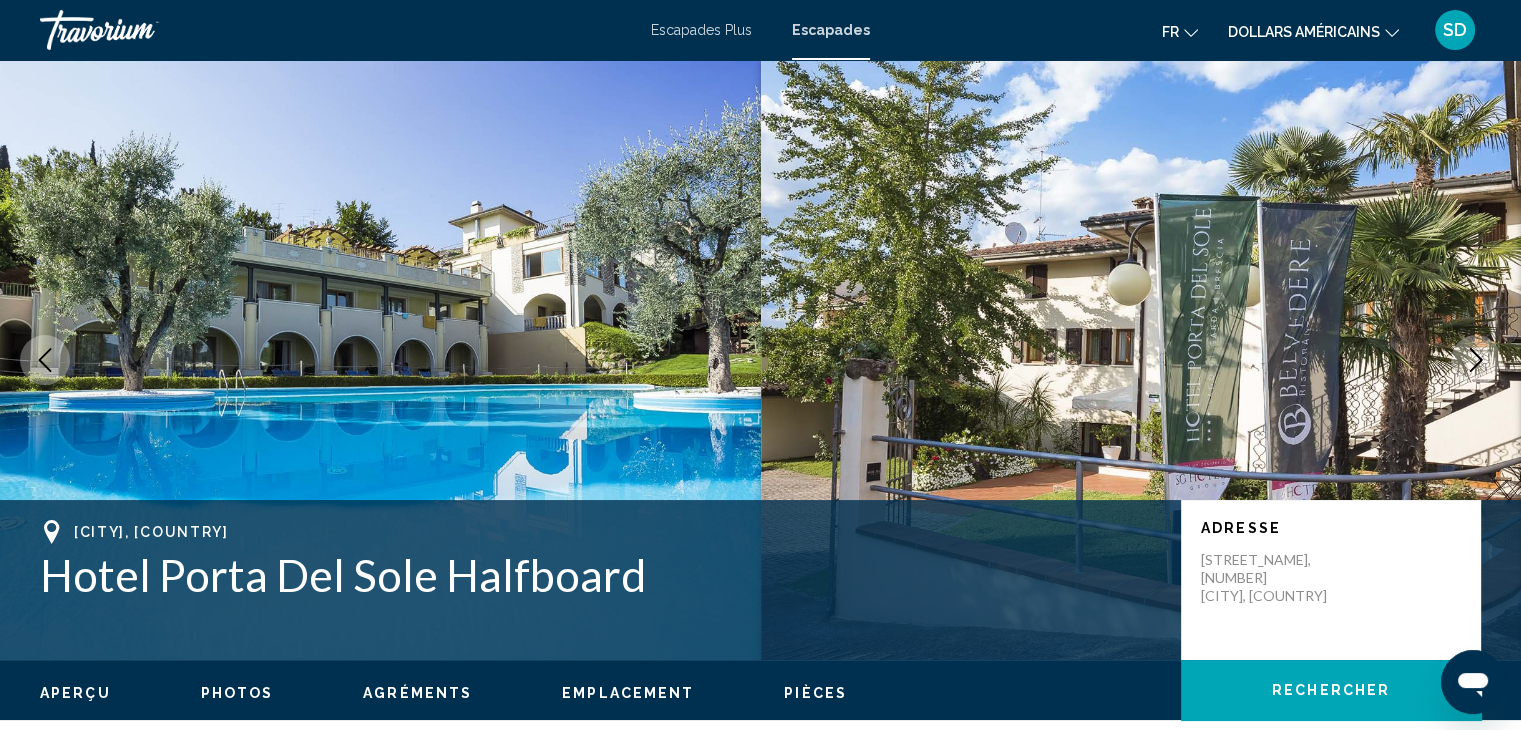 click 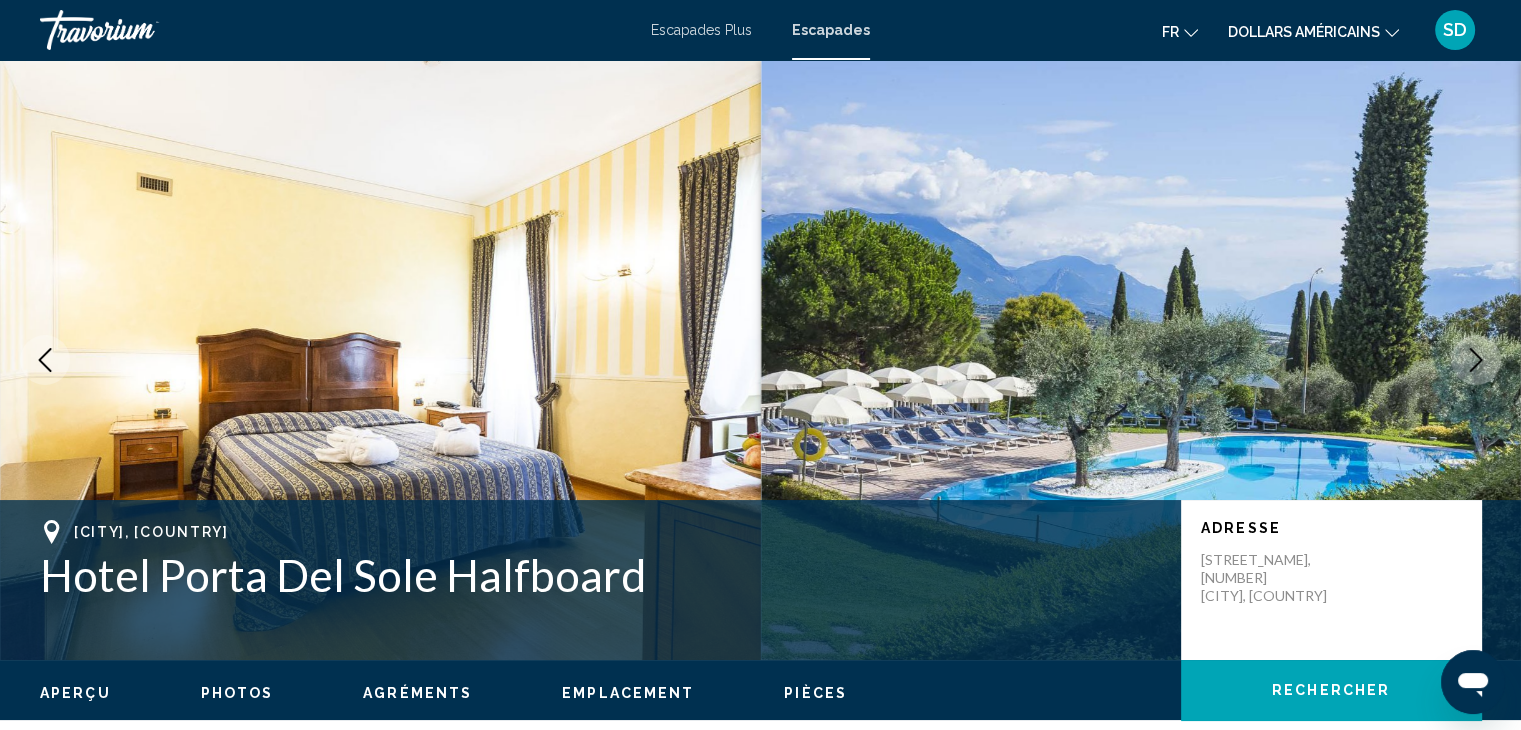 click 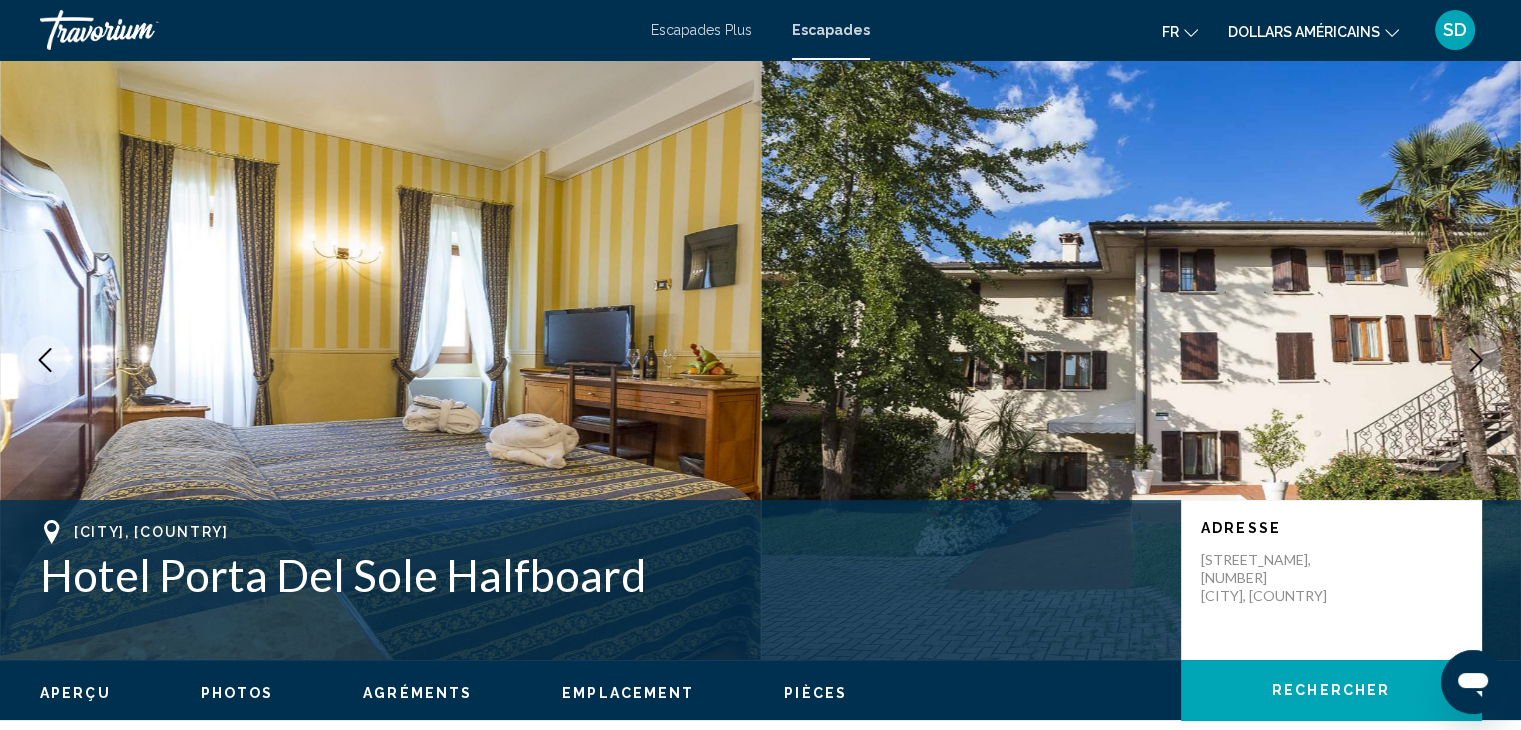 click 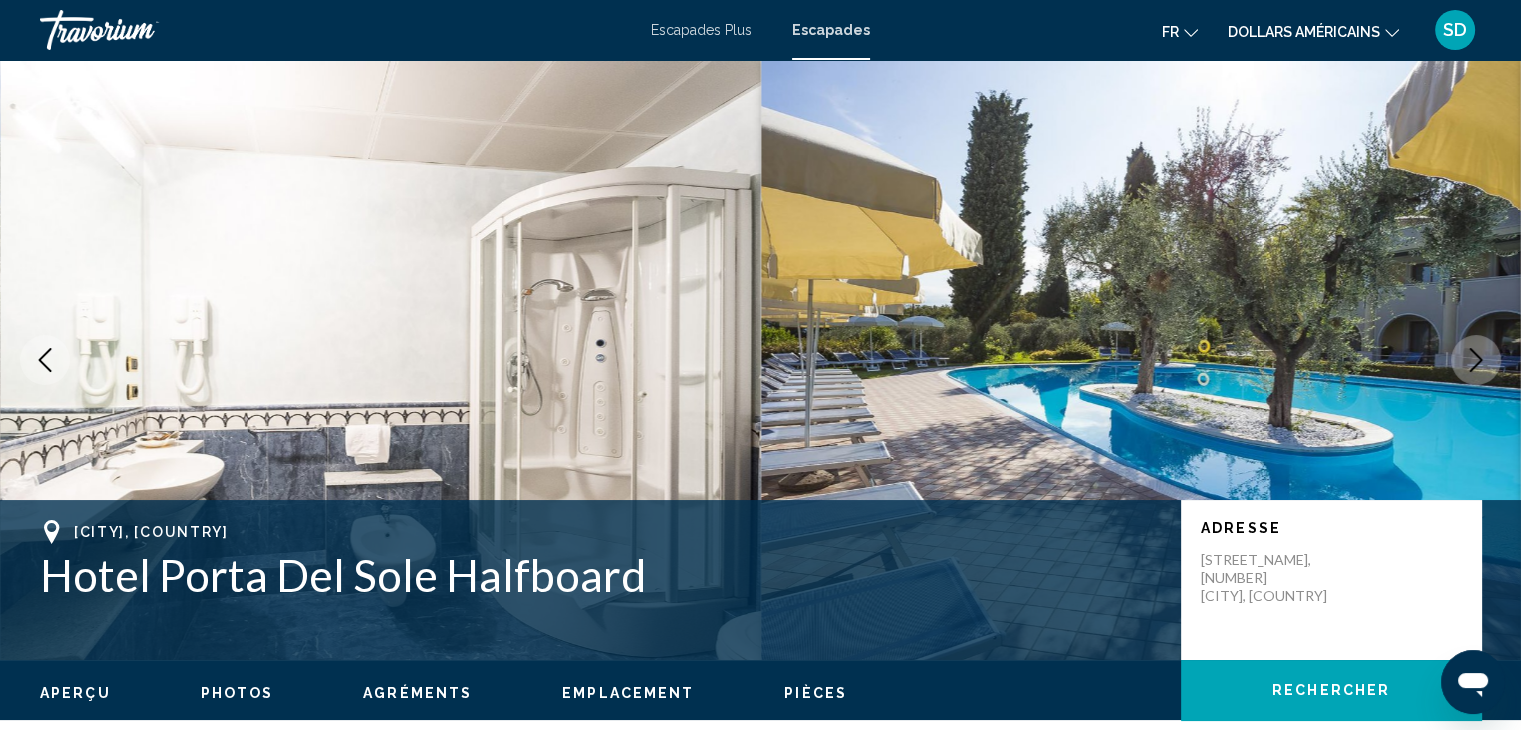 click 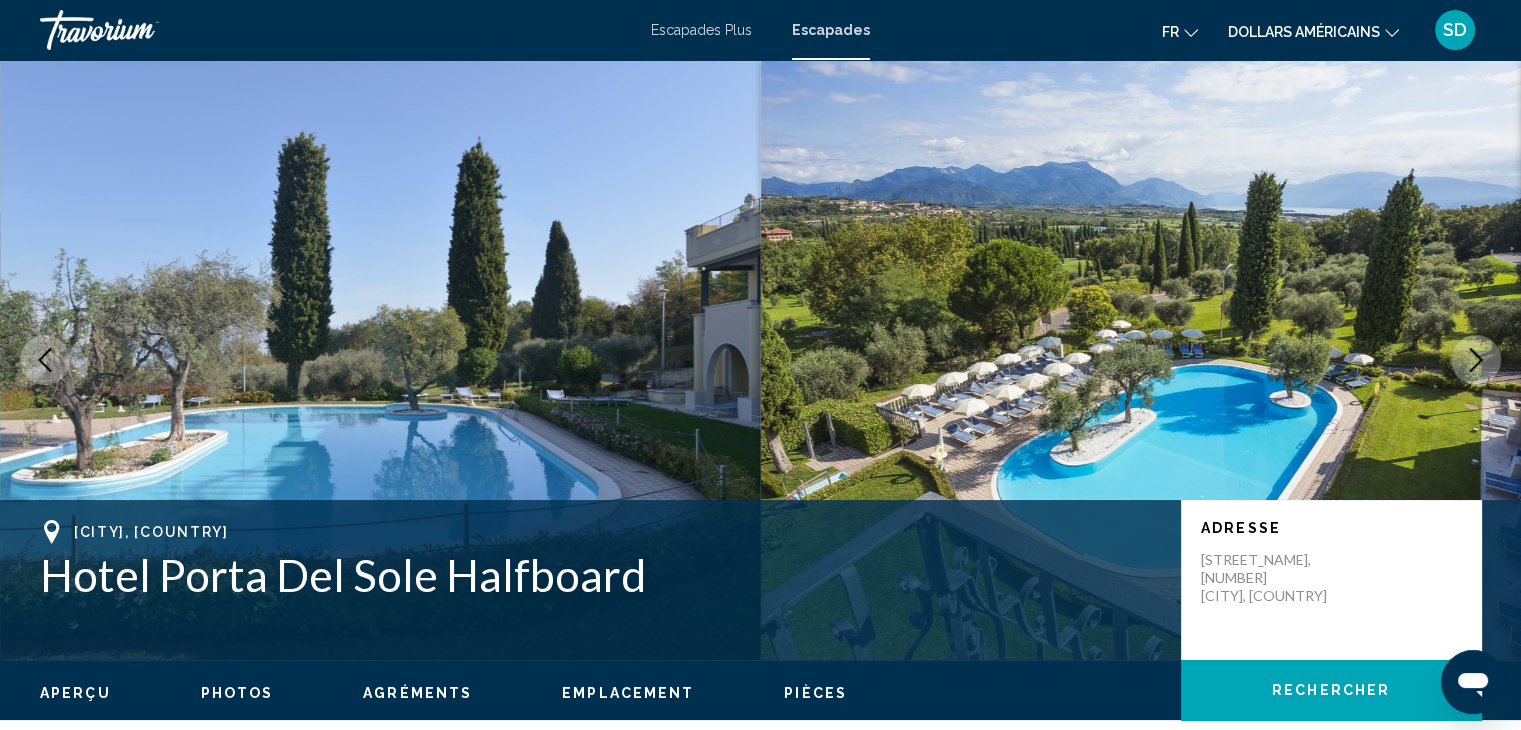 click 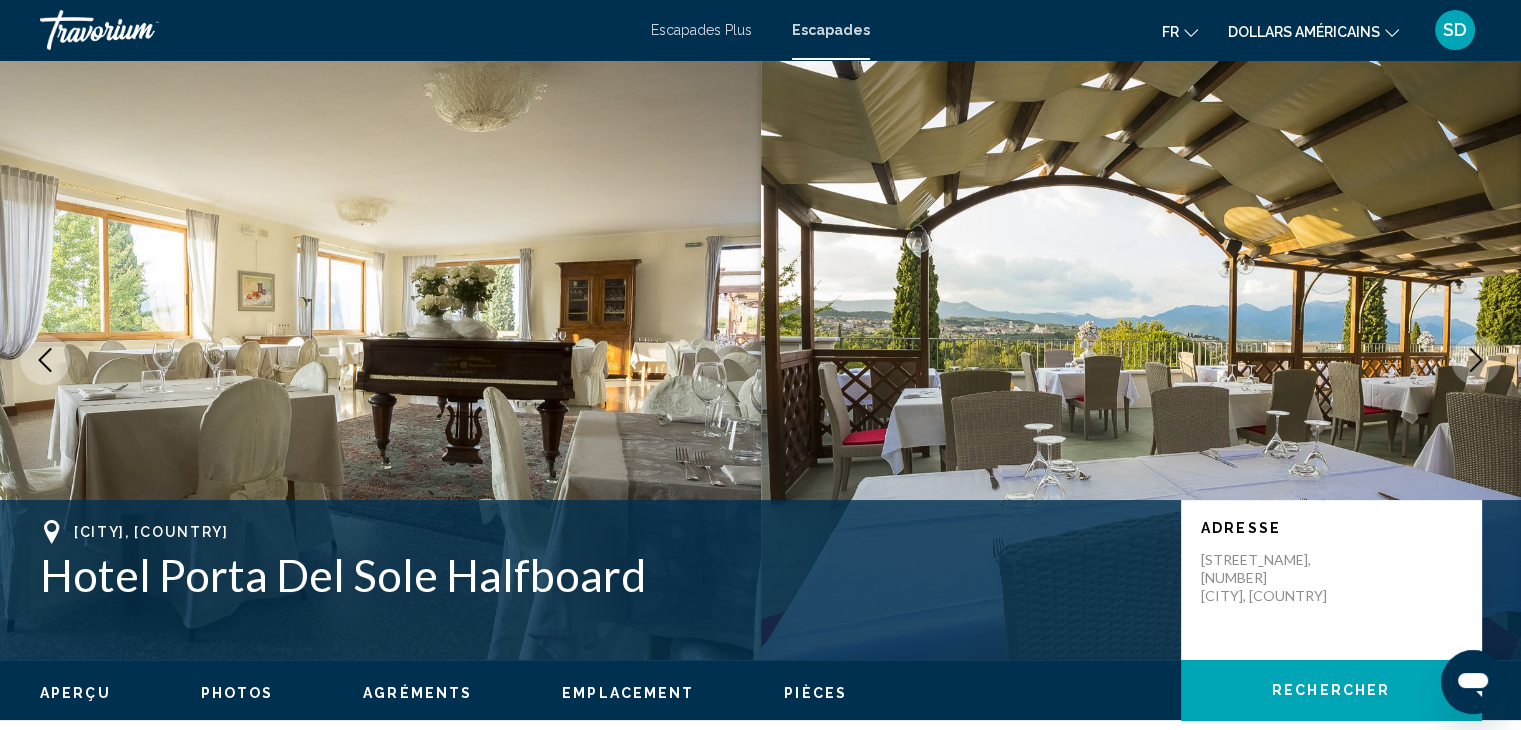 click 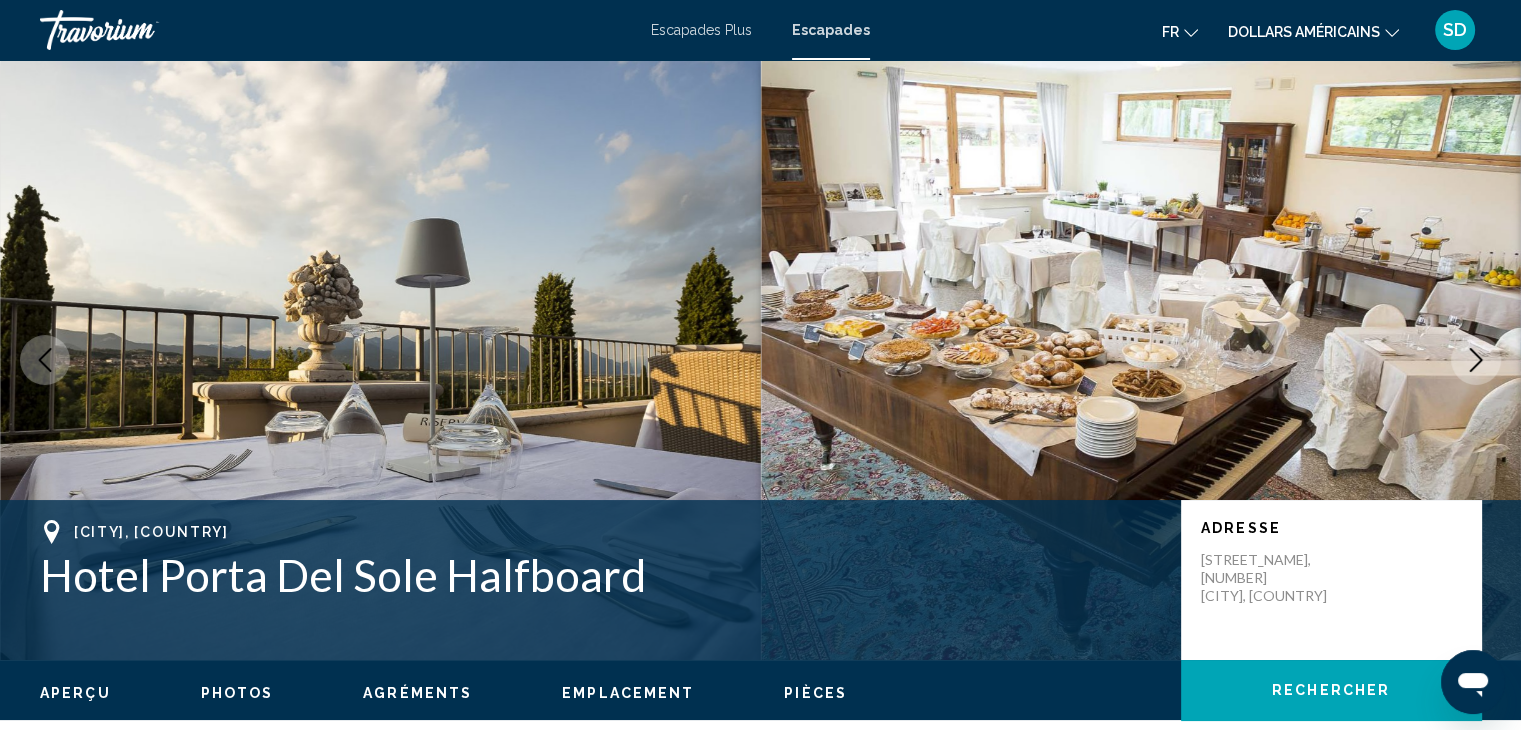 click 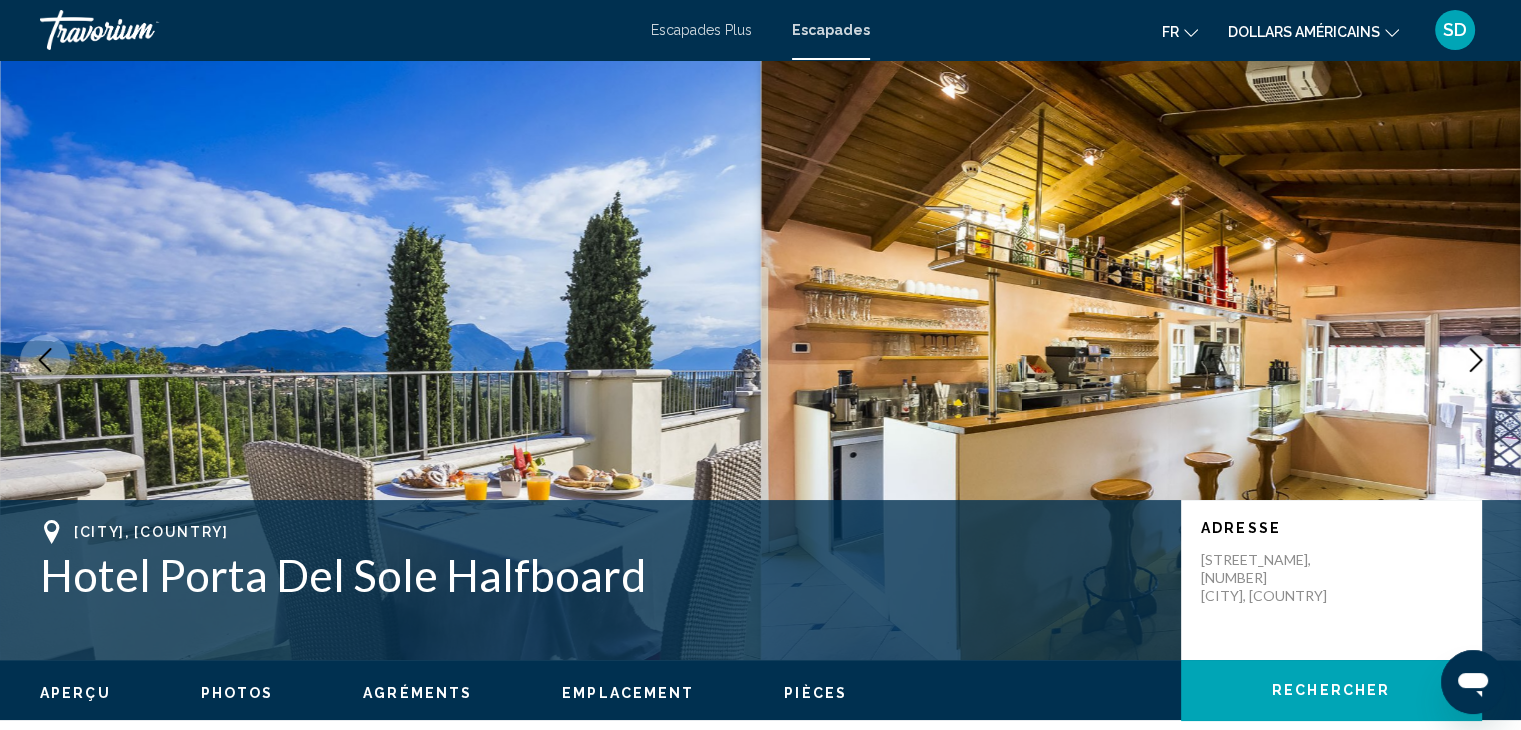 click 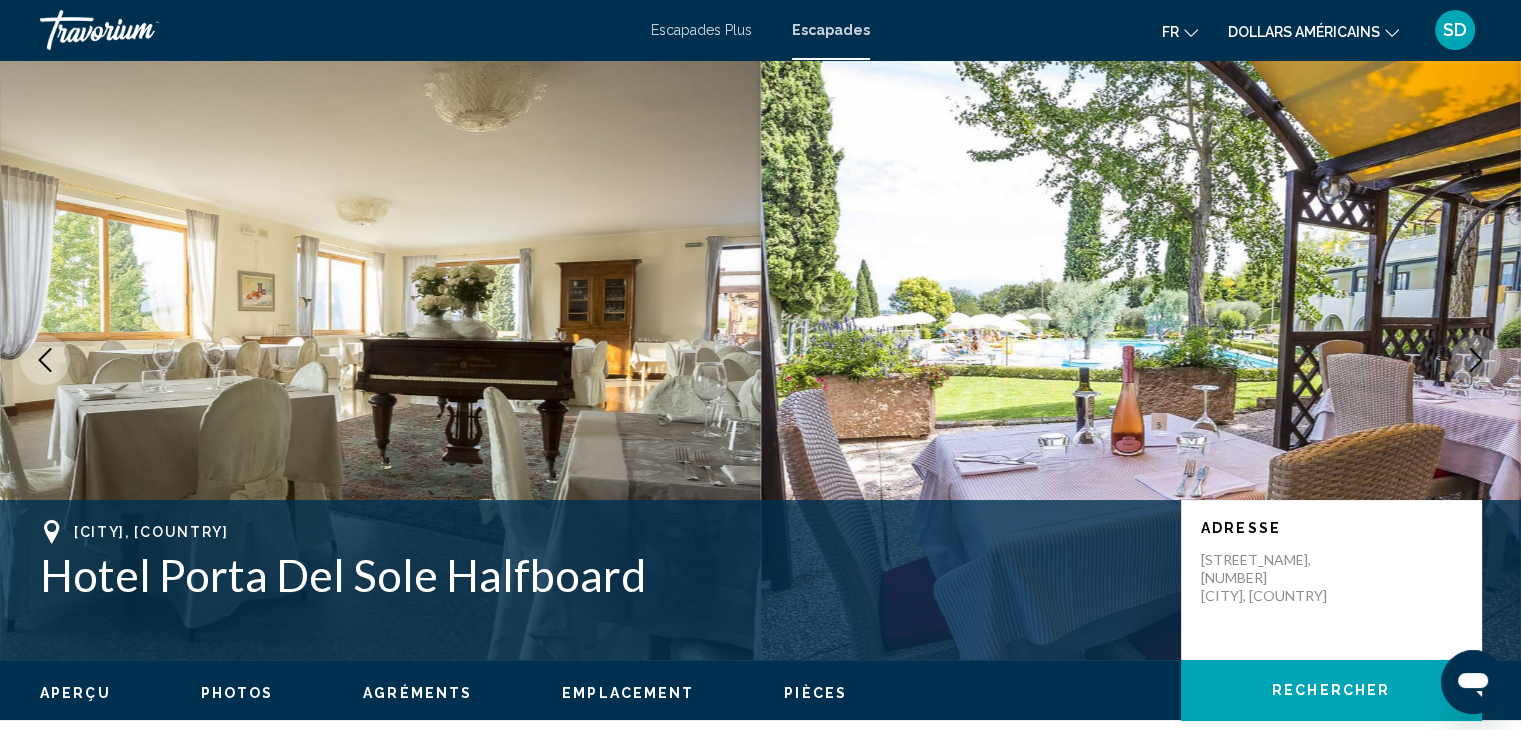 click 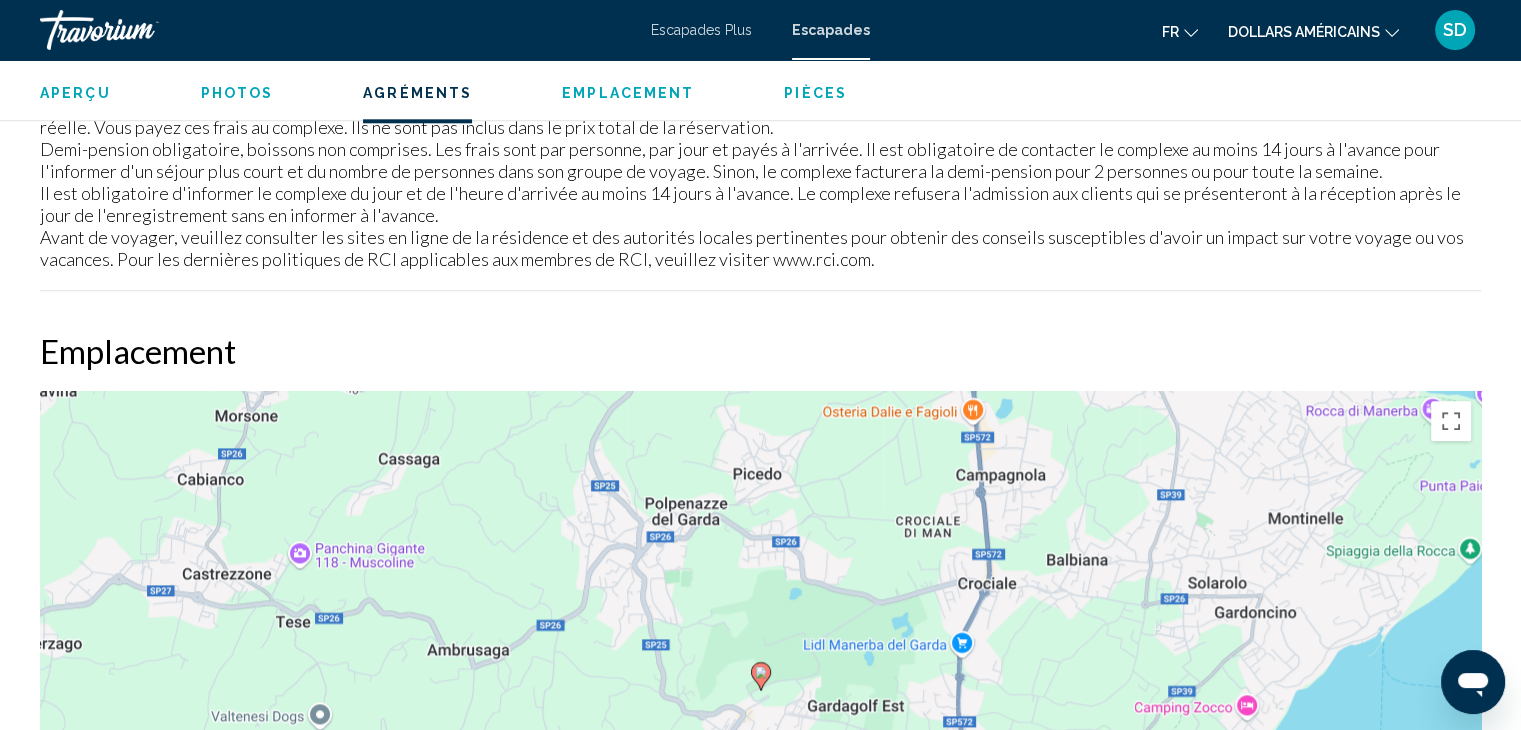 scroll, scrollTop: 1700, scrollLeft: 0, axis: vertical 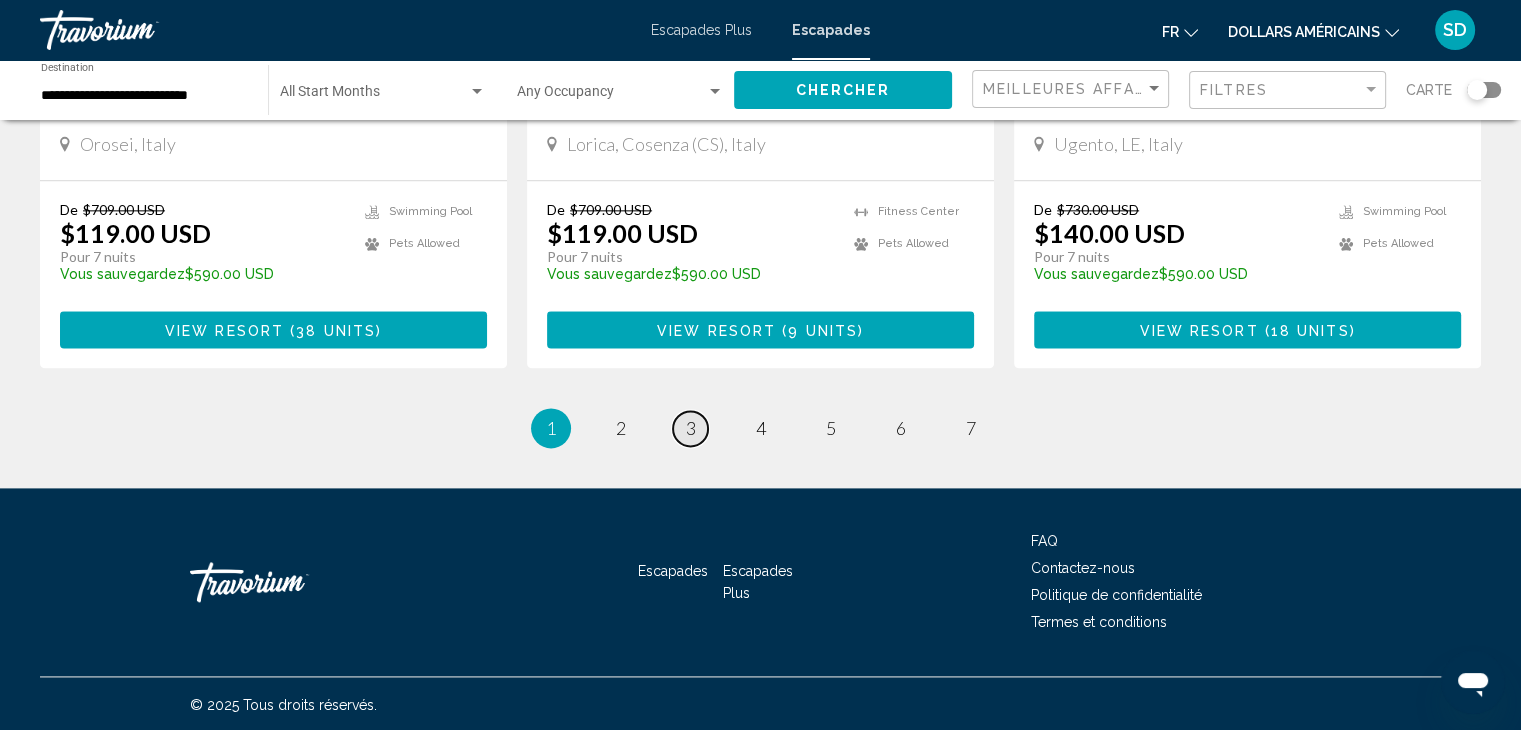 click on "page  3" at bounding box center (690, 428) 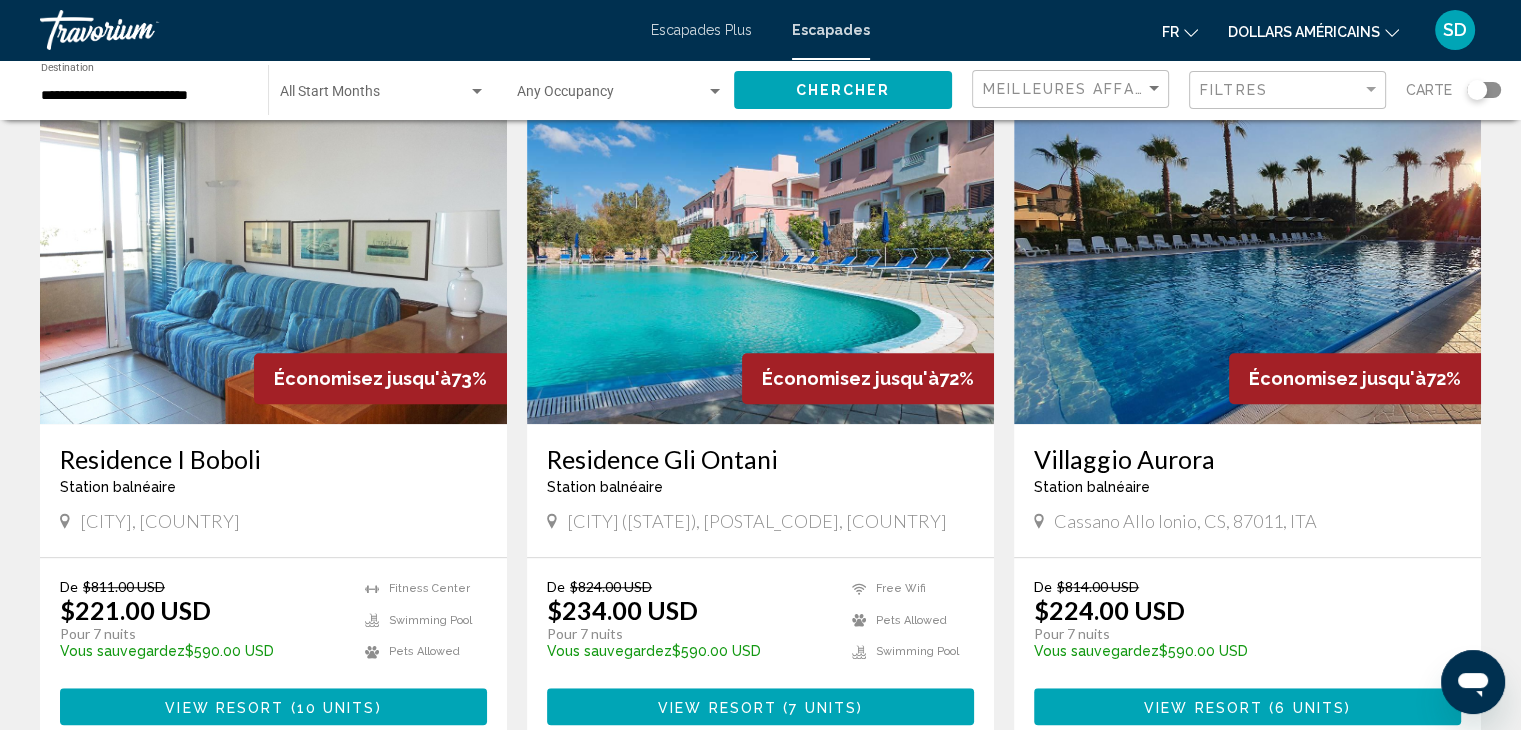 scroll, scrollTop: 1500, scrollLeft: 0, axis: vertical 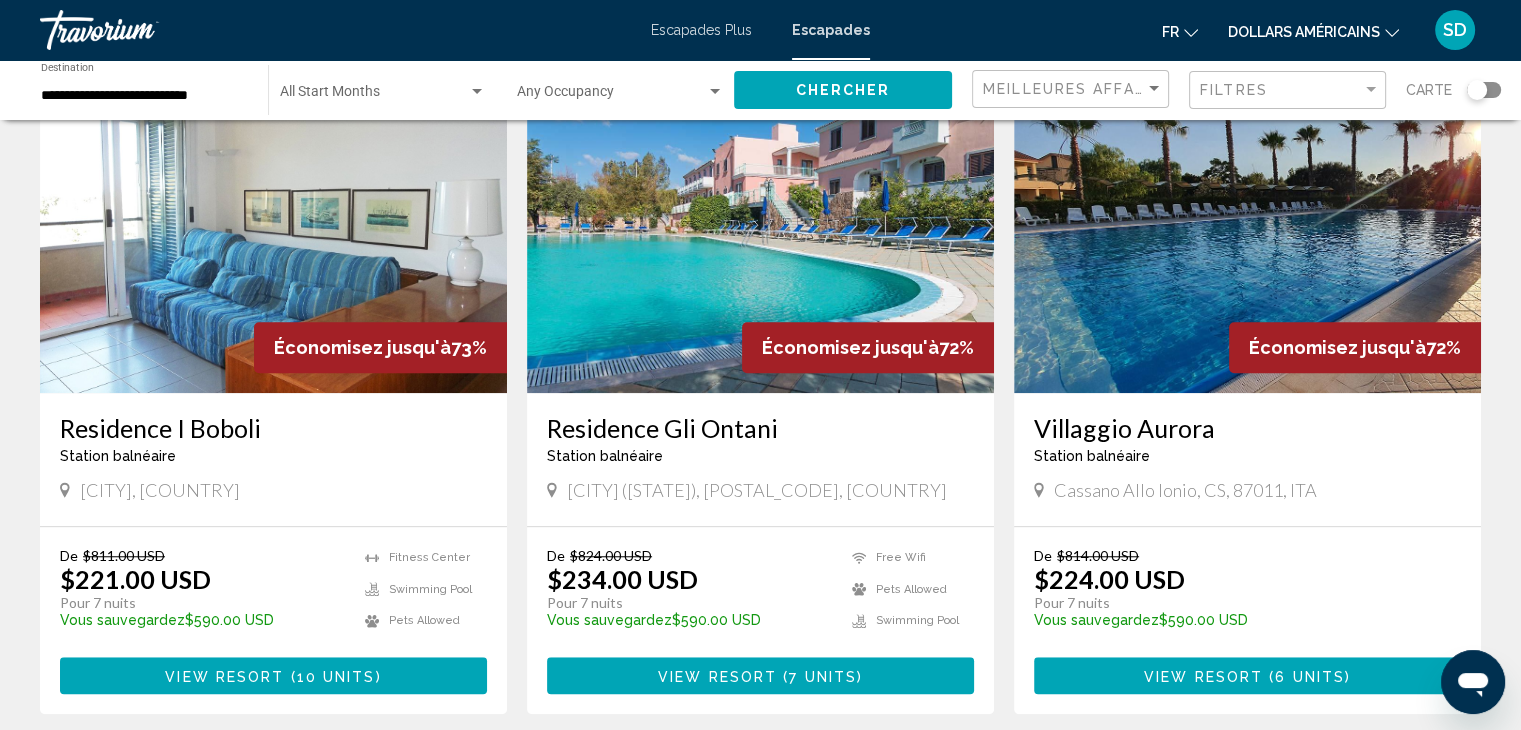 click at bounding box center (1247, 233) 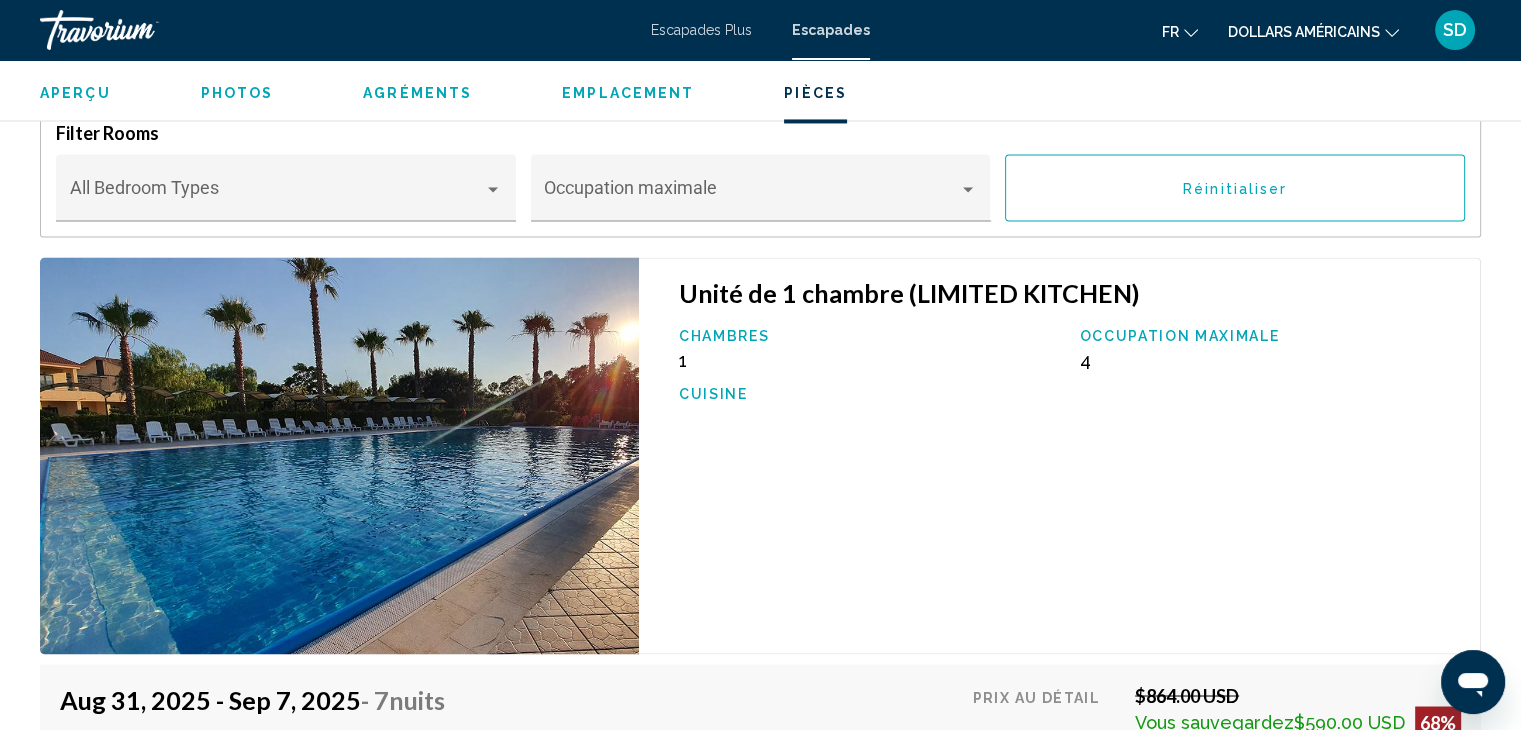 scroll, scrollTop: 3200, scrollLeft: 0, axis: vertical 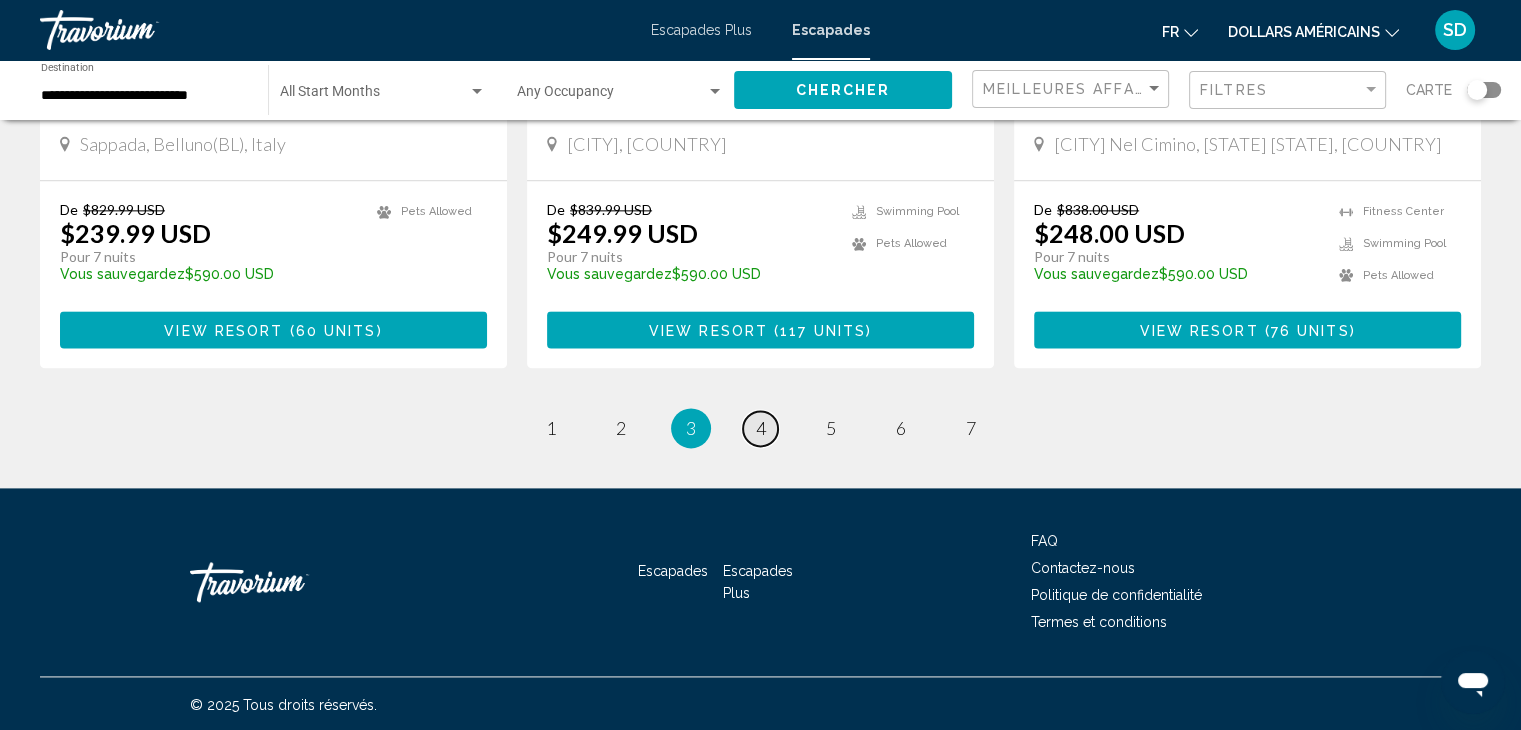 click on "page  4" at bounding box center (760, 428) 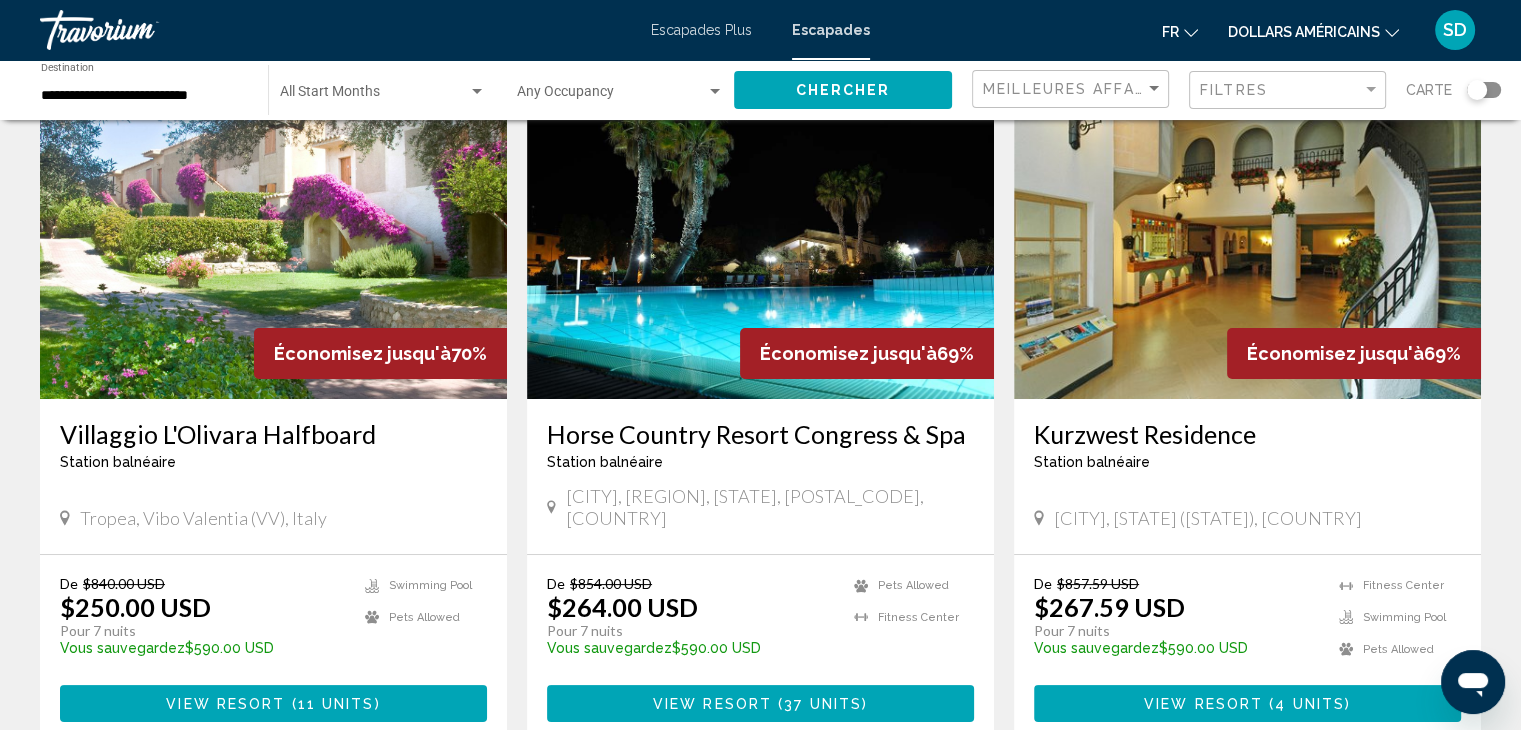 scroll, scrollTop: 100, scrollLeft: 0, axis: vertical 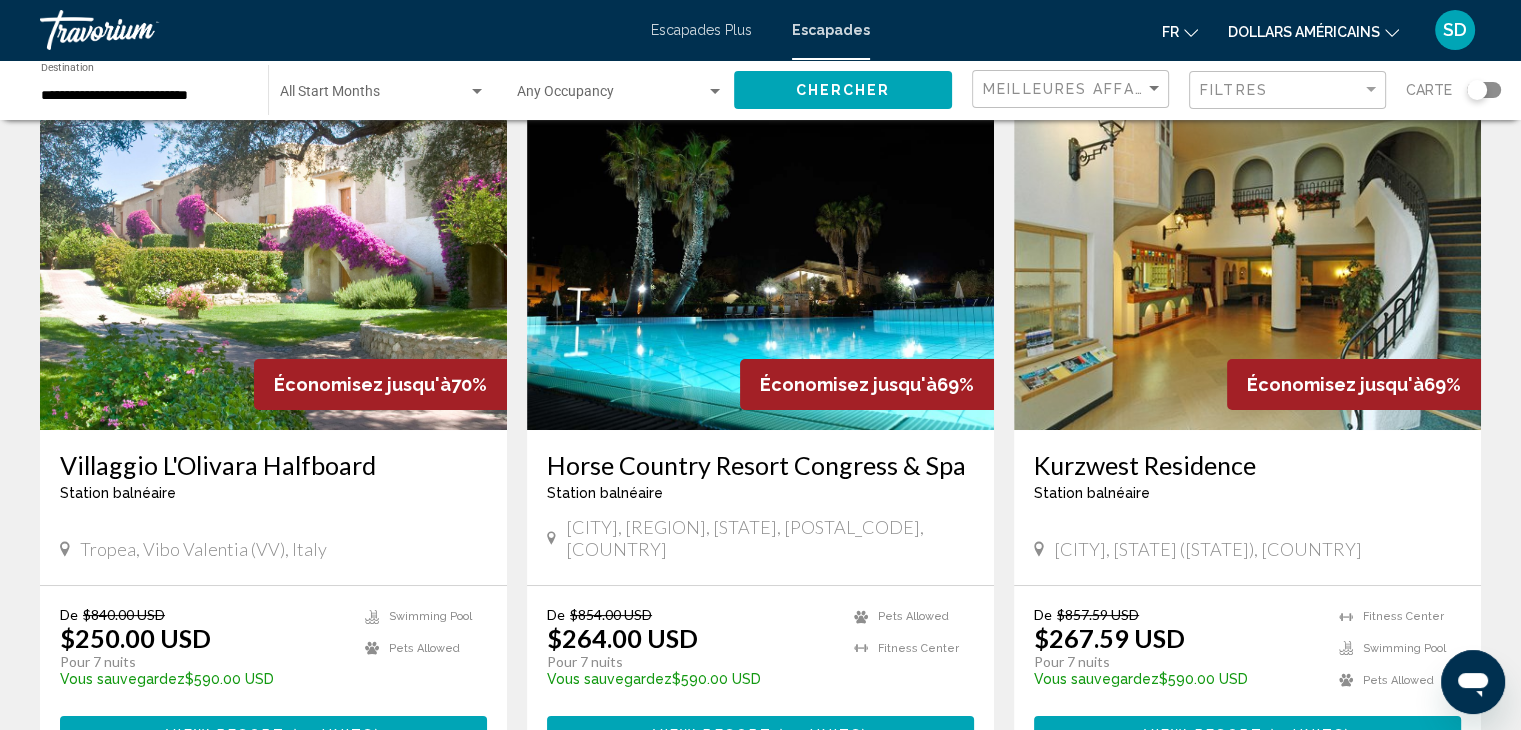 click at bounding box center [760, 270] 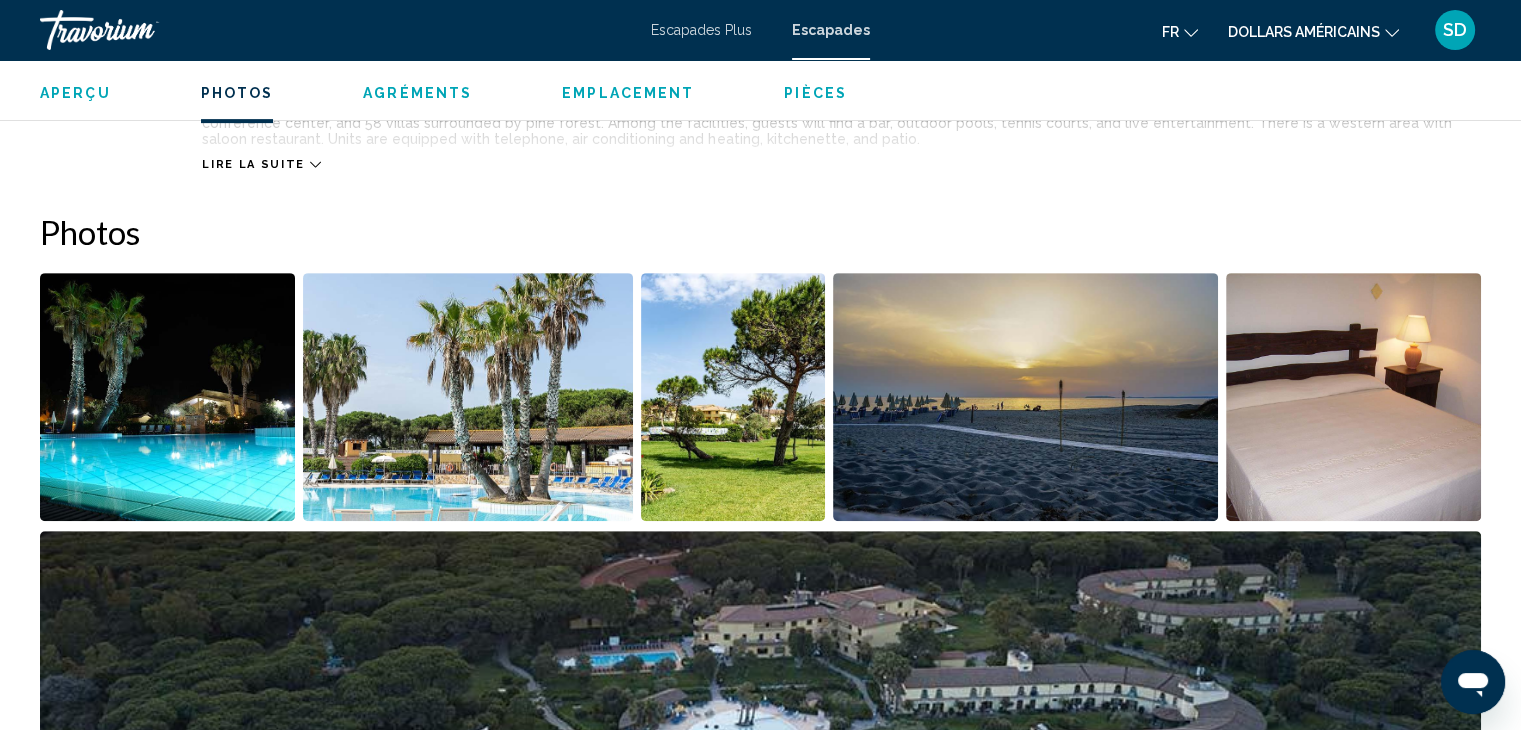 scroll, scrollTop: 900, scrollLeft: 0, axis: vertical 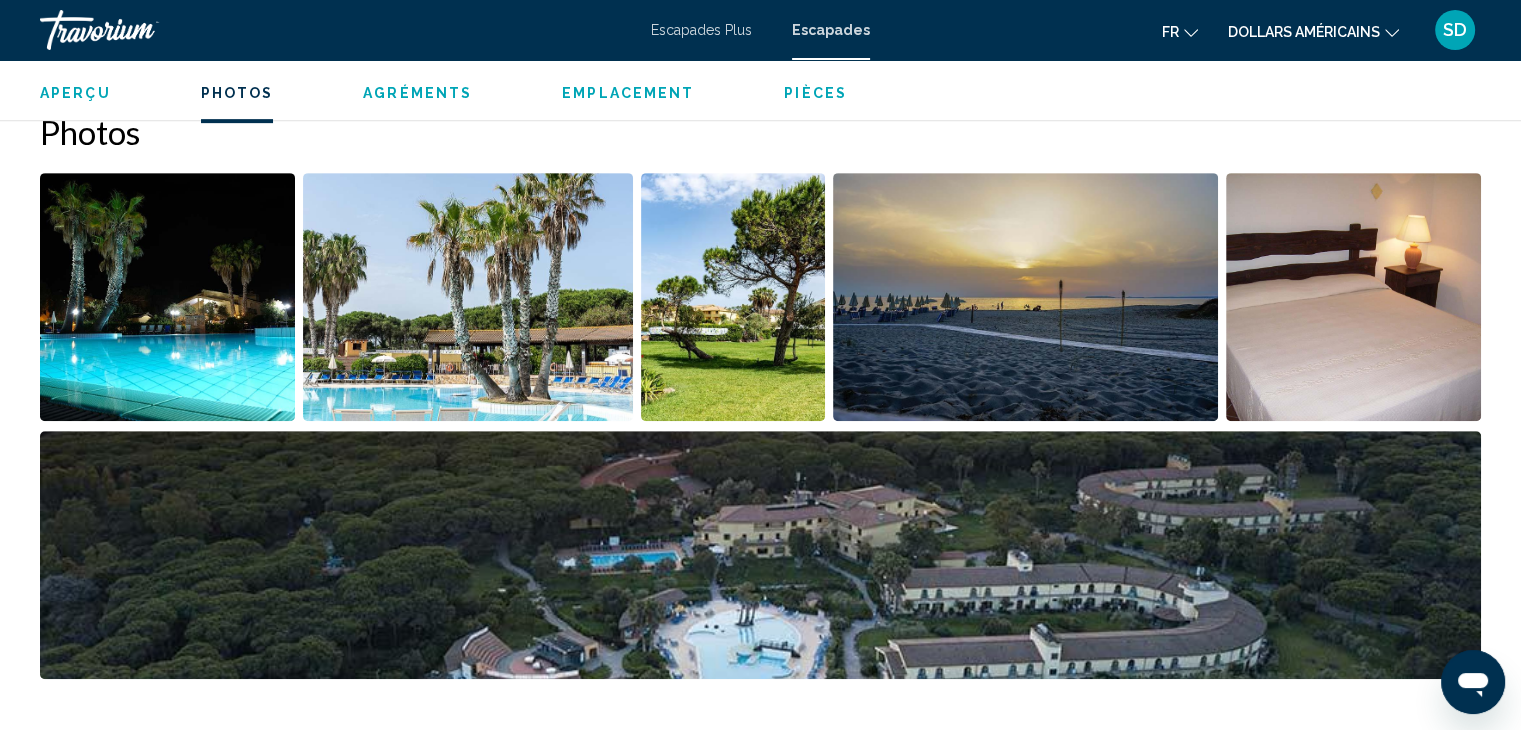 click at bounding box center (167, 297) 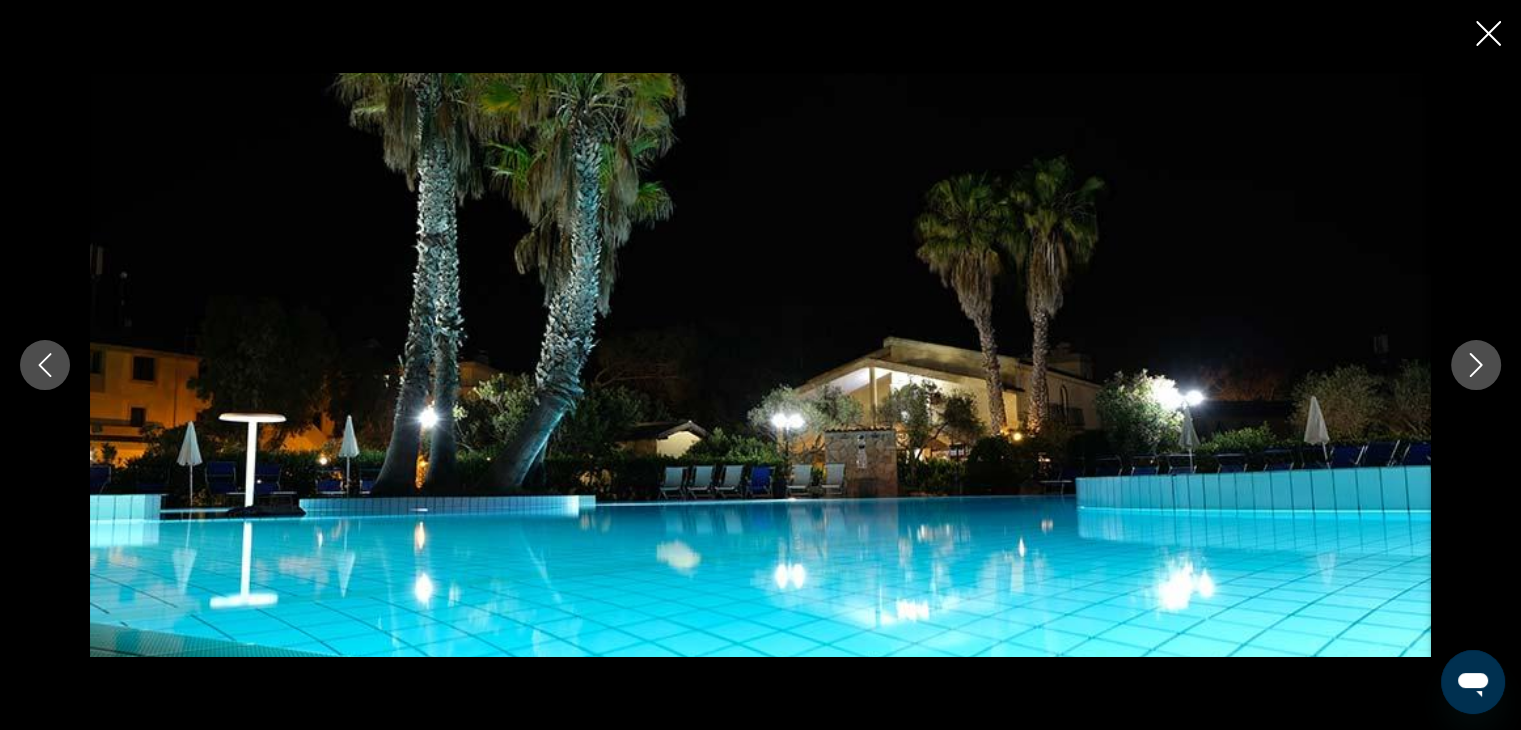 click at bounding box center (1476, 365) 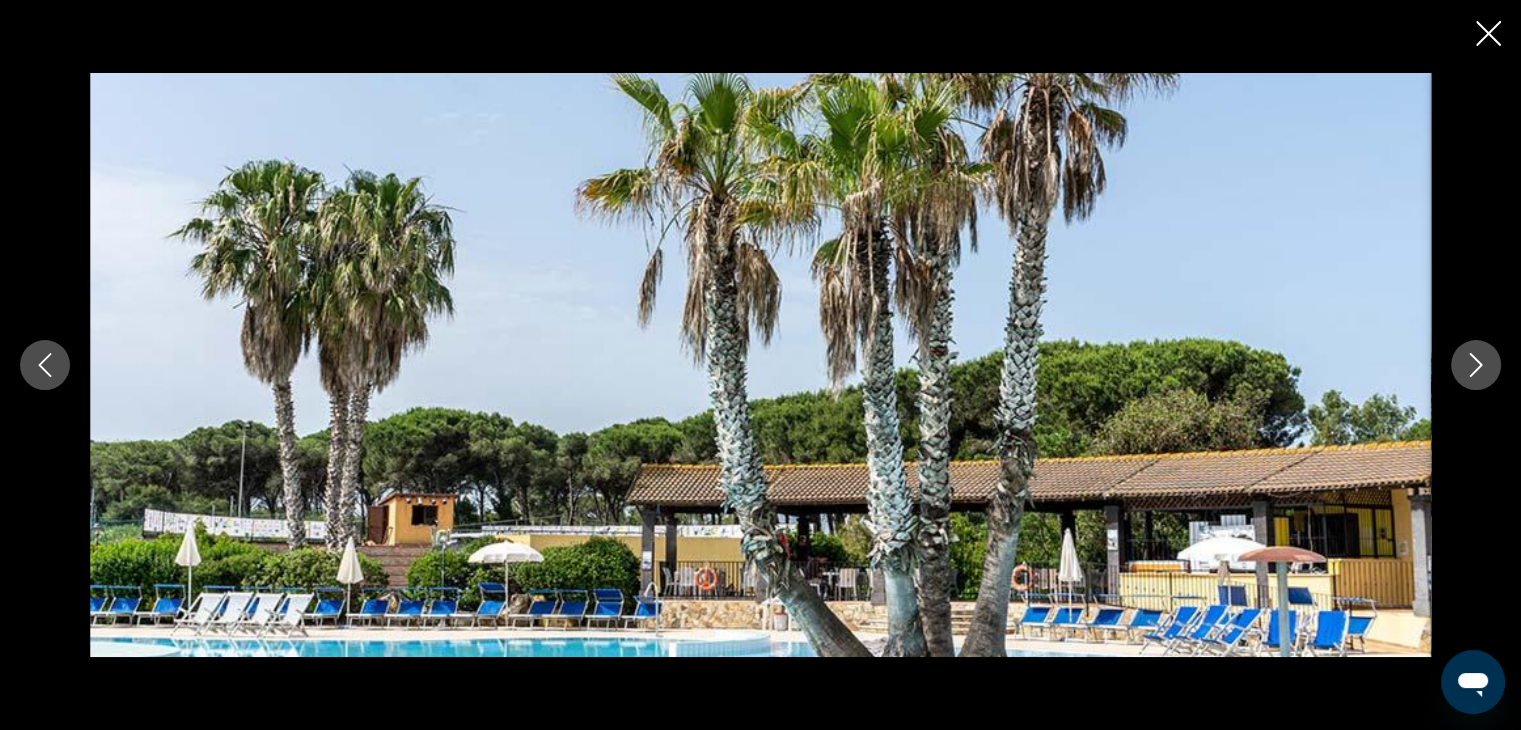 click at bounding box center (1476, 365) 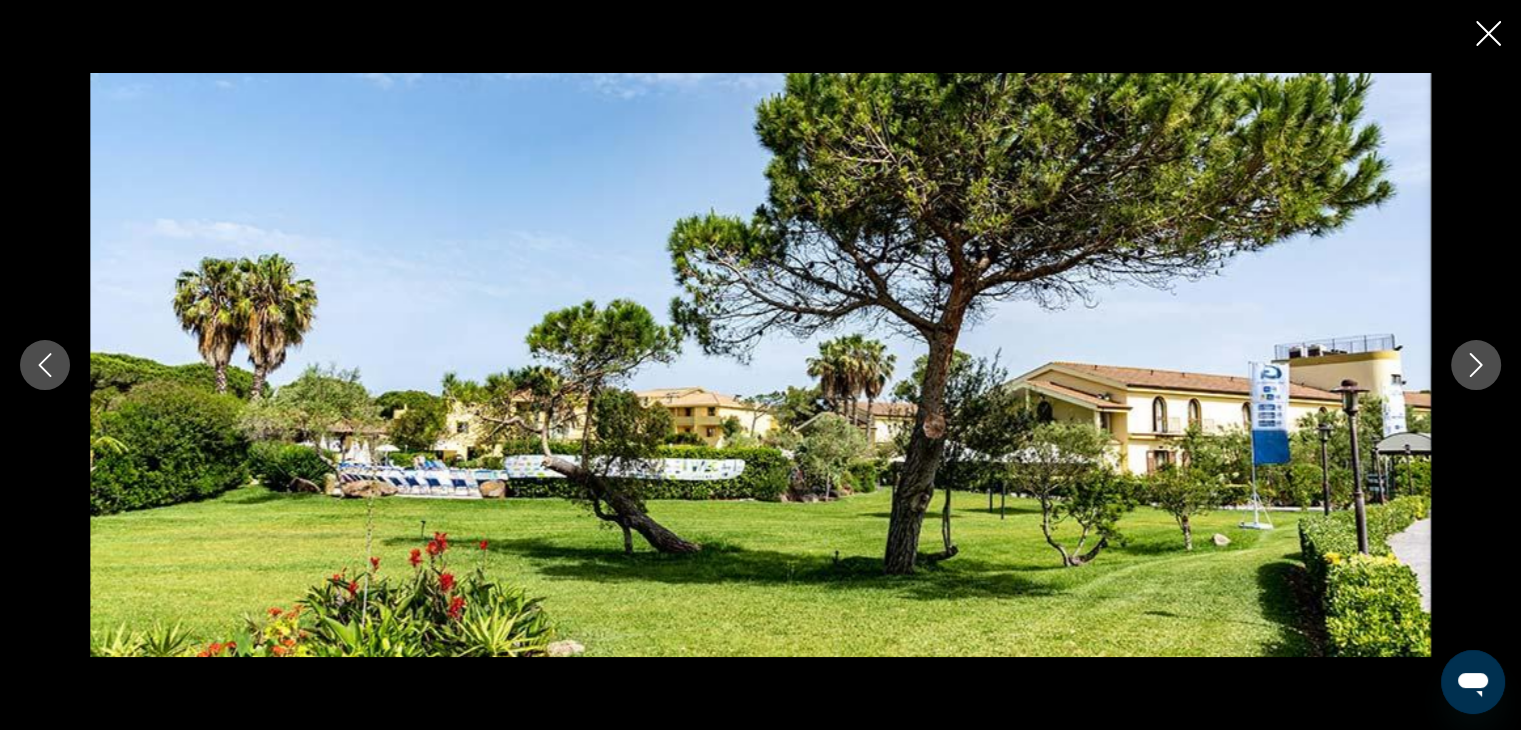 click at bounding box center (1476, 365) 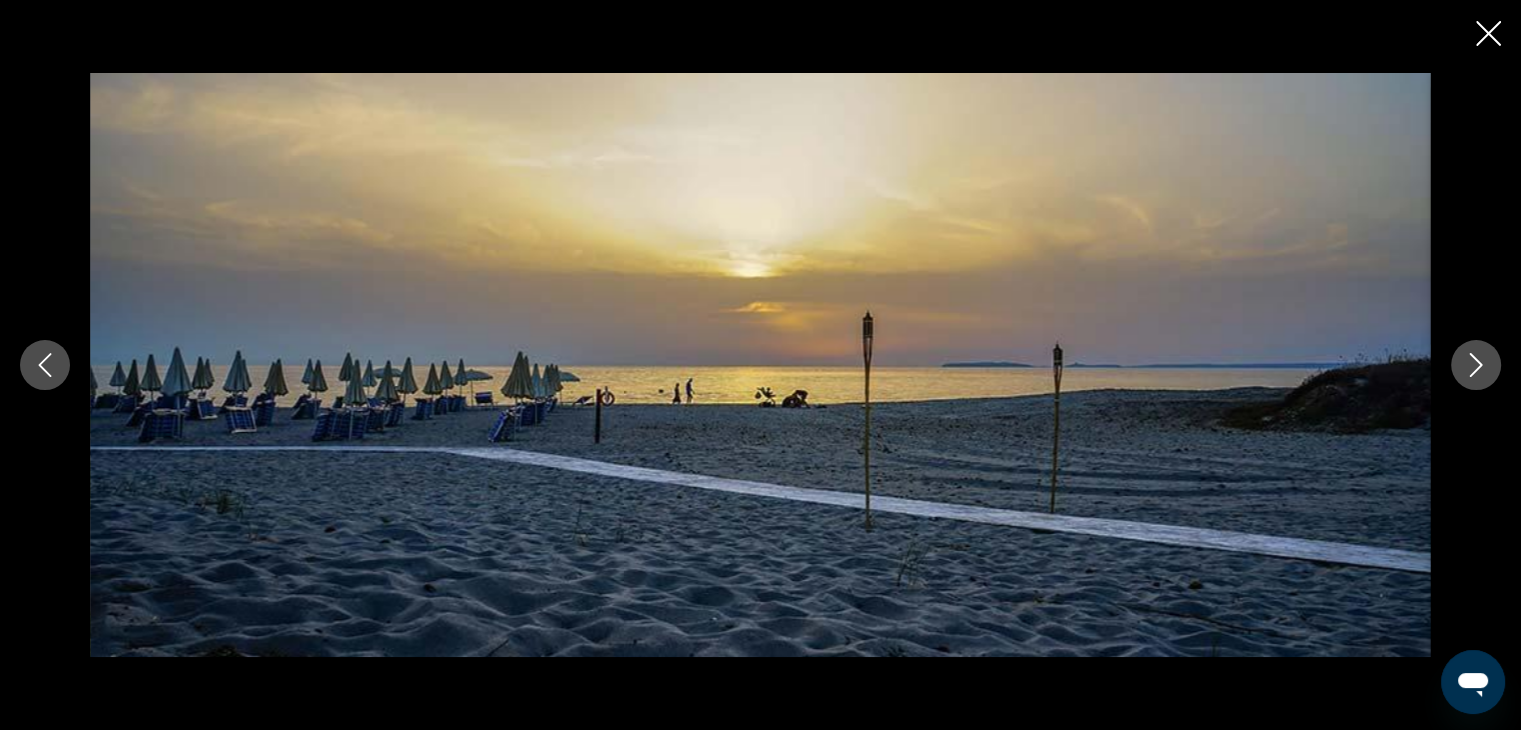 click at bounding box center (1476, 365) 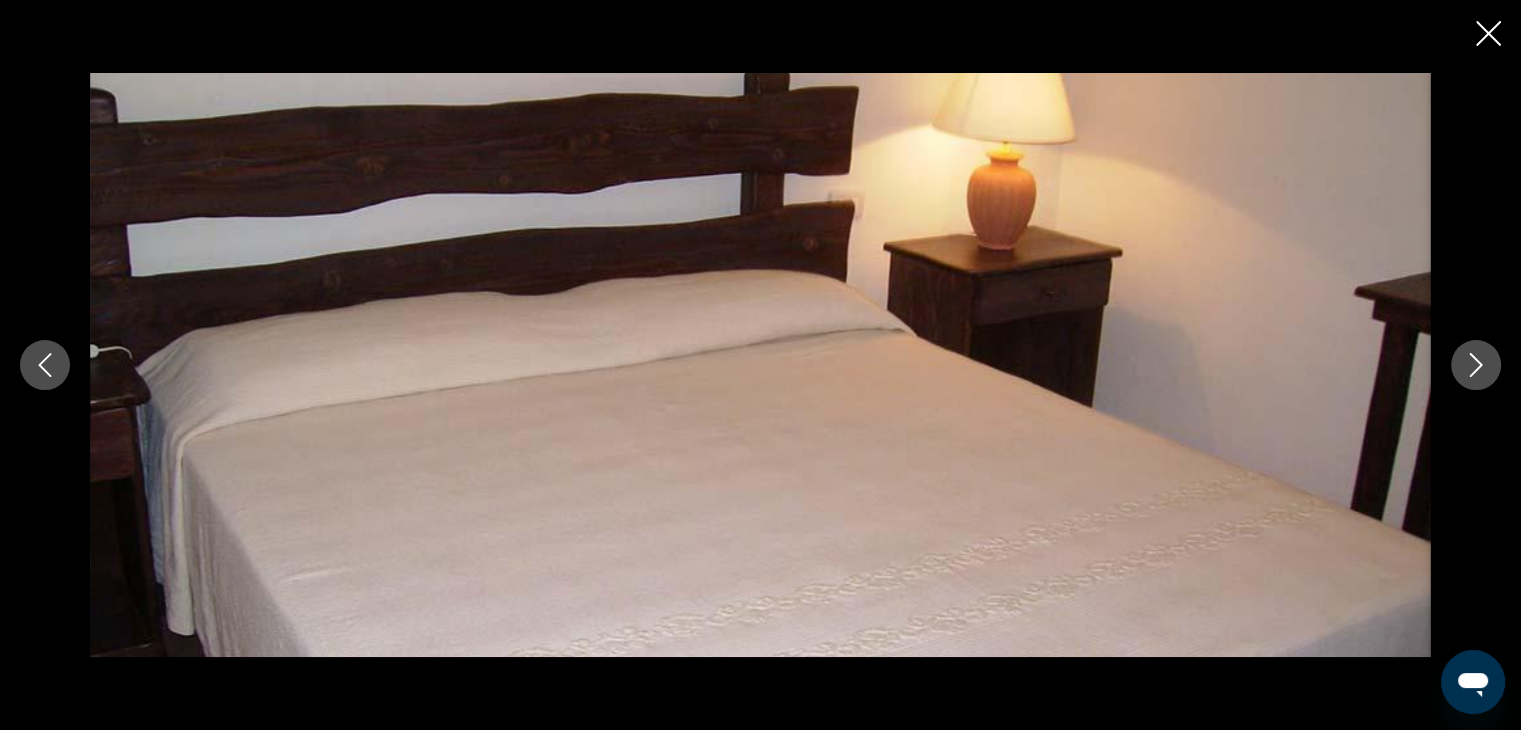 click at bounding box center (1476, 365) 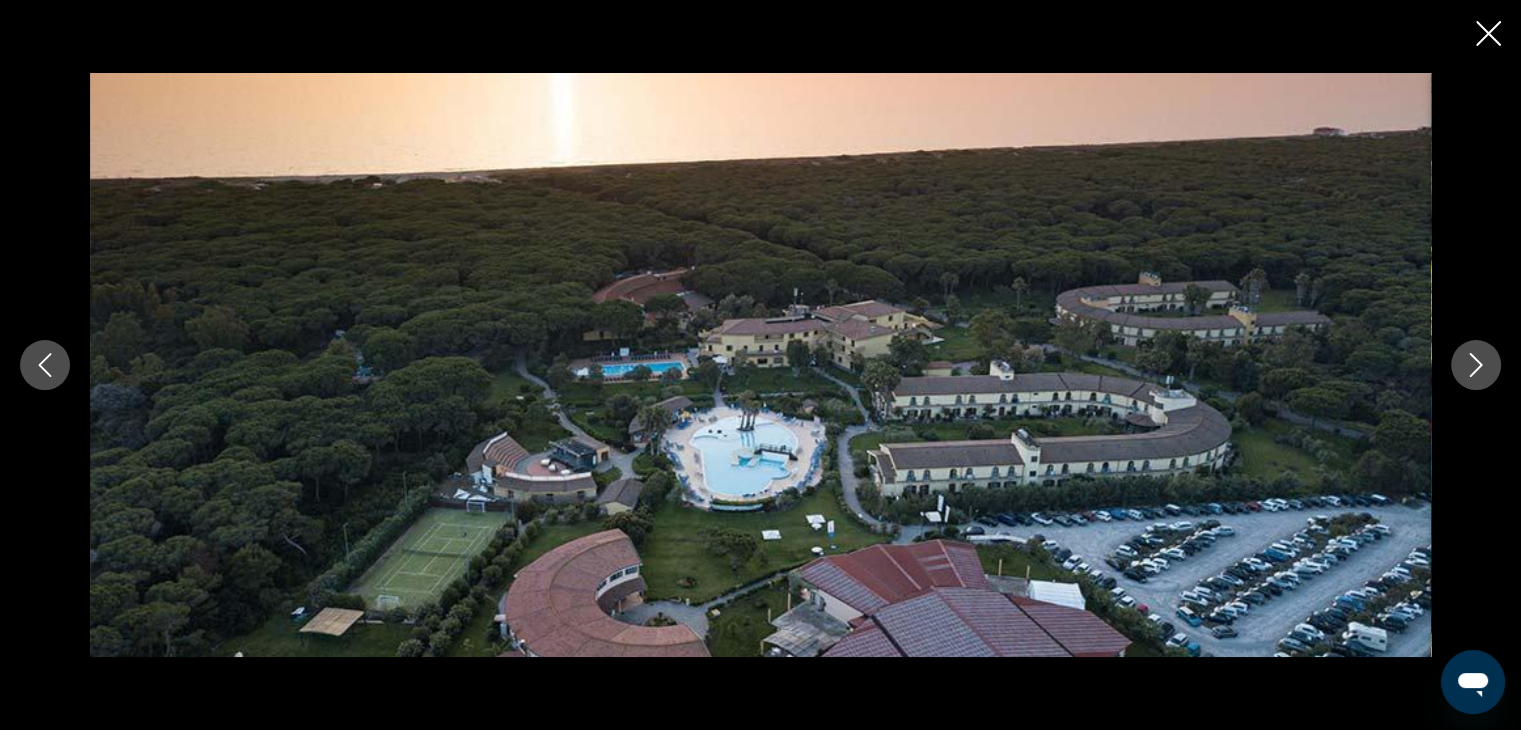click at bounding box center (1476, 365) 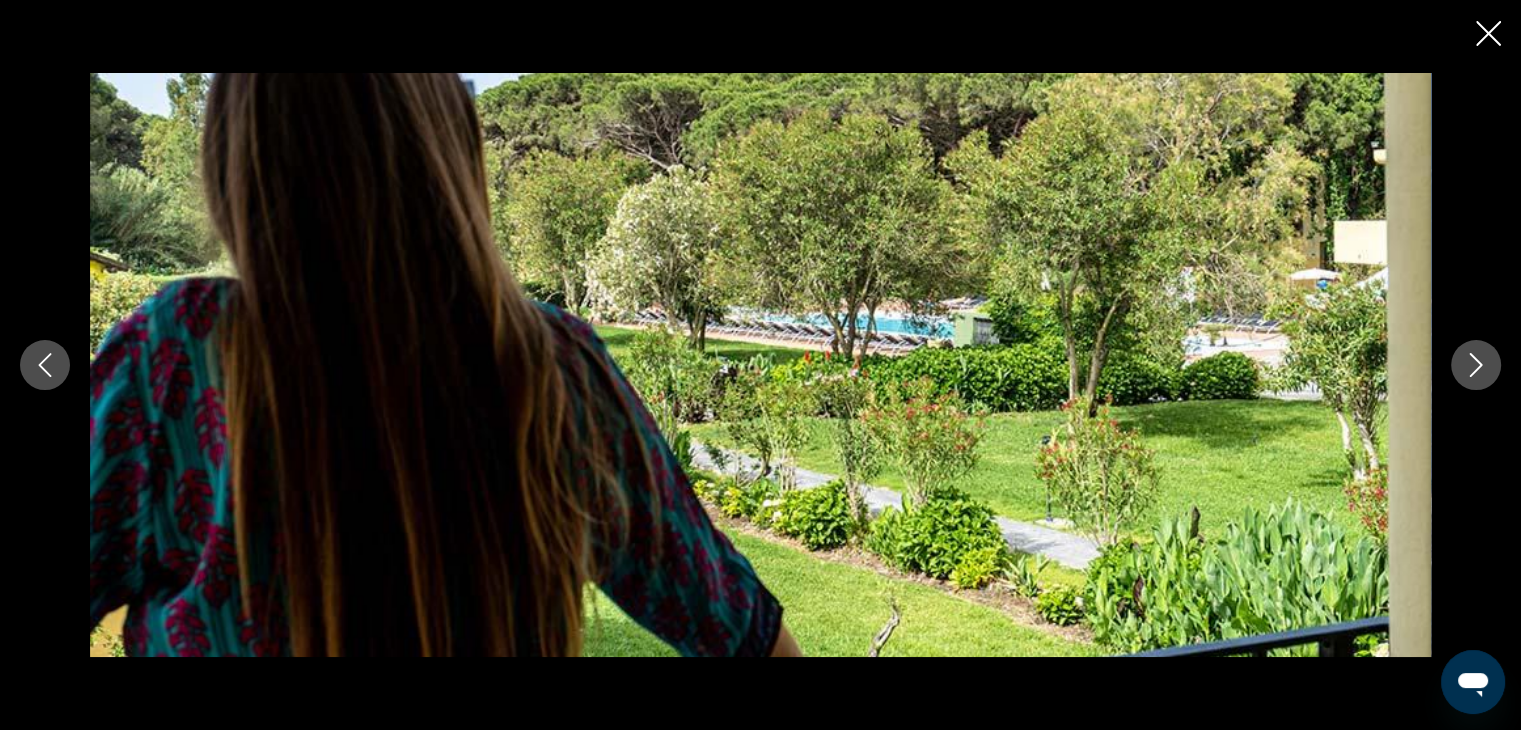 click at bounding box center [760, 365] 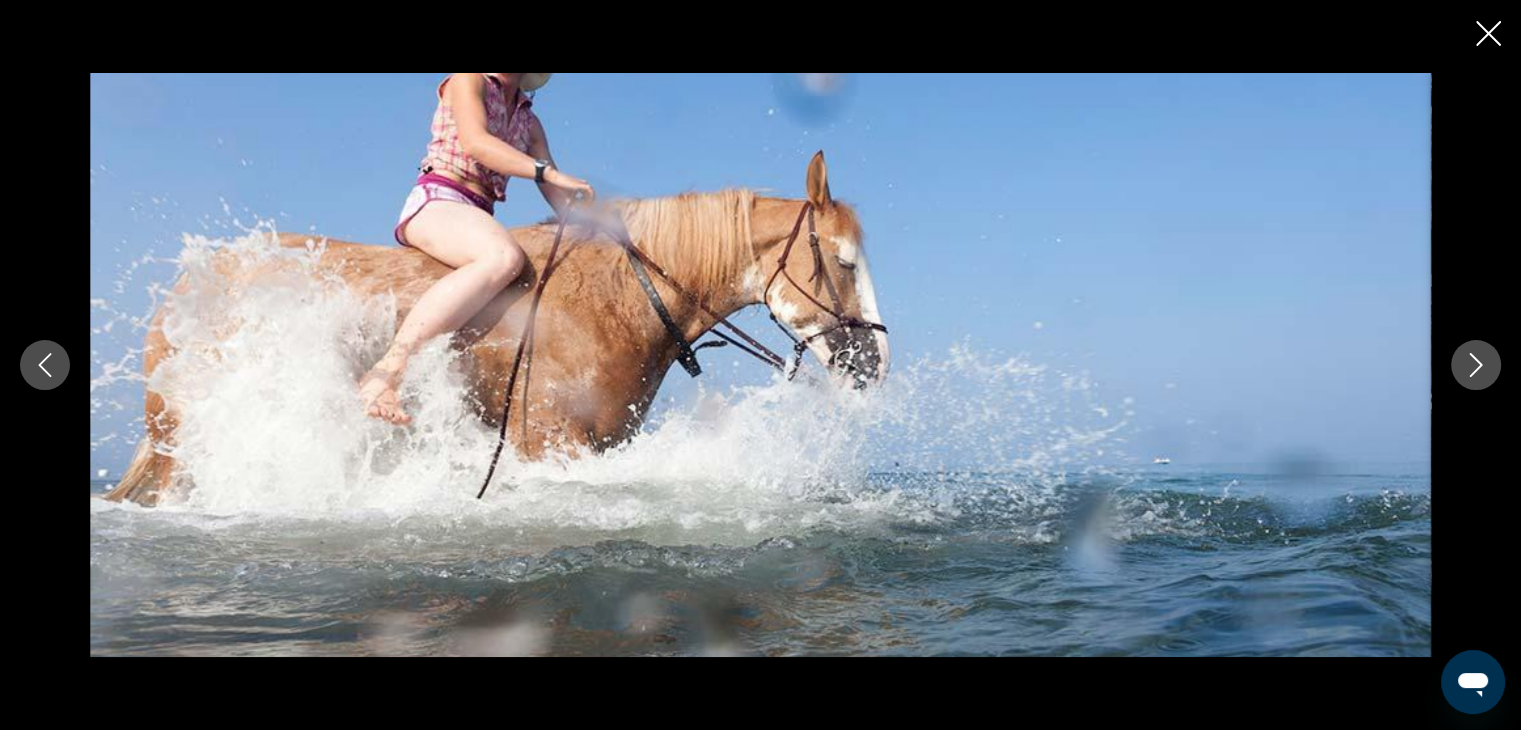 click 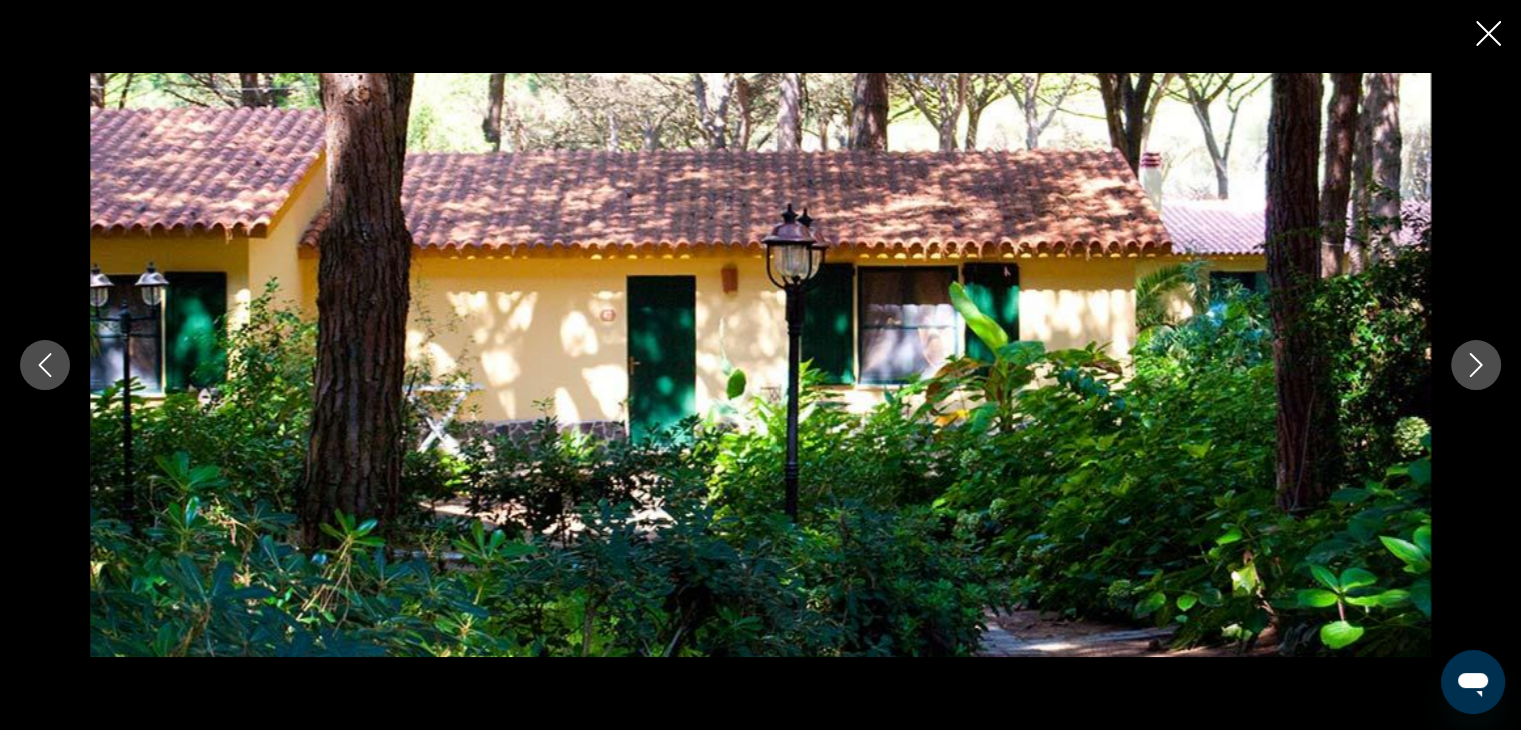 click 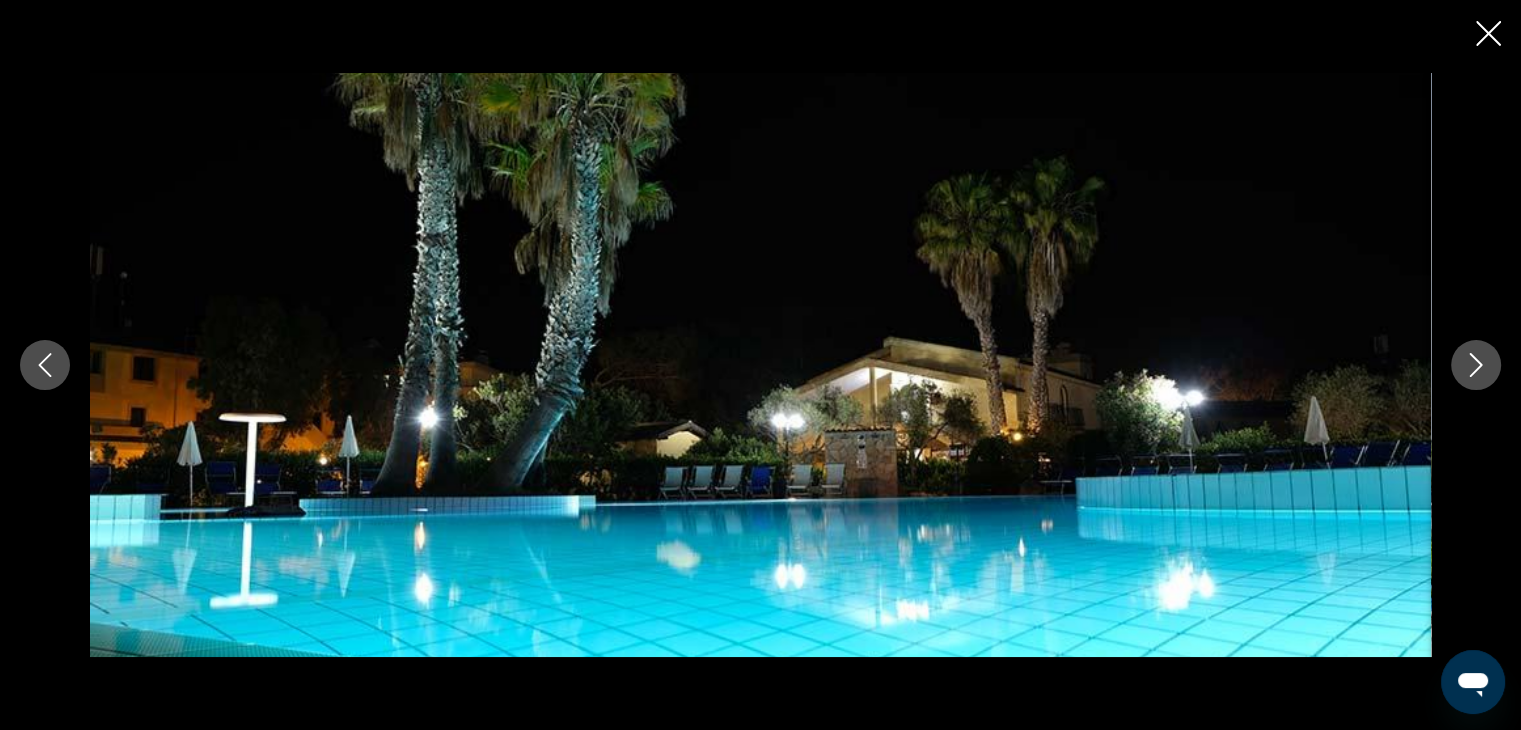 click 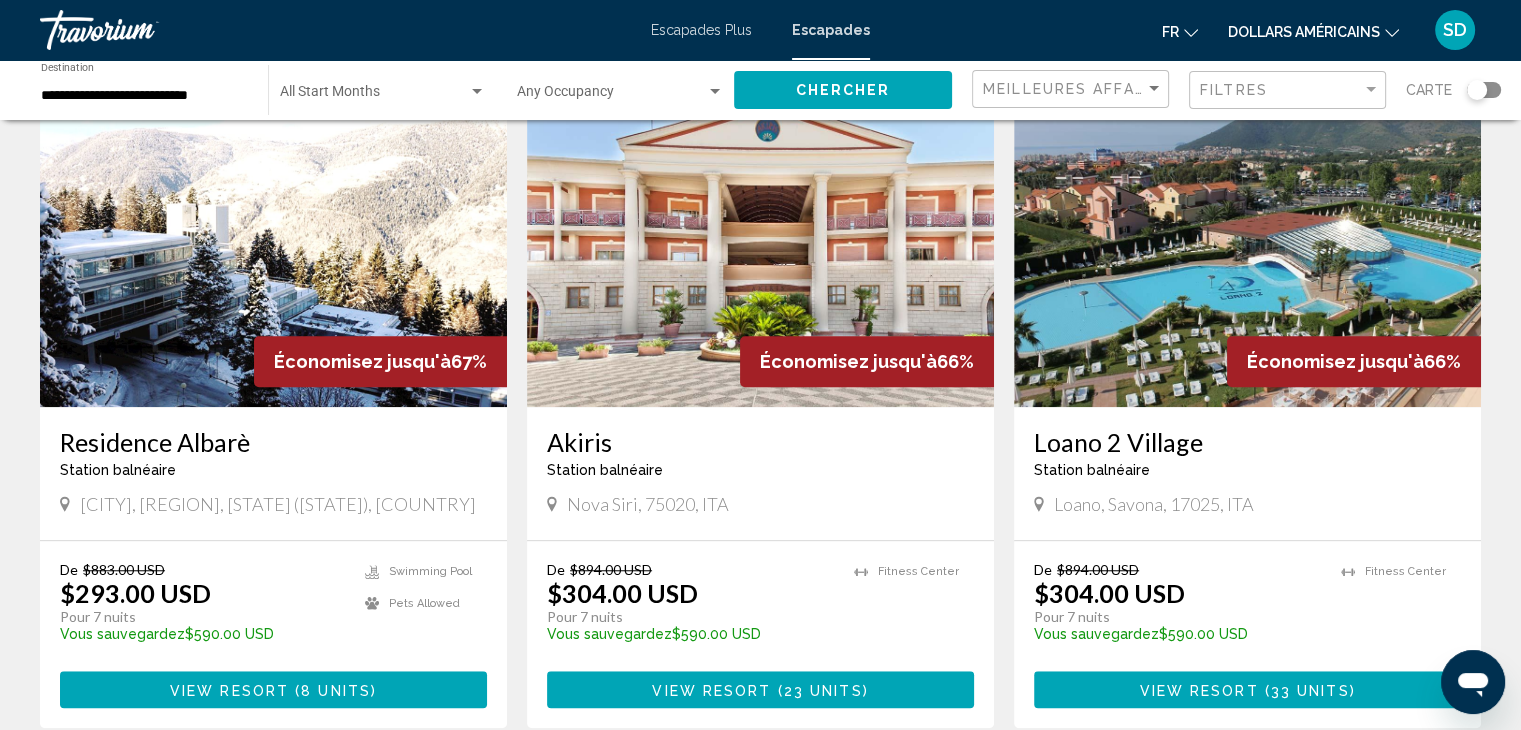 scroll, scrollTop: 1500, scrollLeft: 0, axis: vertical 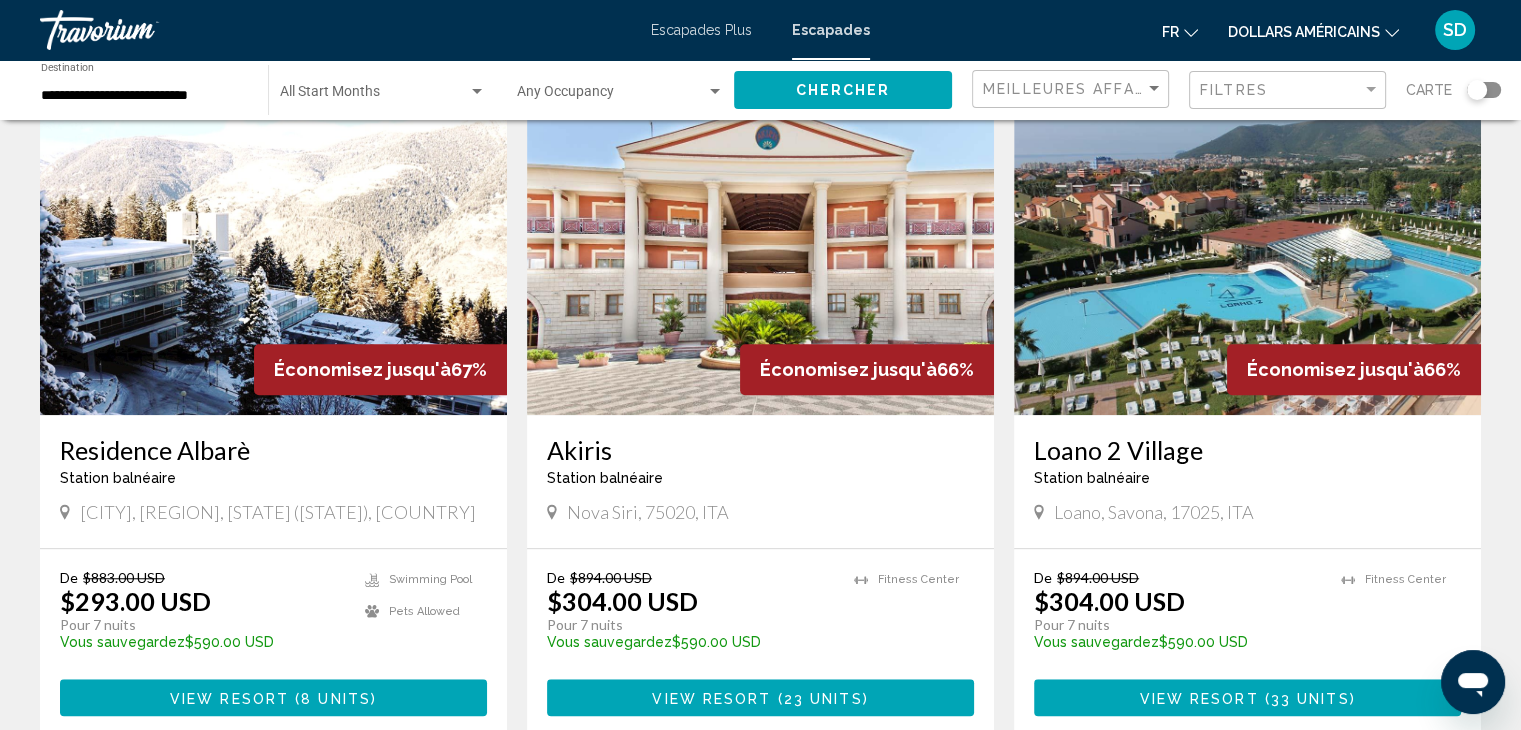 click at bounding box center [760, 255] 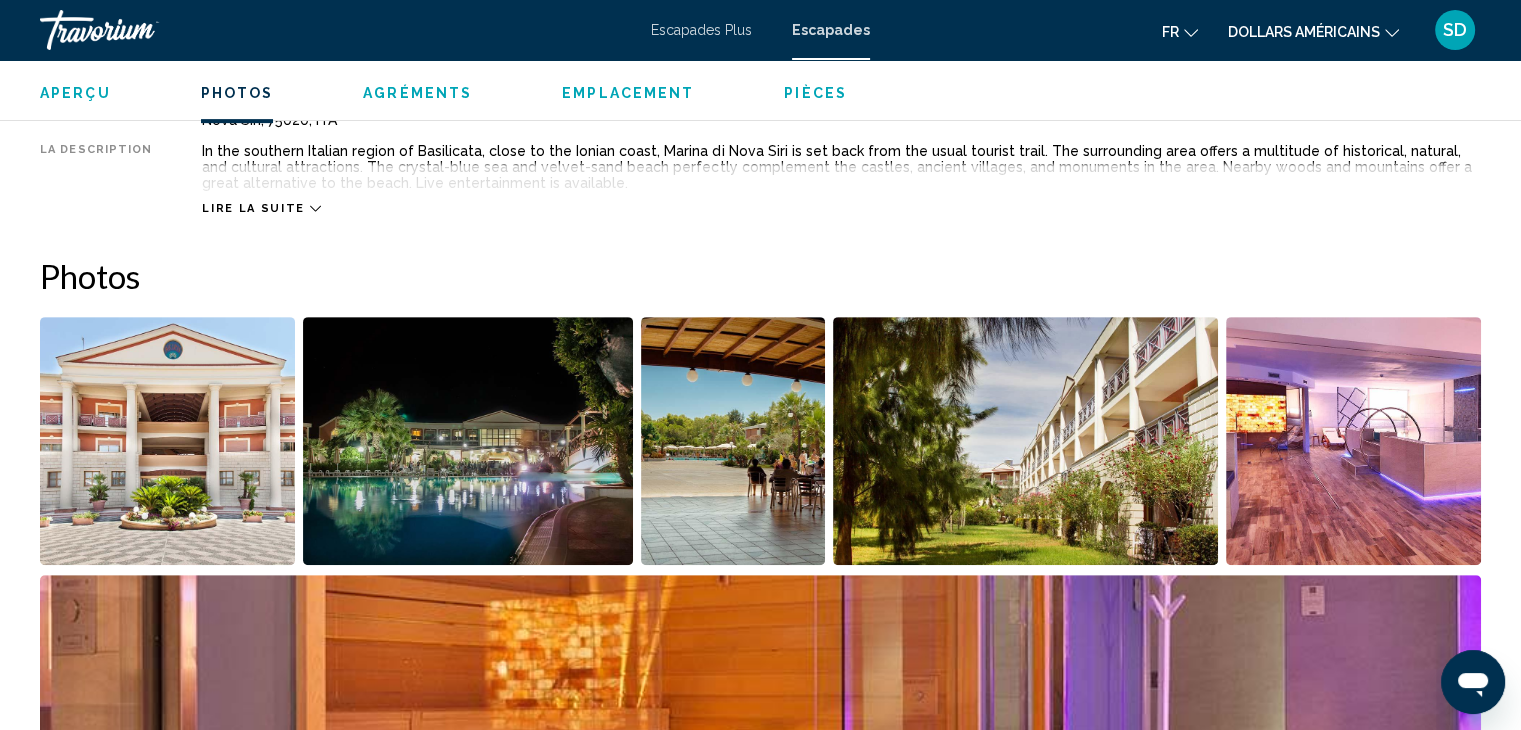 scroll, scrollTop: 900, scrollLeft: 0, axis: vertical 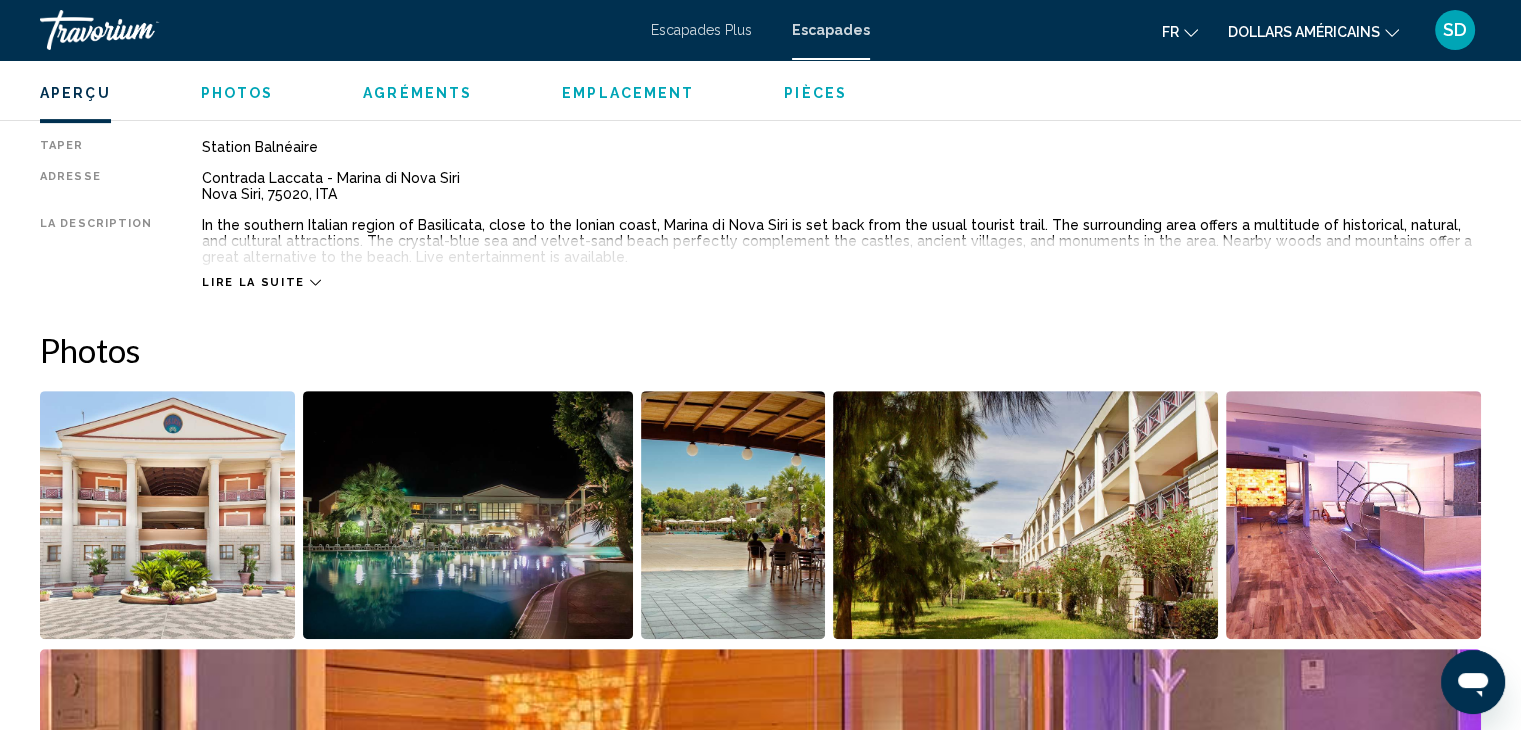 click at bounding box center [468, 515] 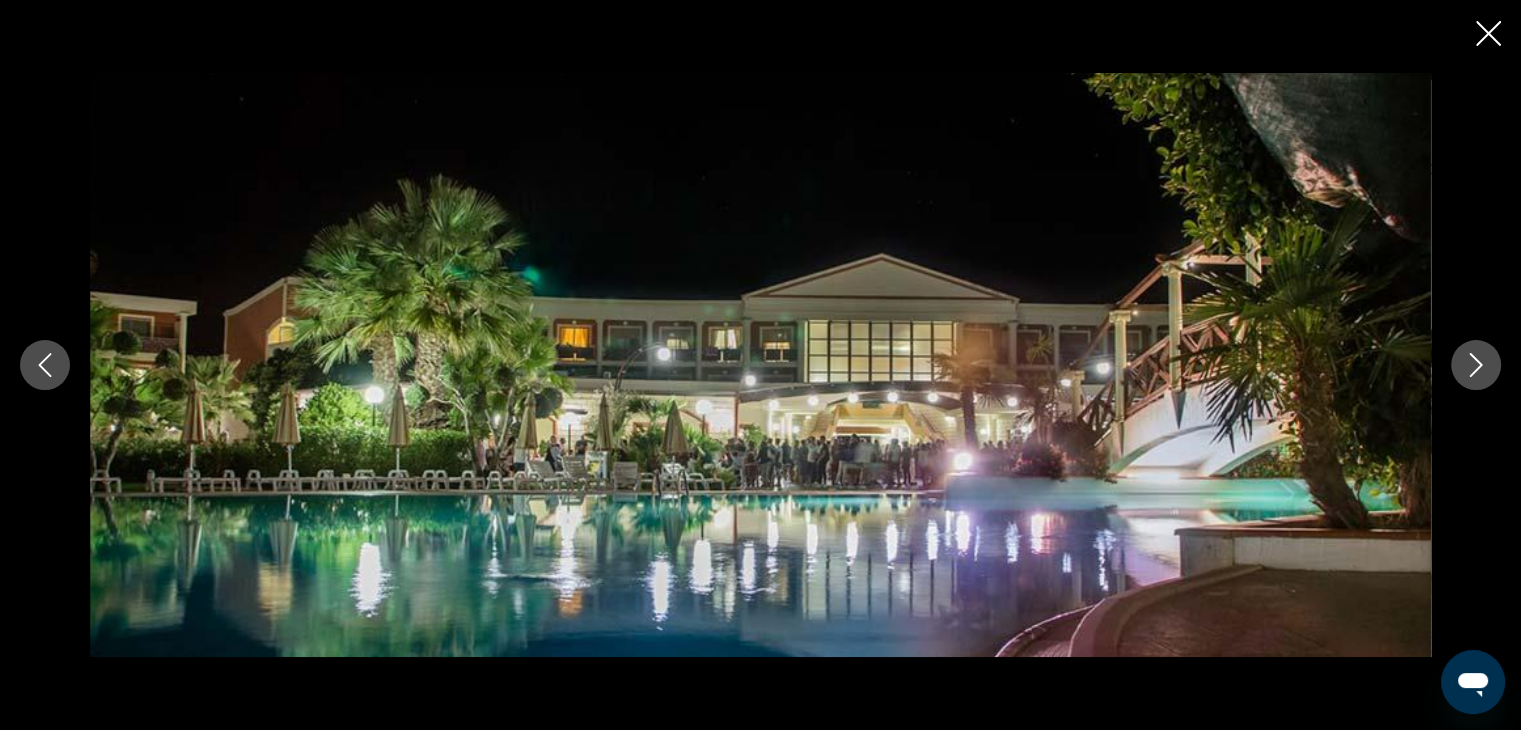 click 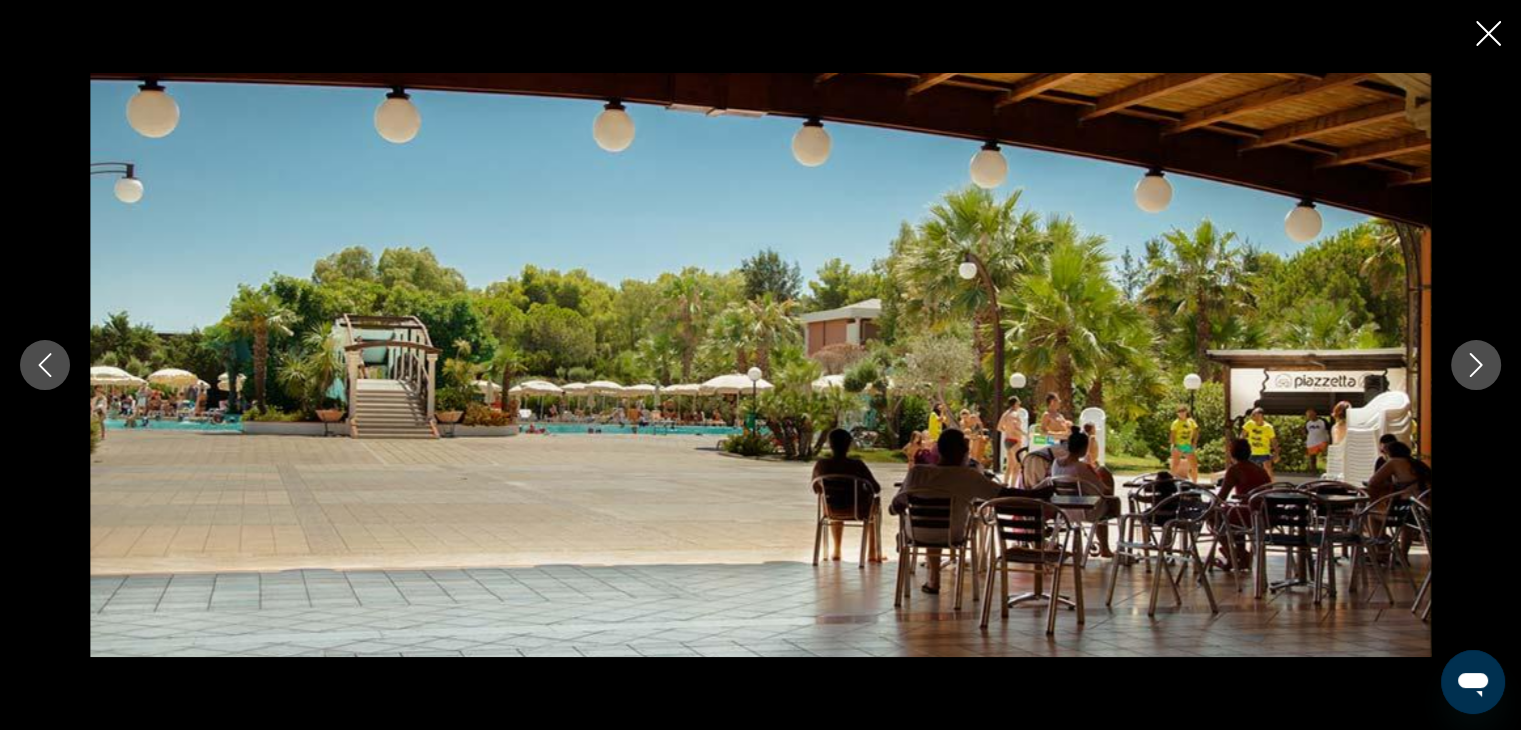 click at bounding box center (760, 365) 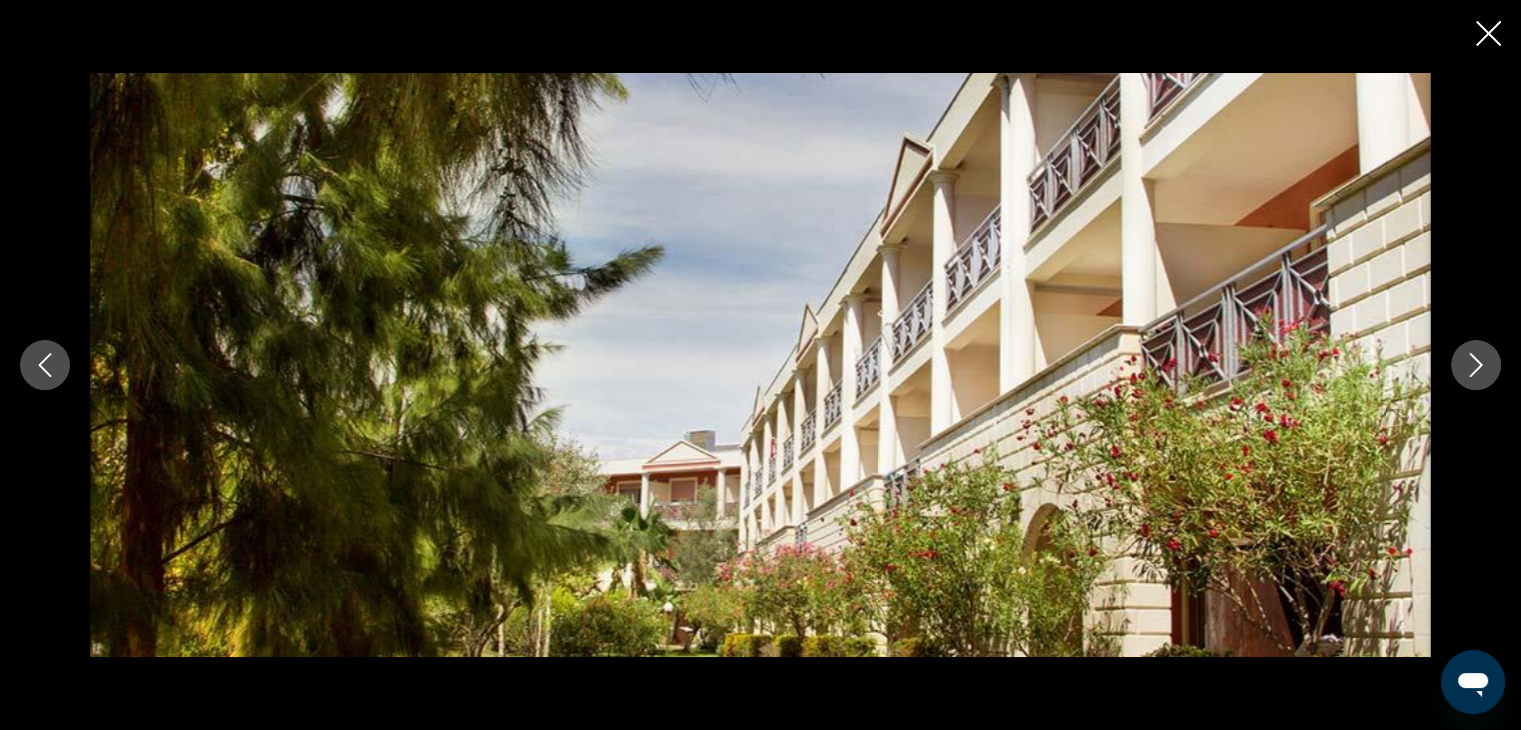 click 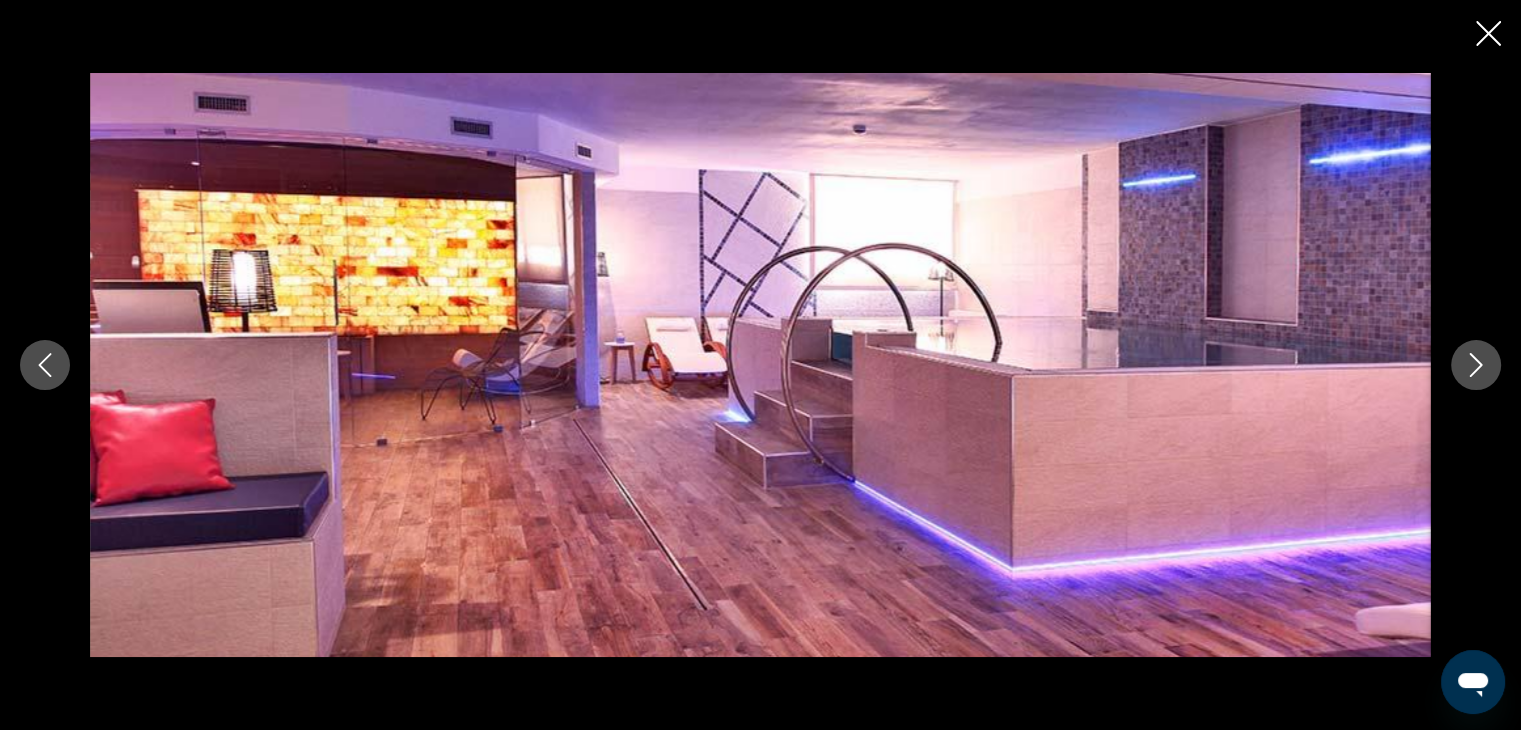 click 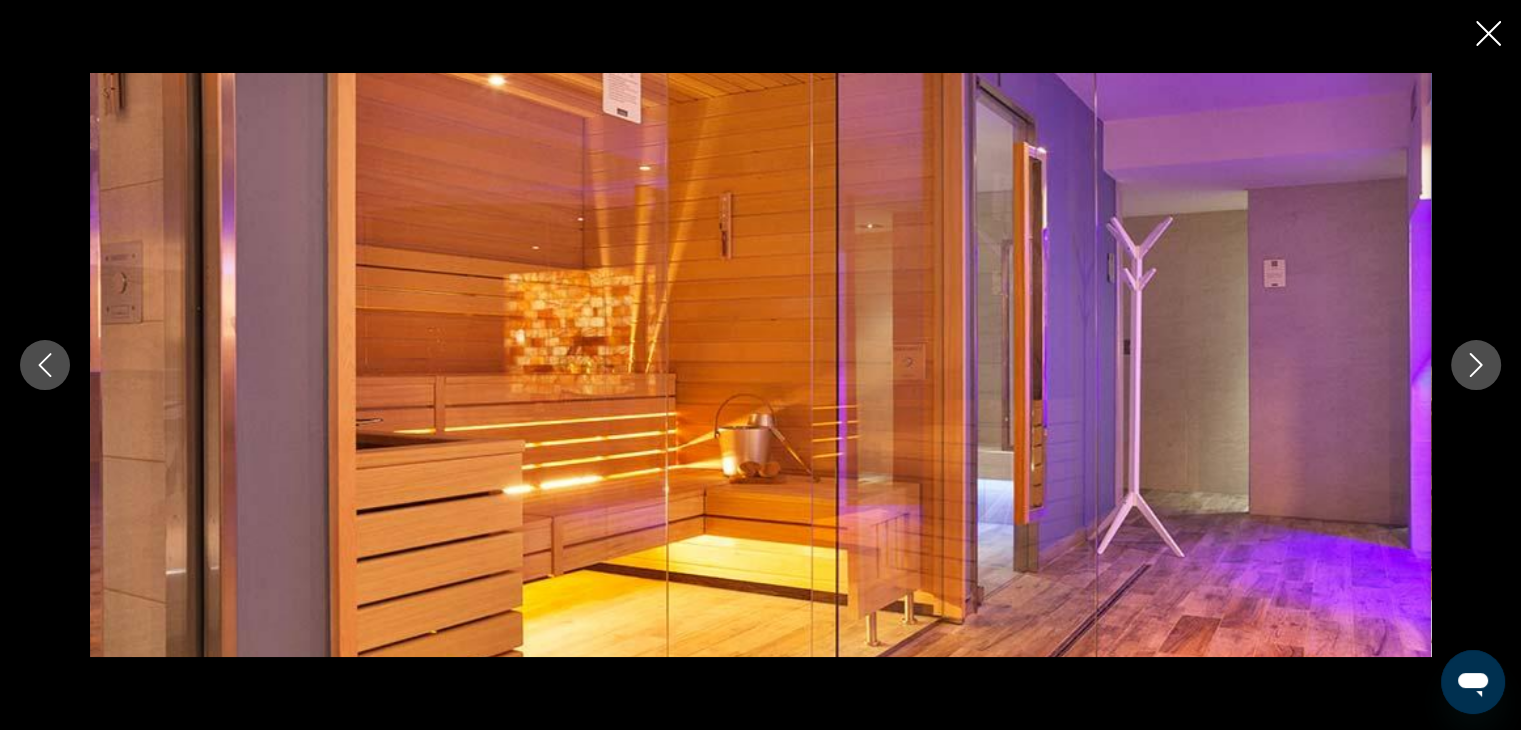 click 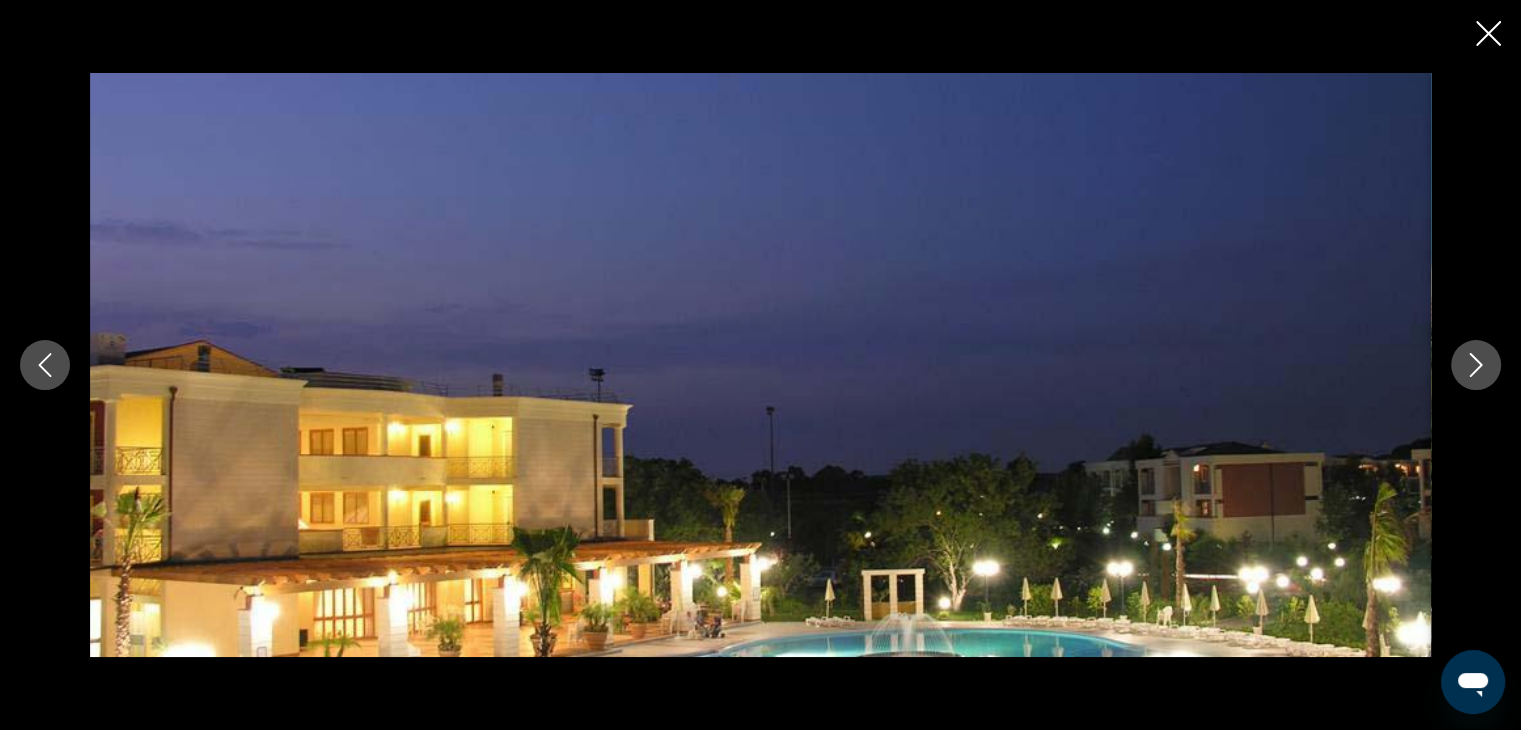 click 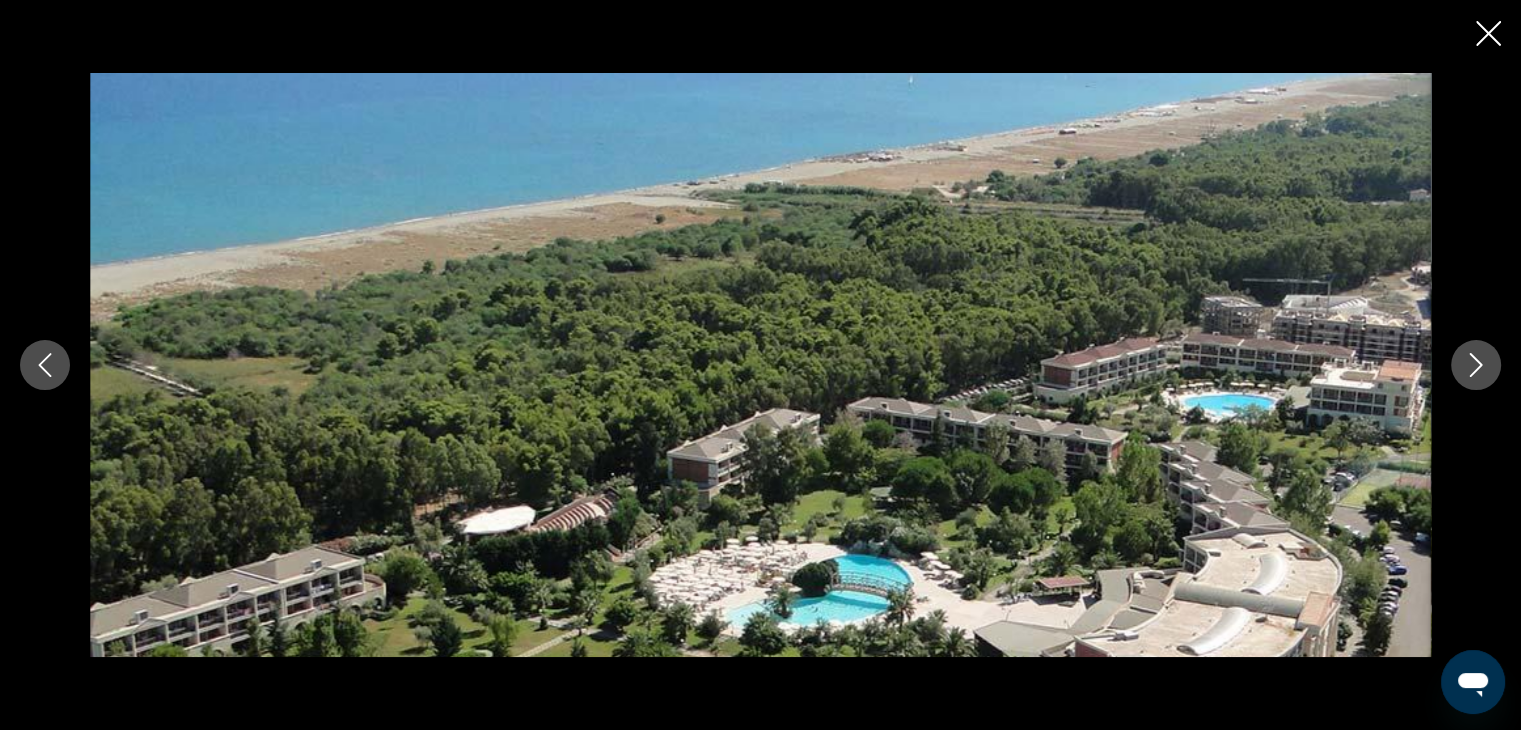 click 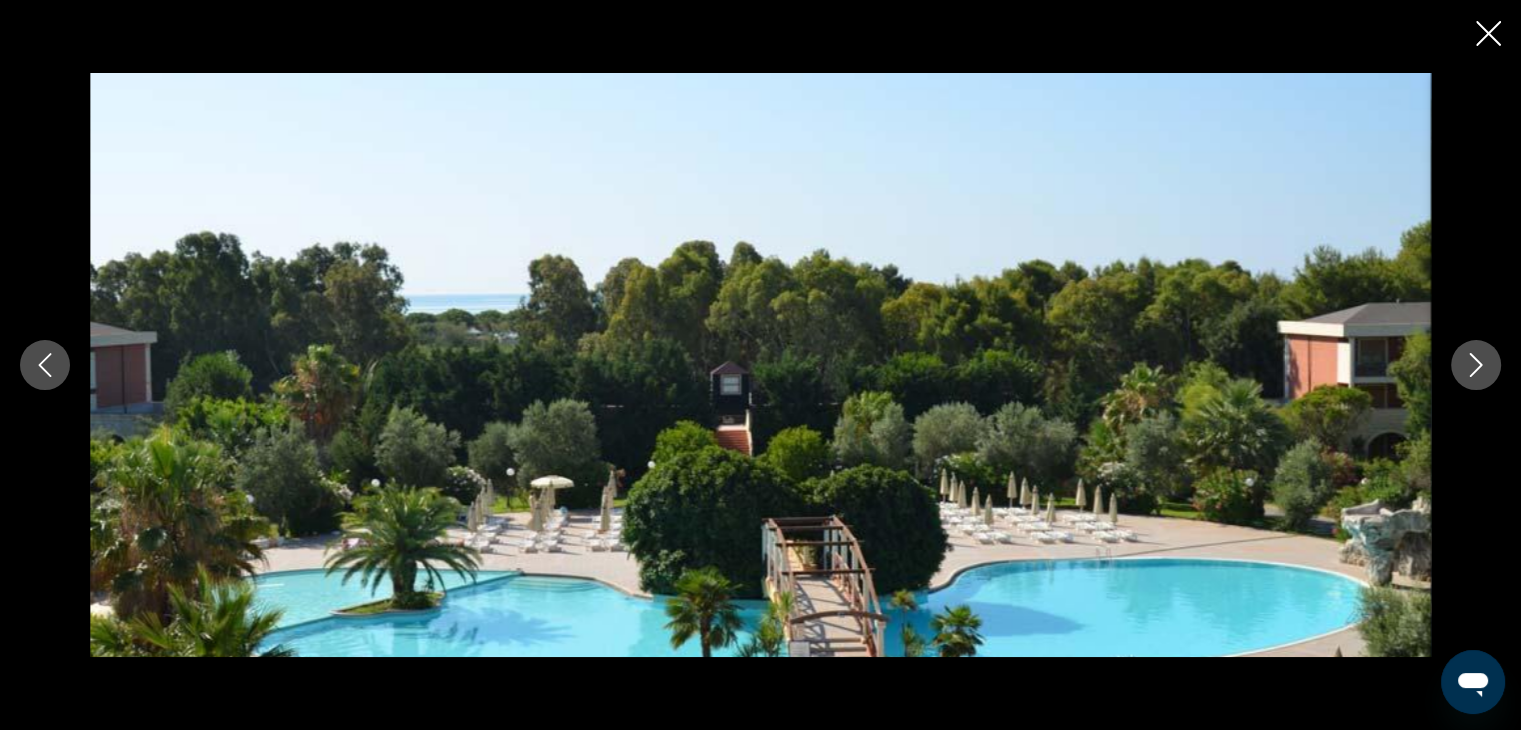 click 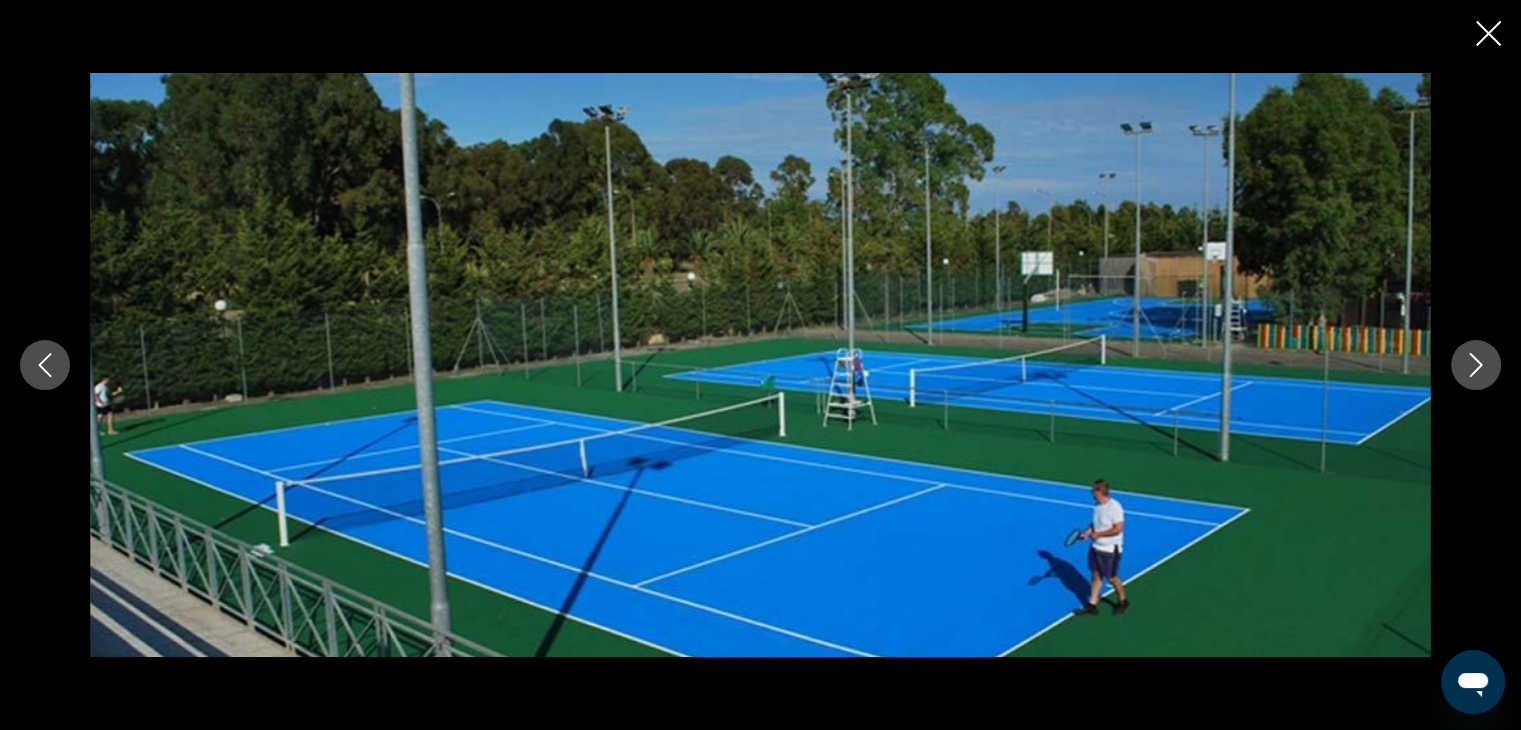 click 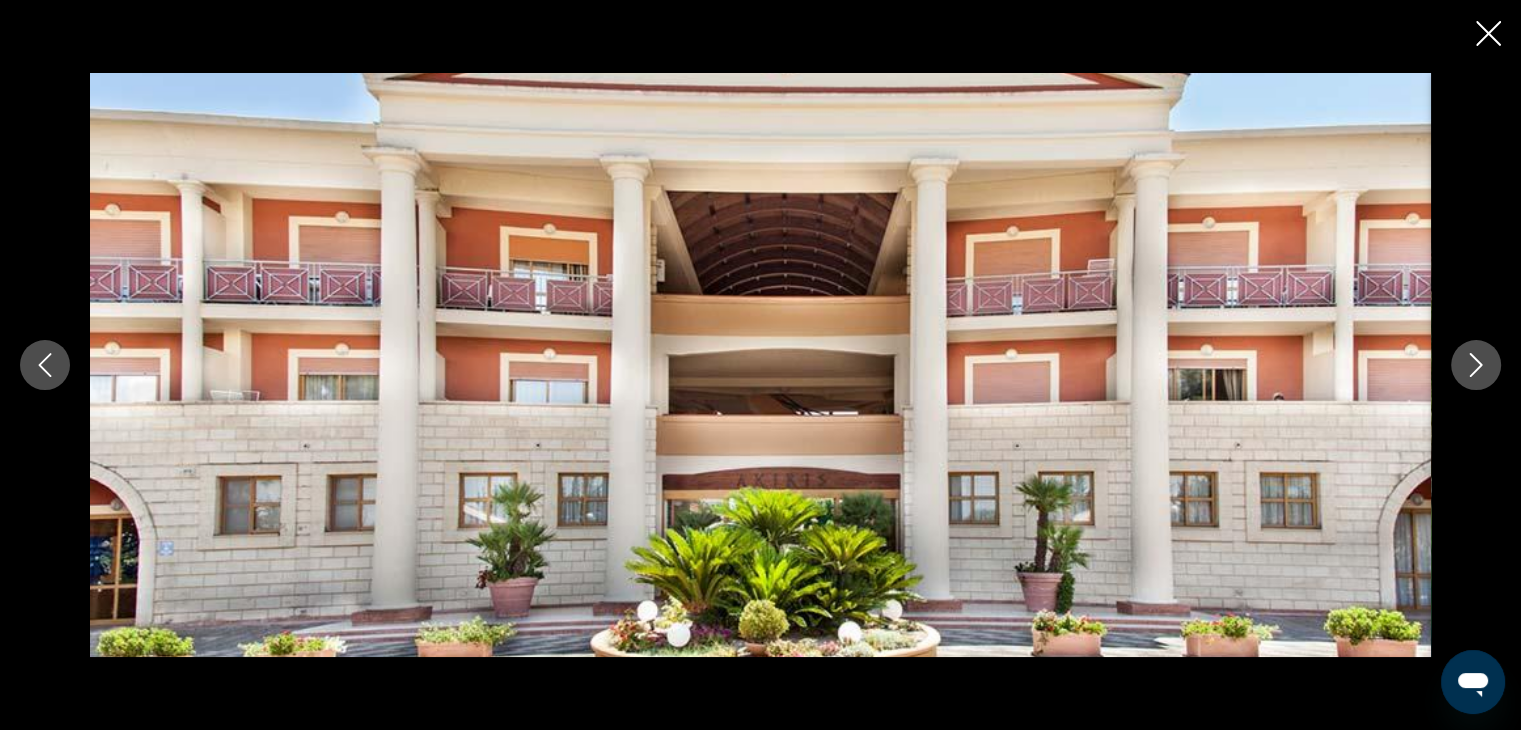 click 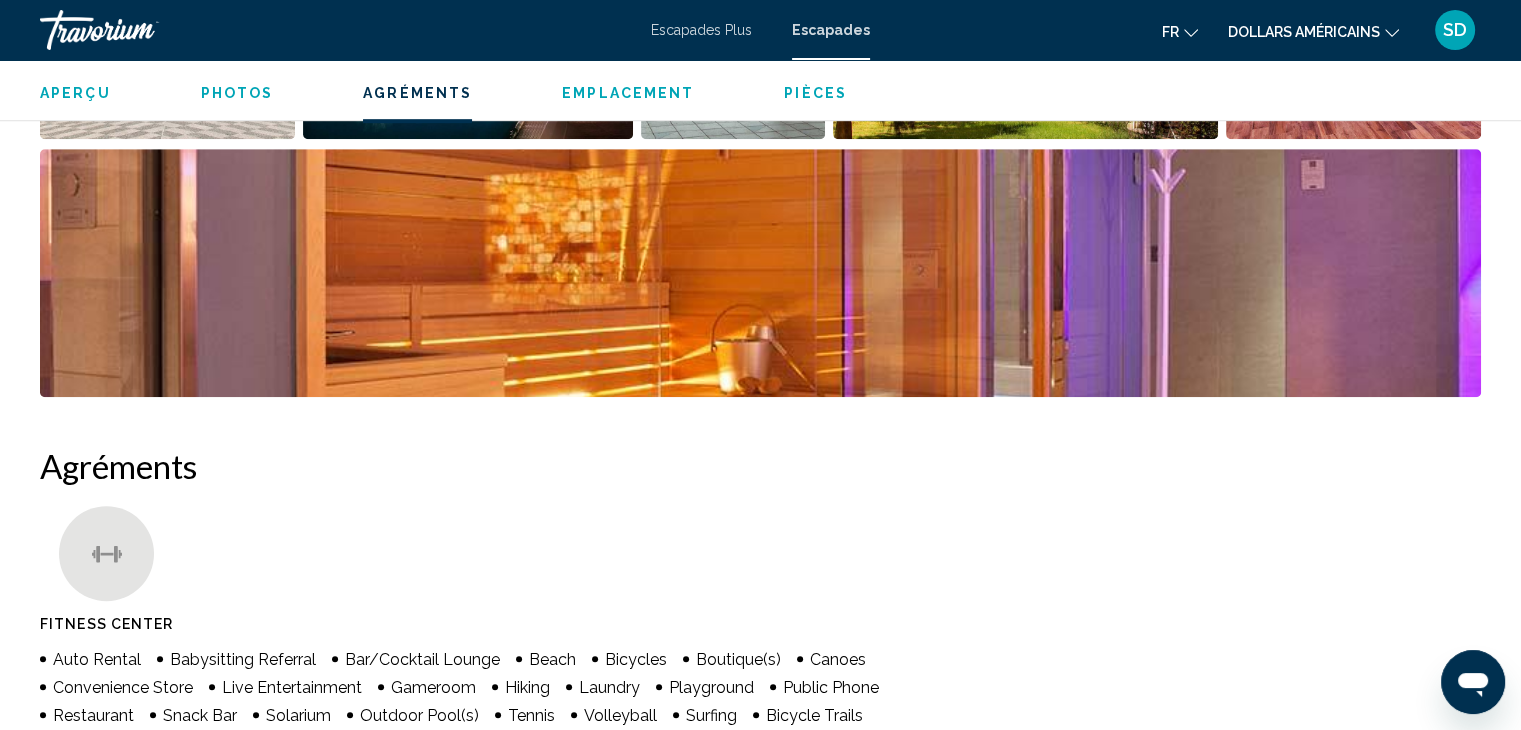scroll, scrollTop: 1482, scrollLeft: 0, axis: vertical 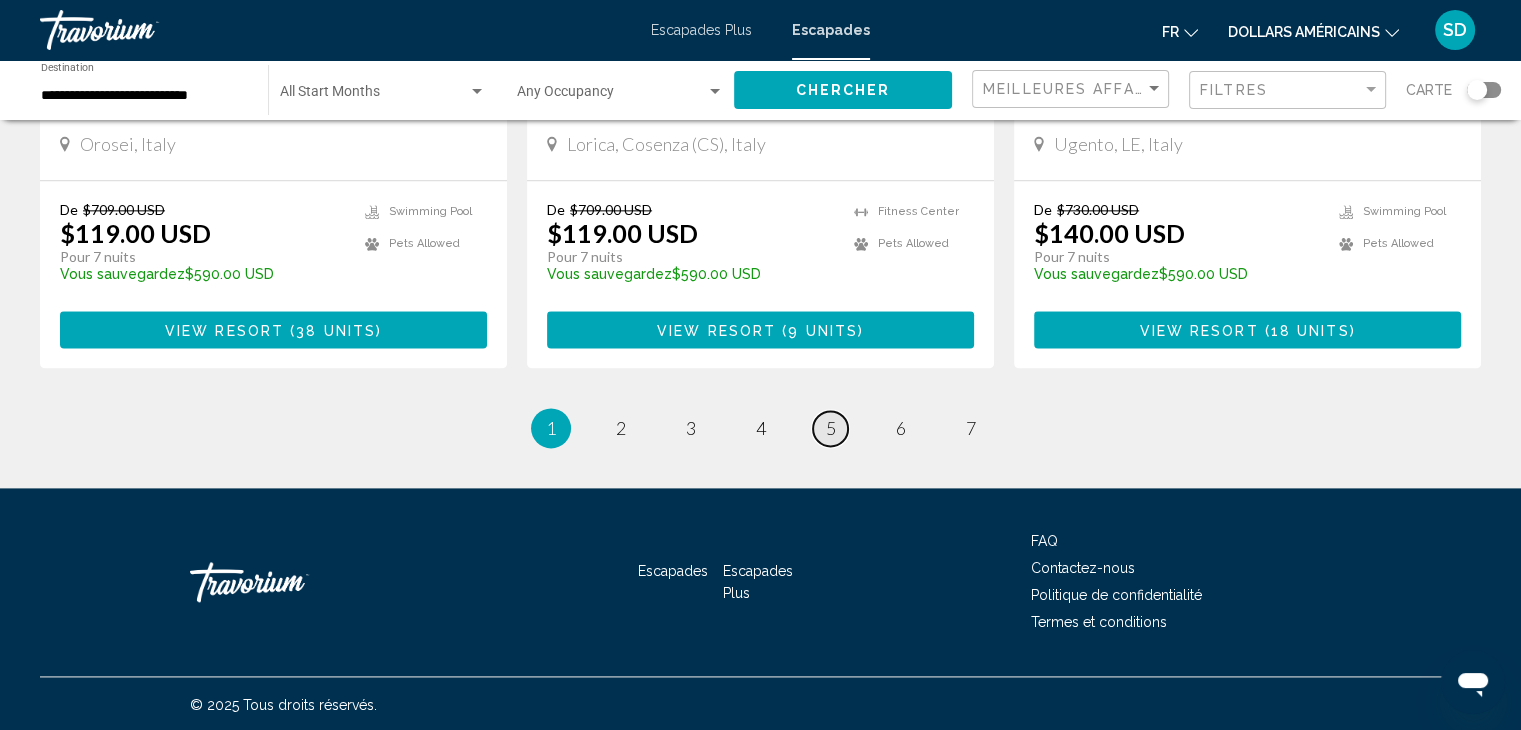 click on "5" at bounding box center (831, 428) 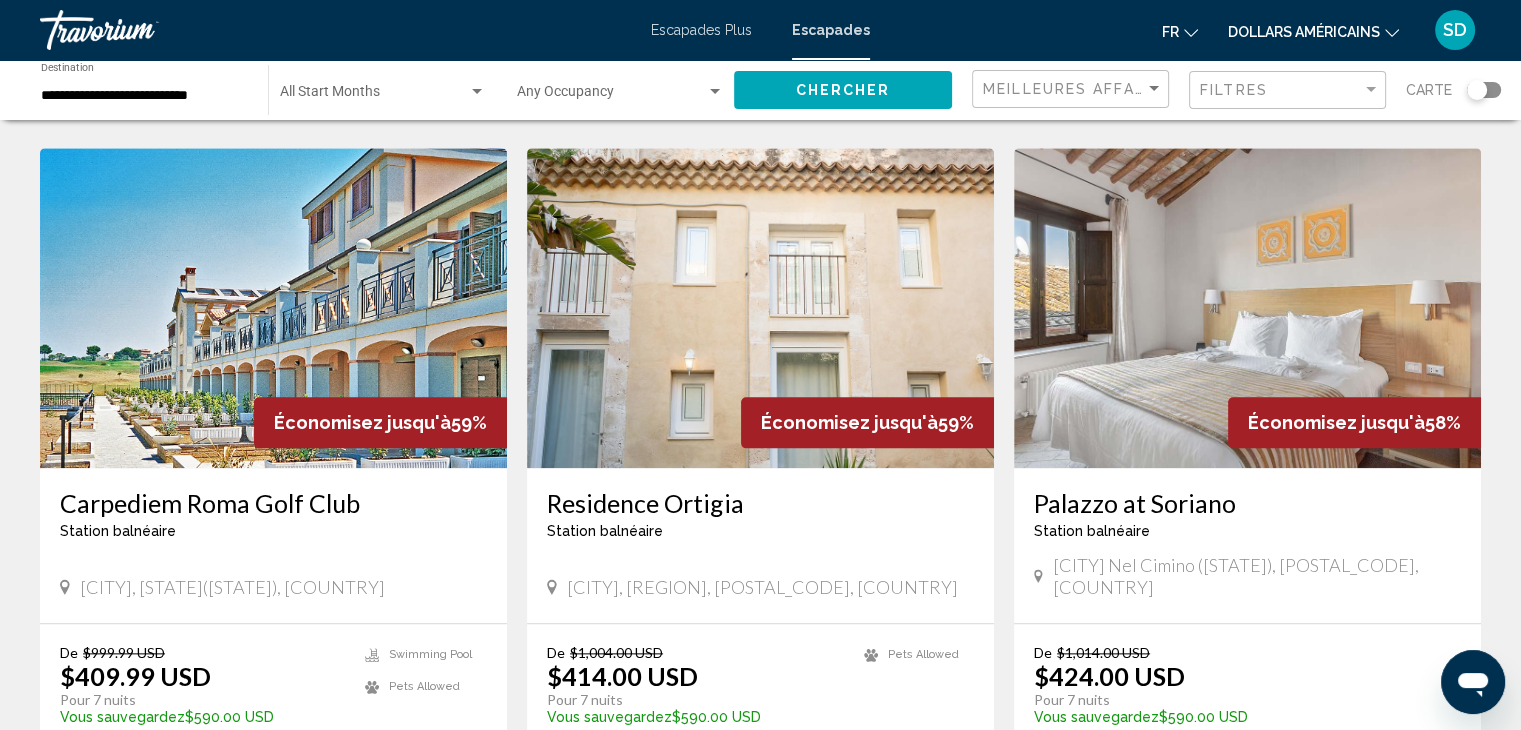 scroll, scrollTop: 2200, scrollLeft: 0, axis: vertical 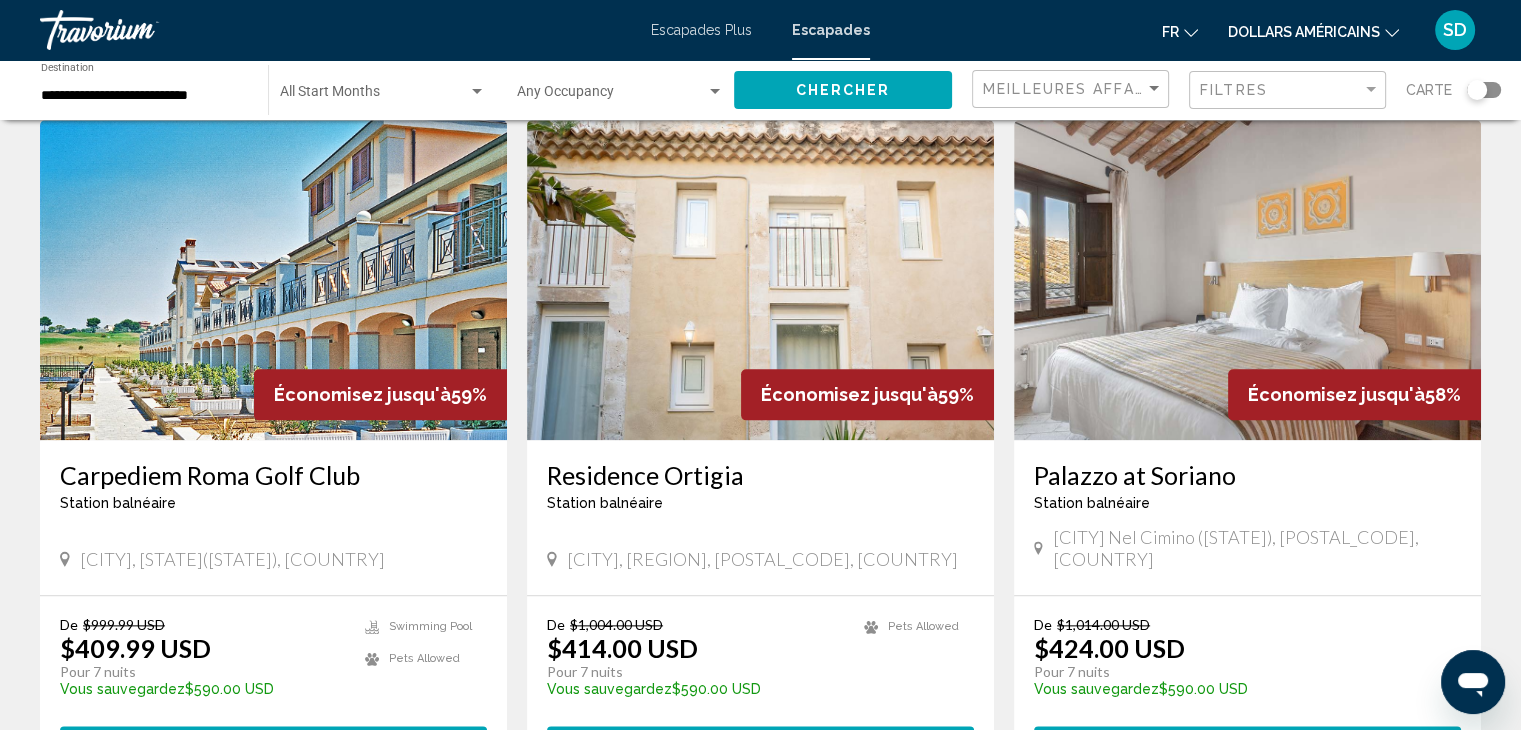 click at bounding box center (760, 280) 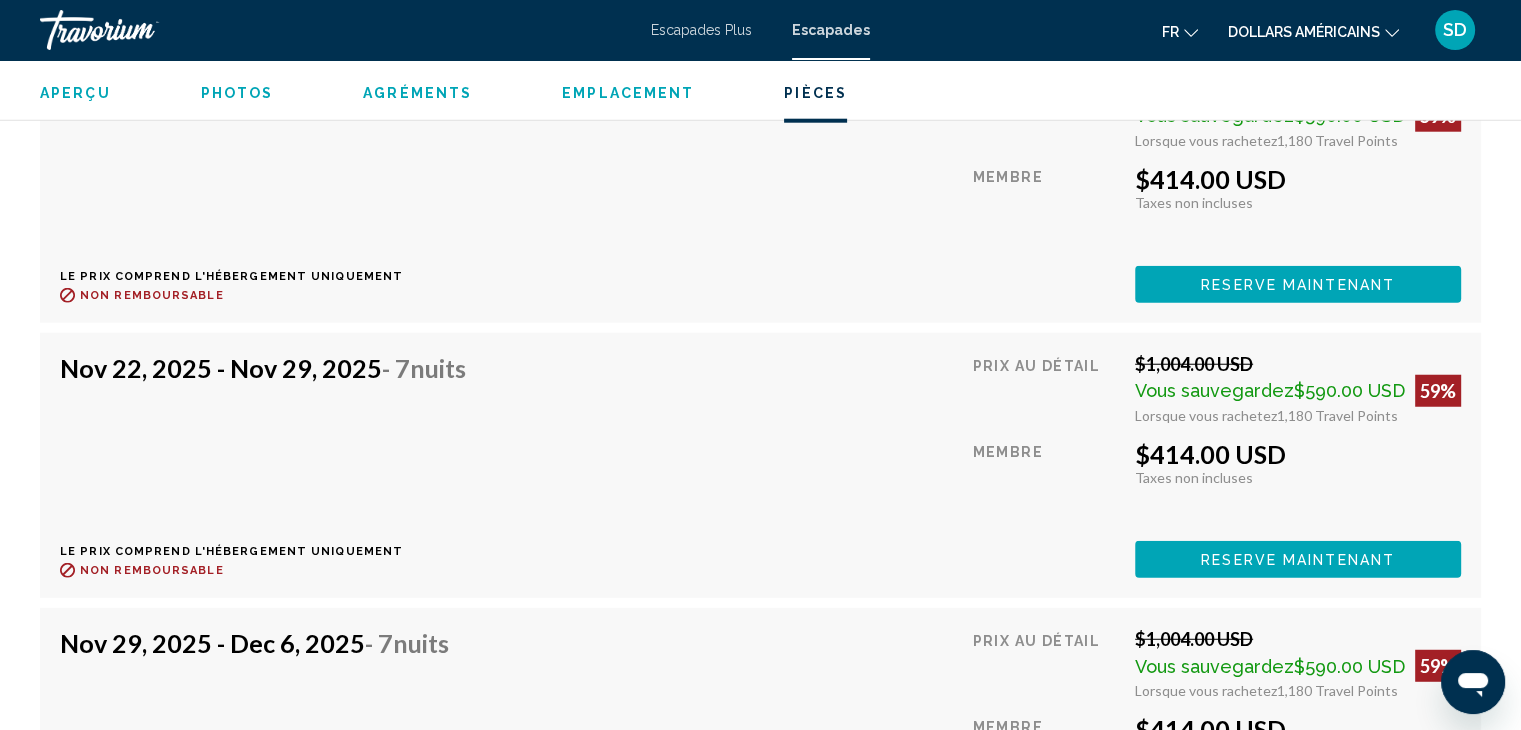 scroll, scrollTop: 4900, scrollLeft: 0, axis: vertical 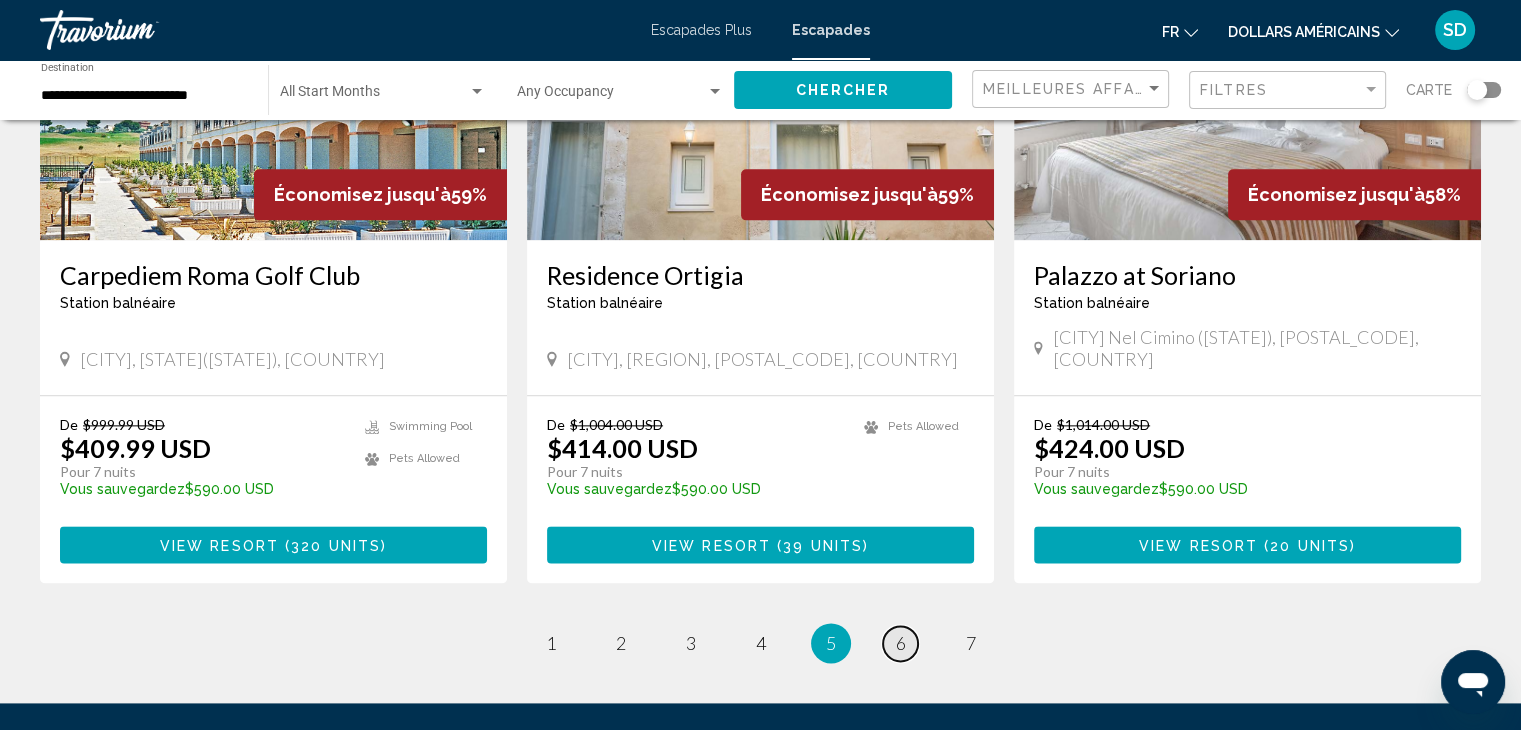 click on "page  6" at bounding box center (900, 643) 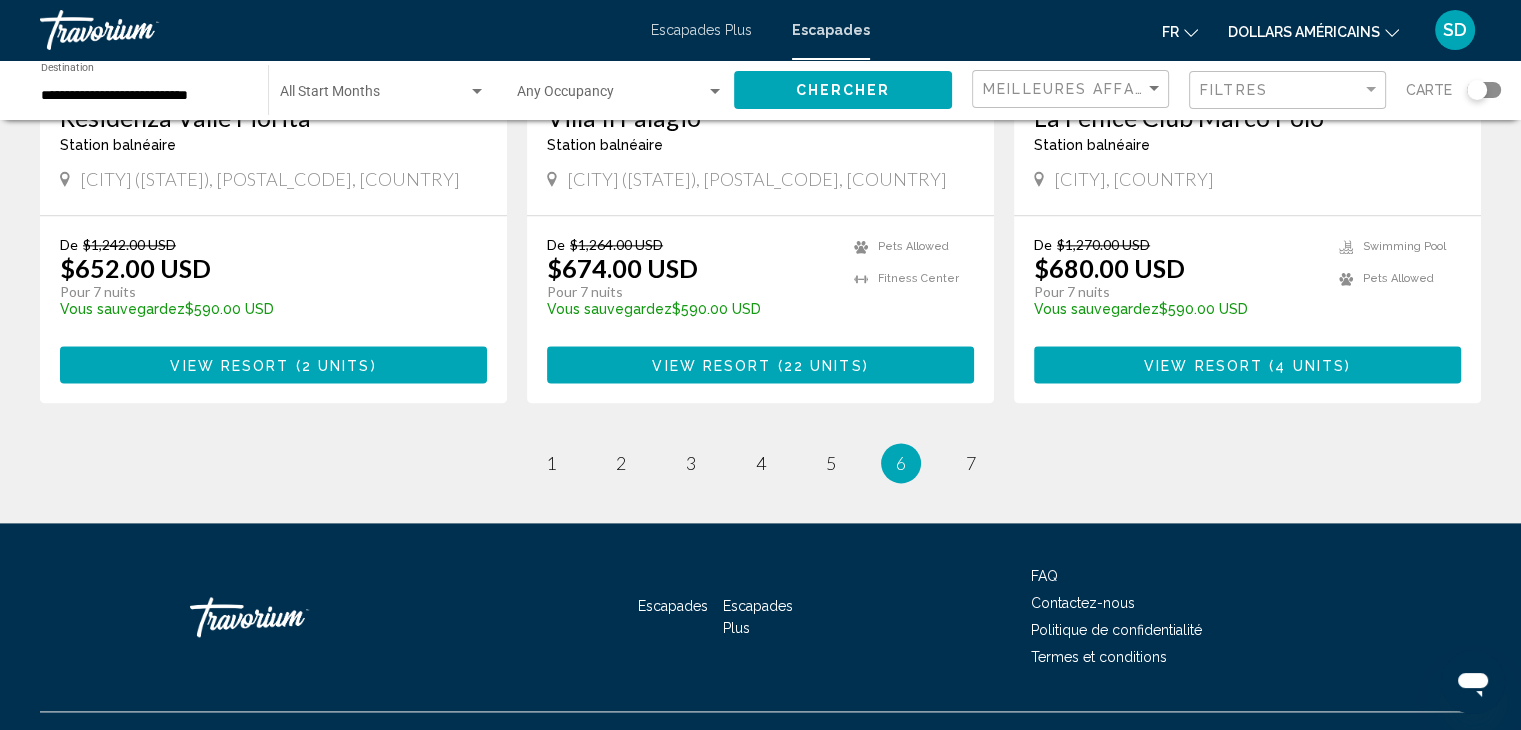 scroll, scrollTop: 2500, scrollLeft: 0, axis: vertical 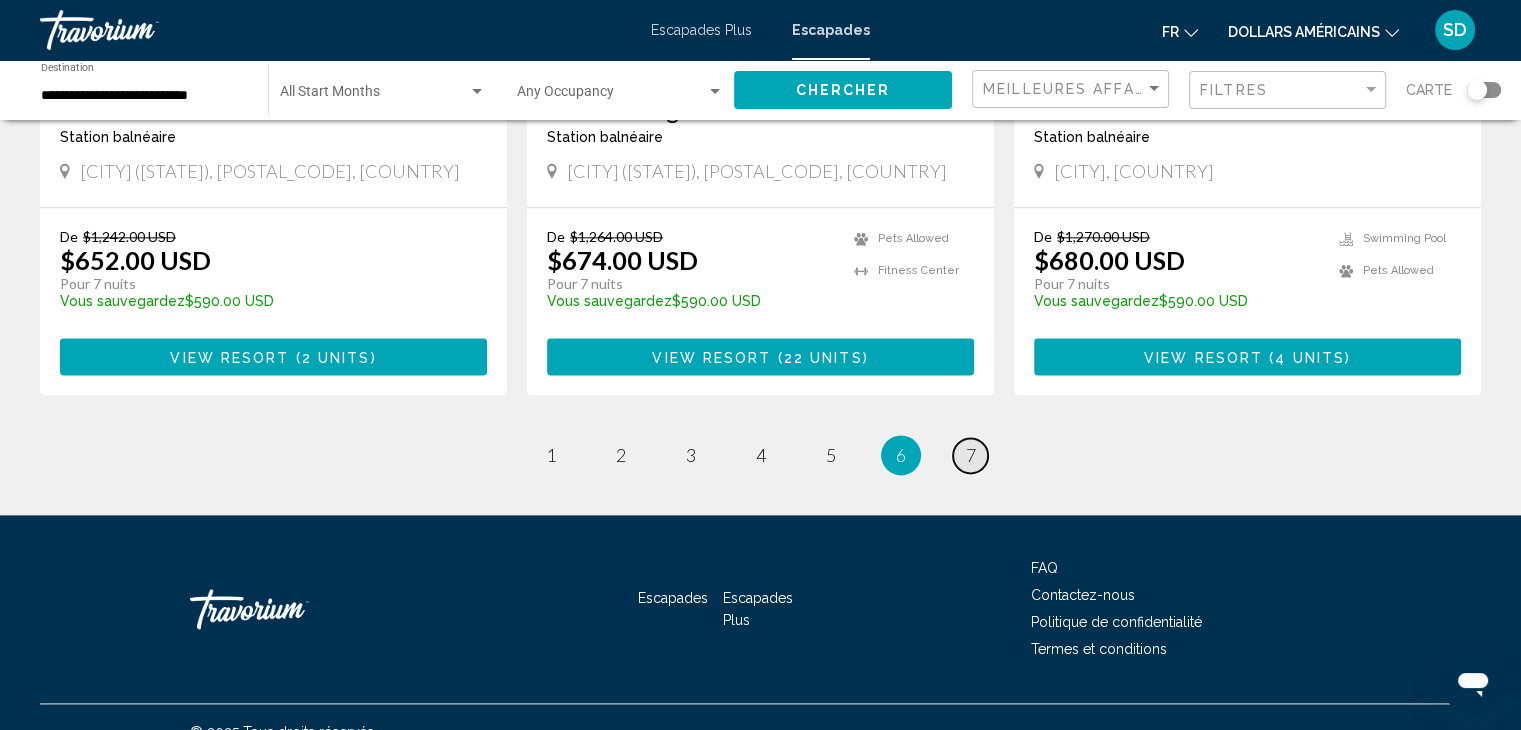 click on "page  7" at bounding box center [970, 455] 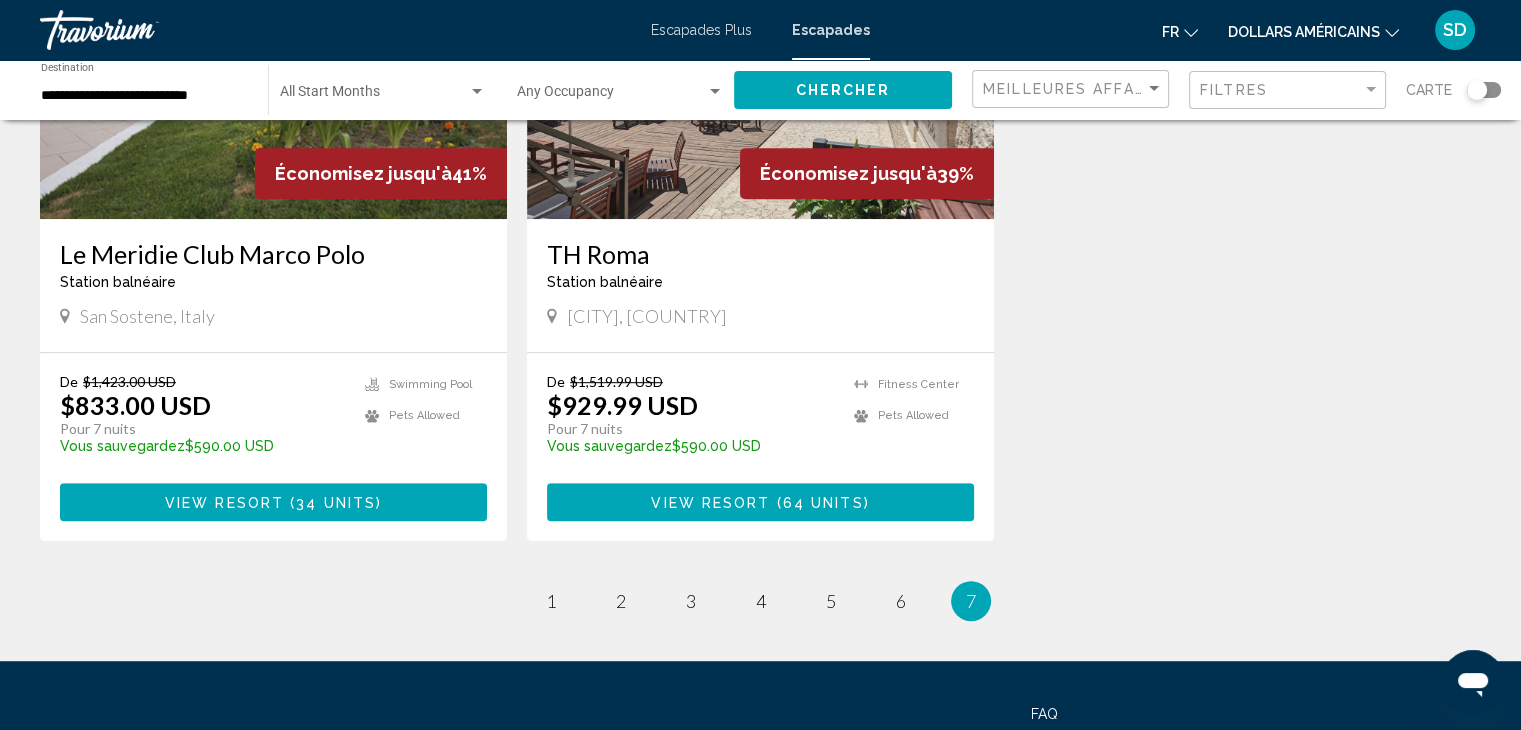 scroll, scrollTop: 1000, scrollLeft: 0, axis: vertical 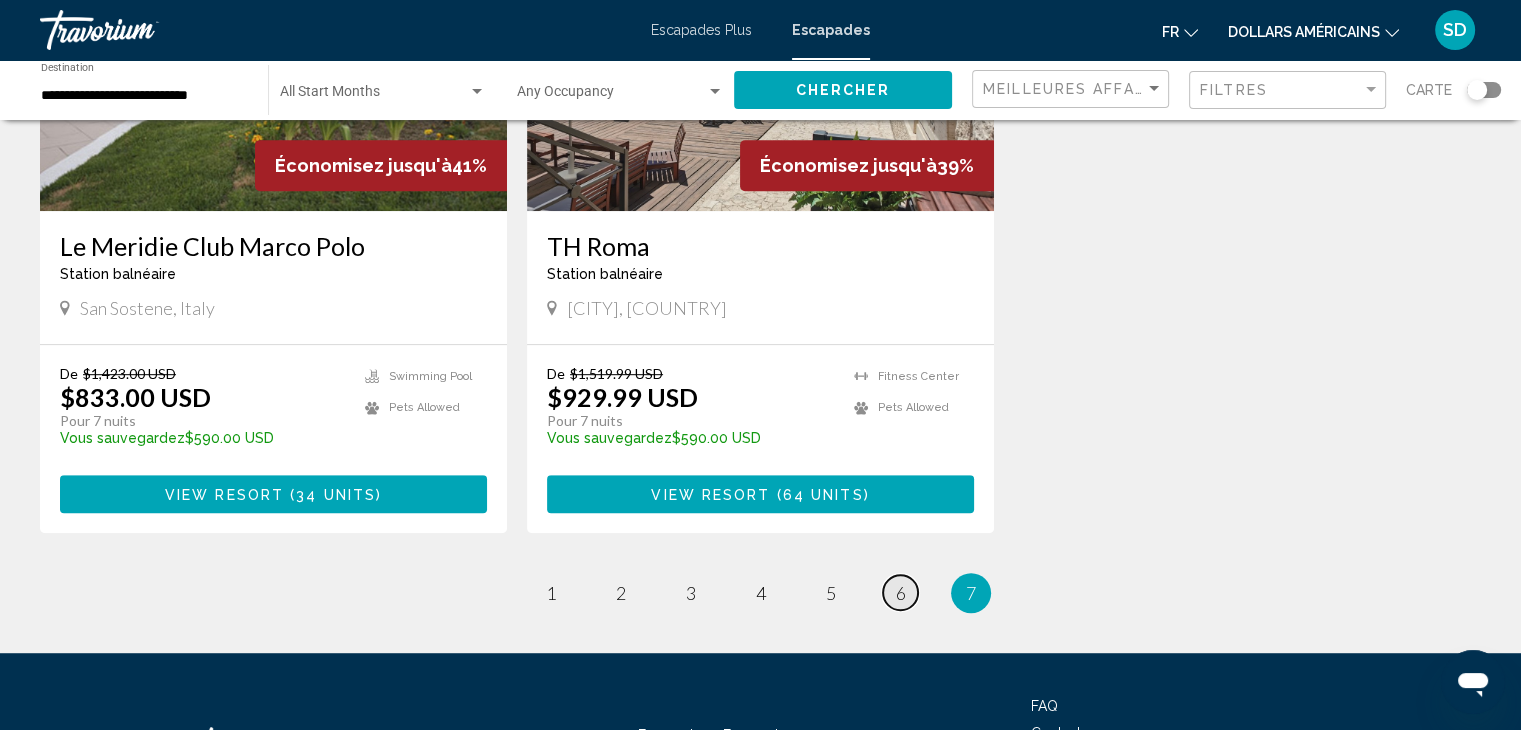 click on "6" at bounding box center [901, 593] 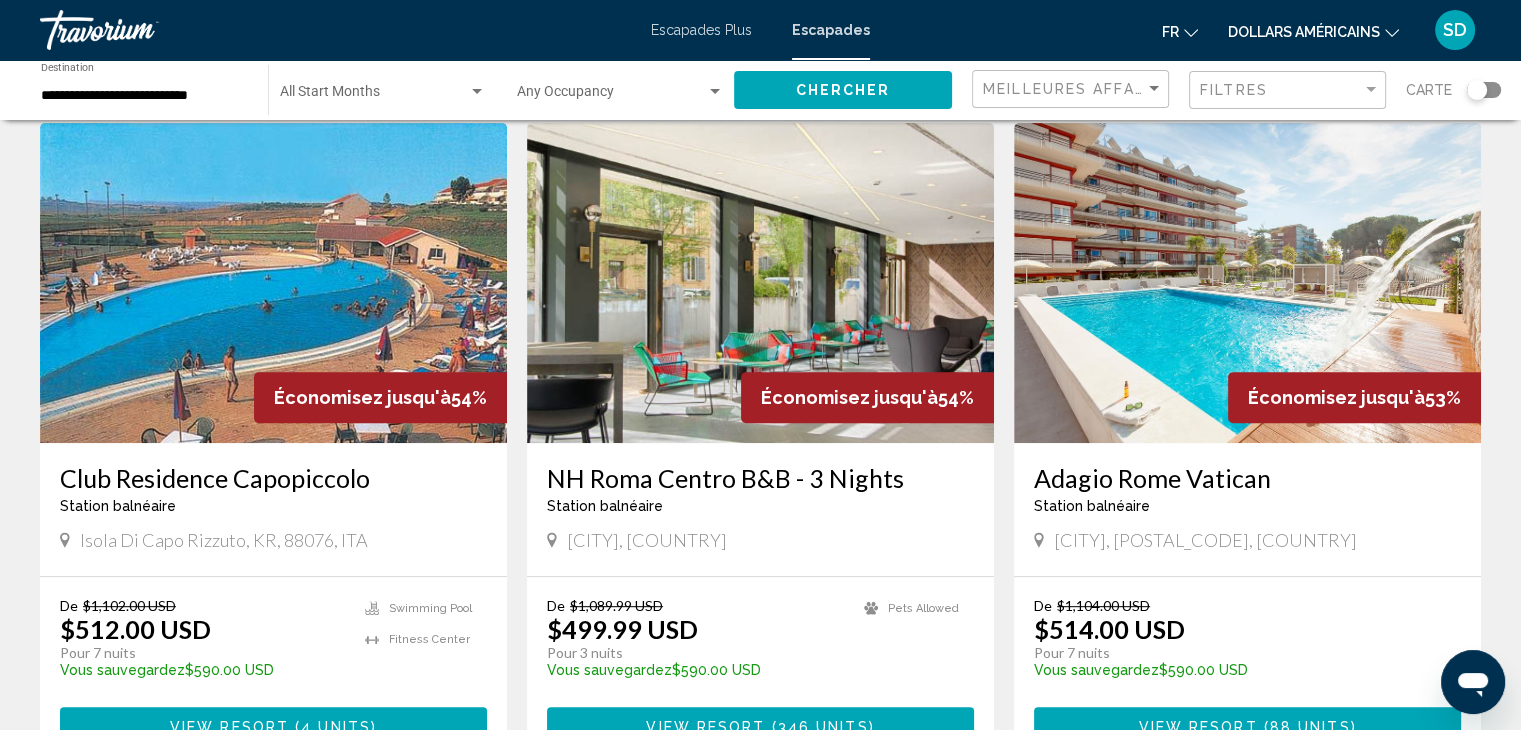 scroll, scrollTop: 800, scrollLeft: 0, axis: vertical 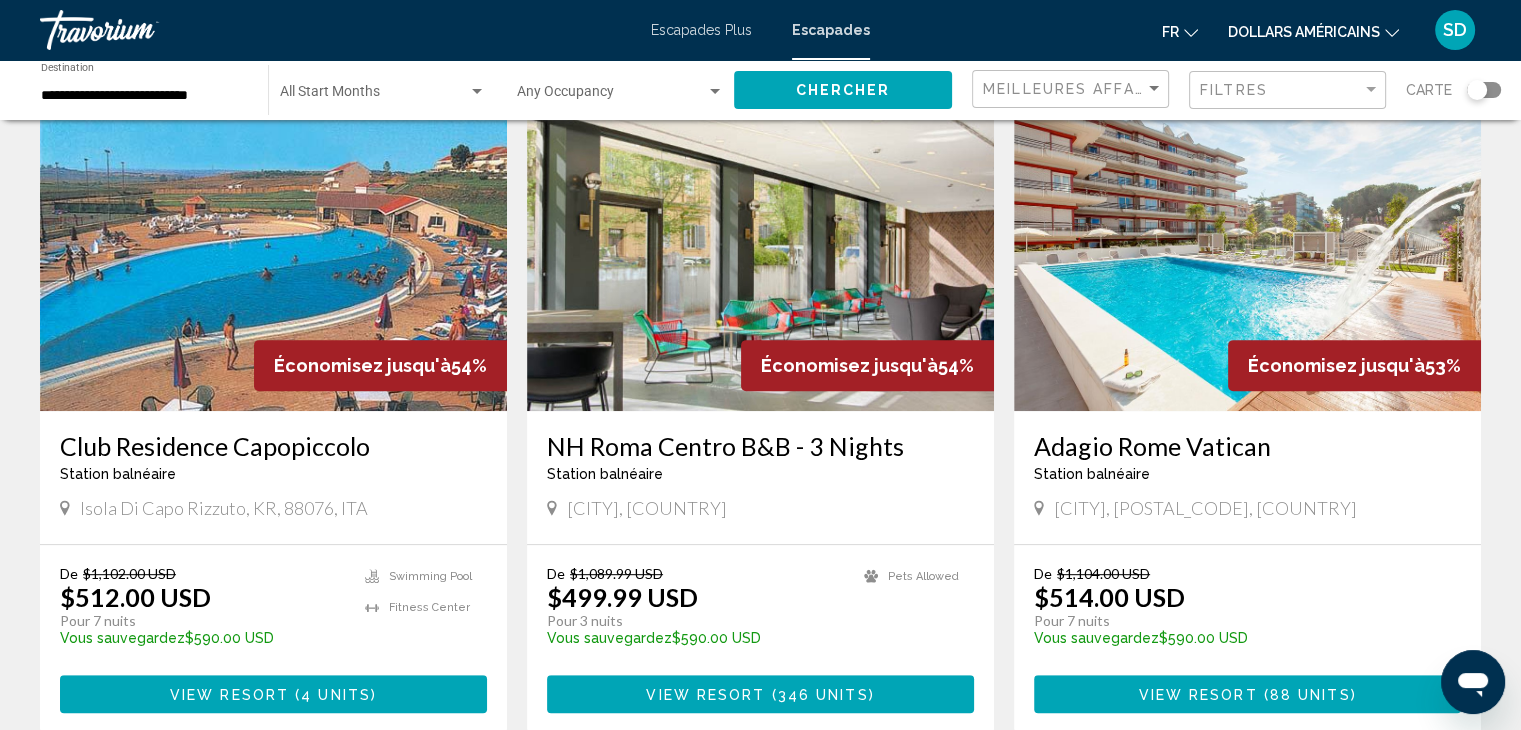 click at bounding box center [1247, 251] 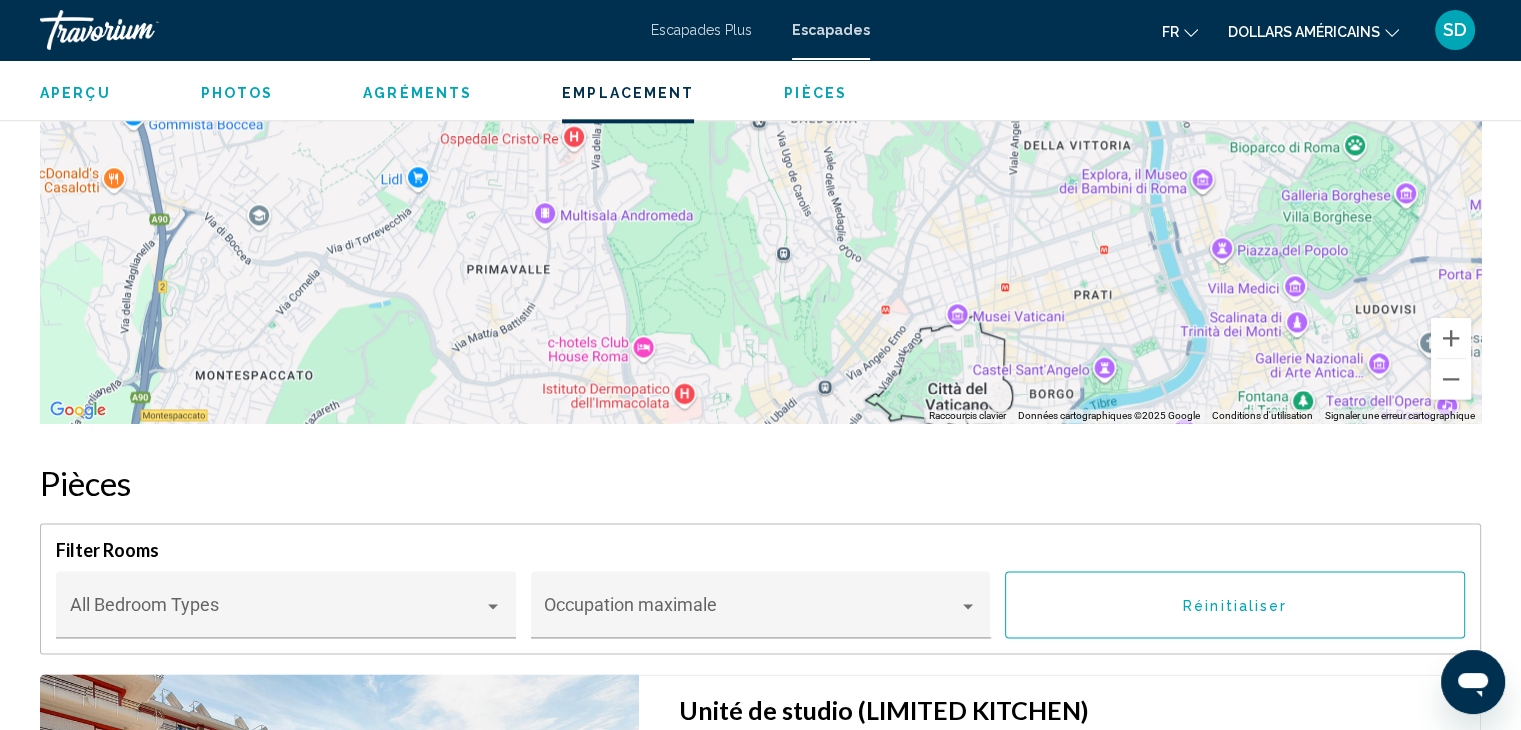 scroll, scrollTop: 2700, scrollLeft: 0, axis: vertical 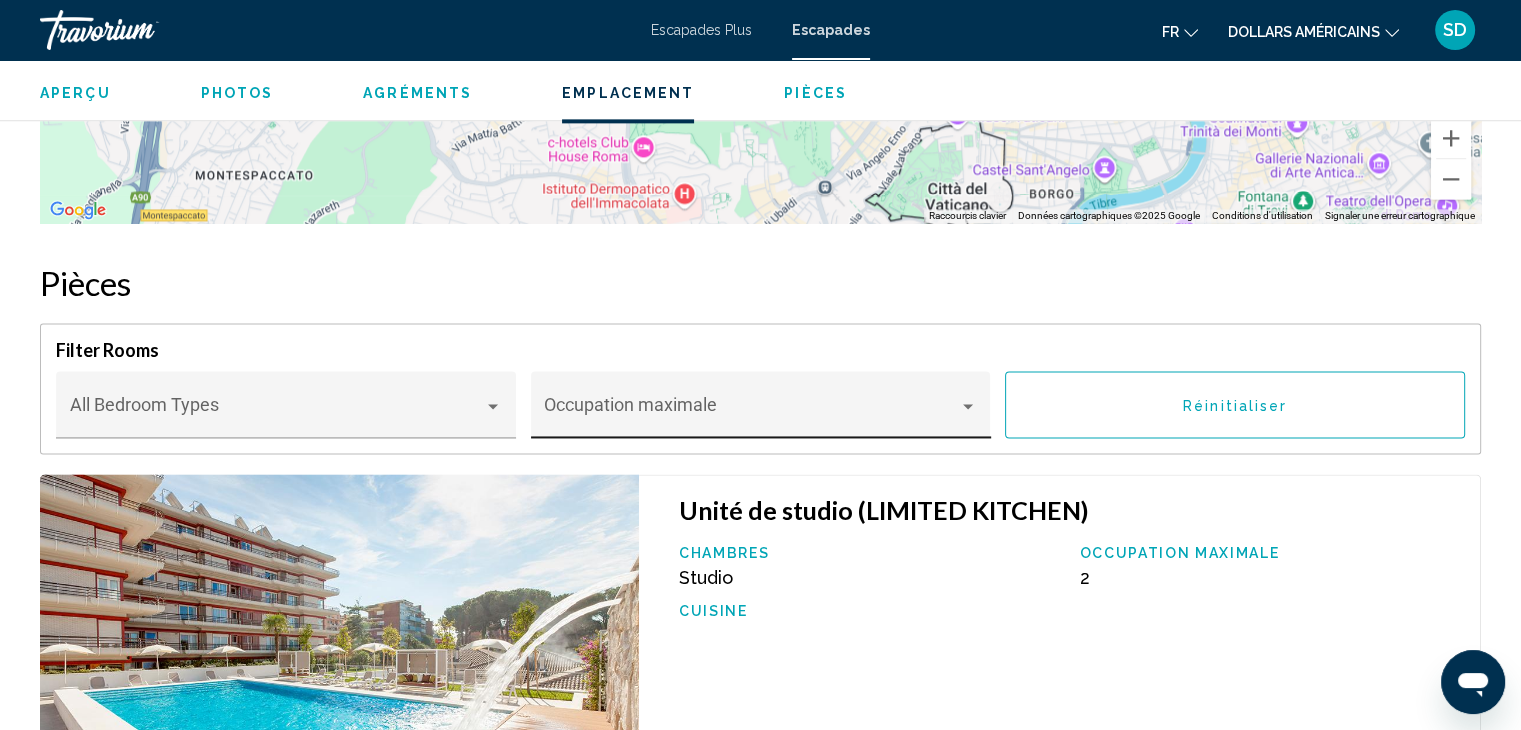 click at bounding box center [751, 414] 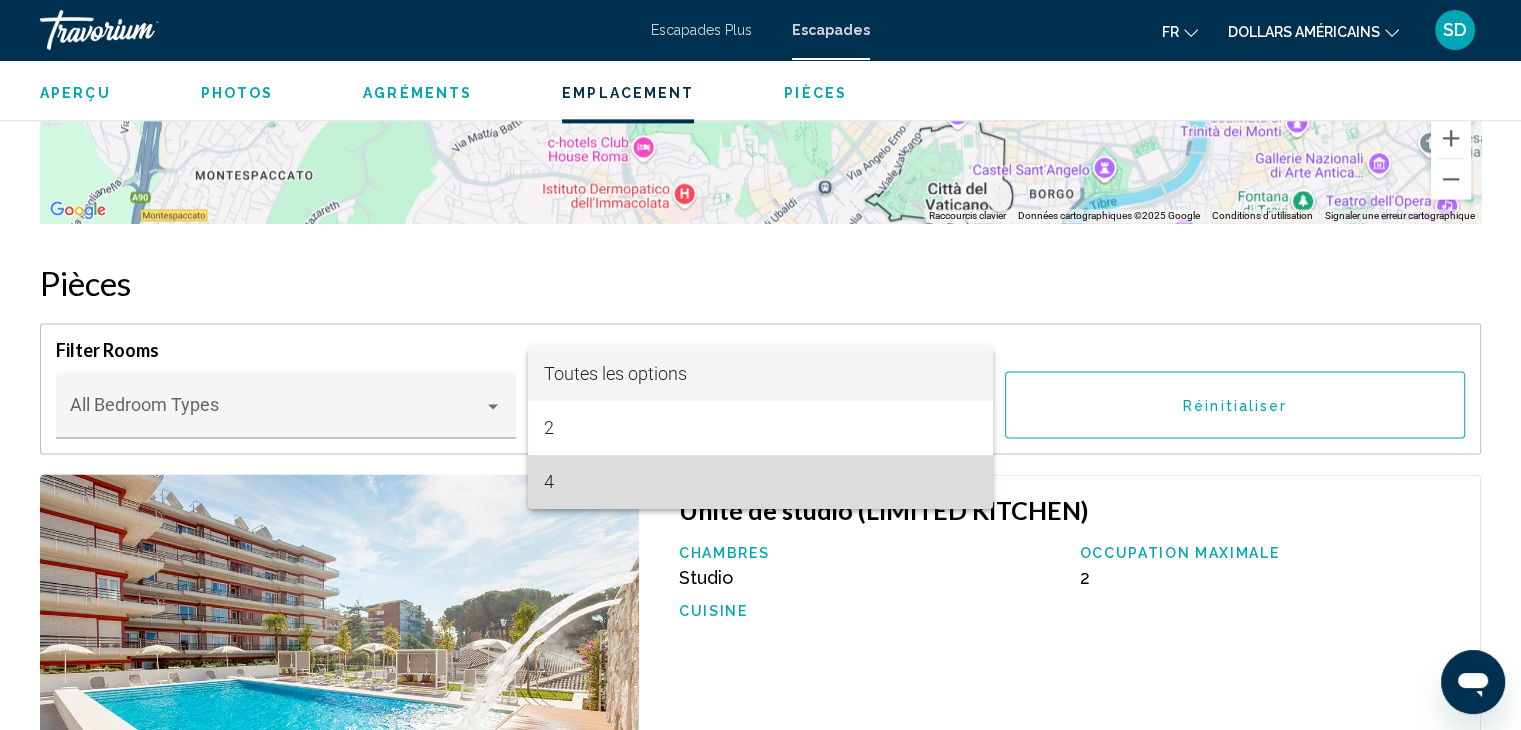 click on "4" at bounding box center (760, 482) 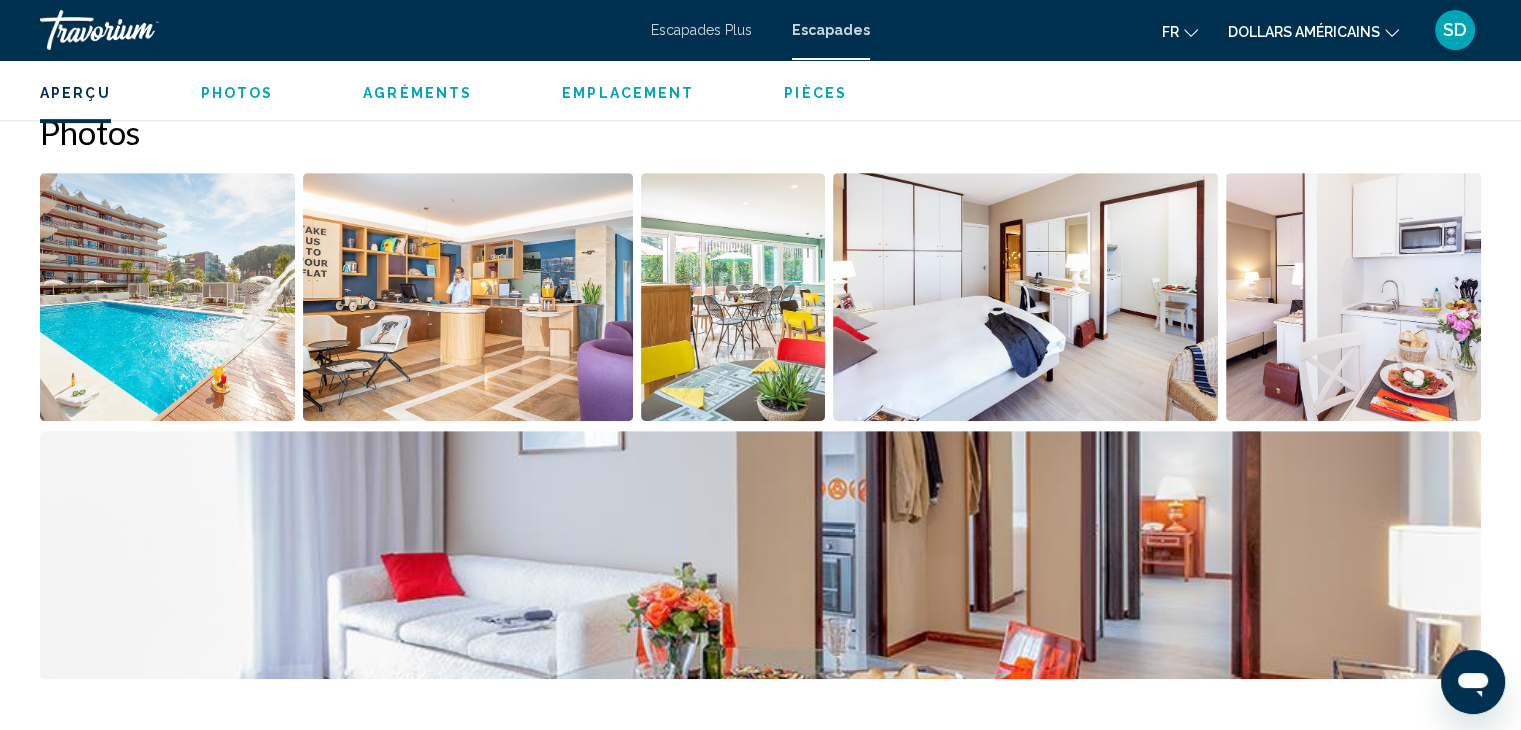 scroll, scrollTop: 500, scrollLeft: 0, axis: vertical 